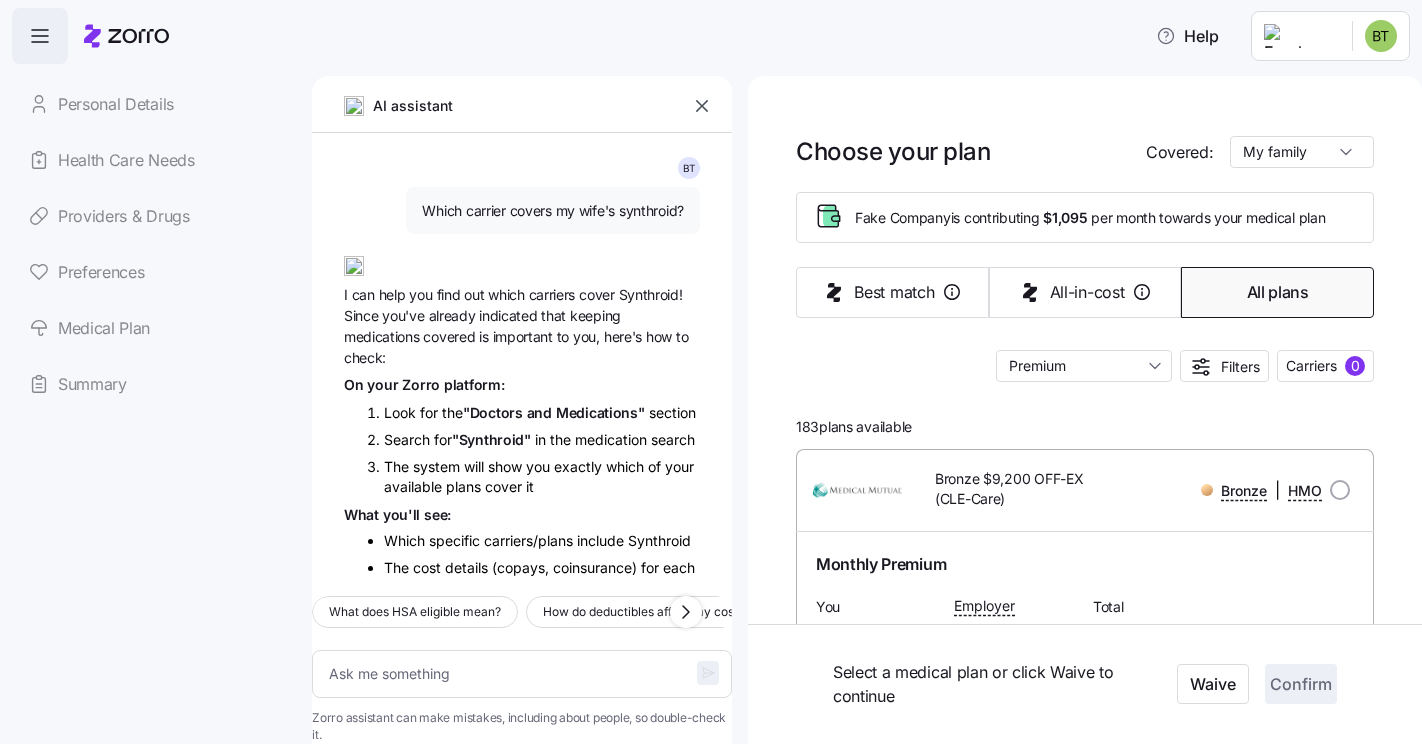 scroll, scrollTop: 0, scrollLeft: 0, axis: both 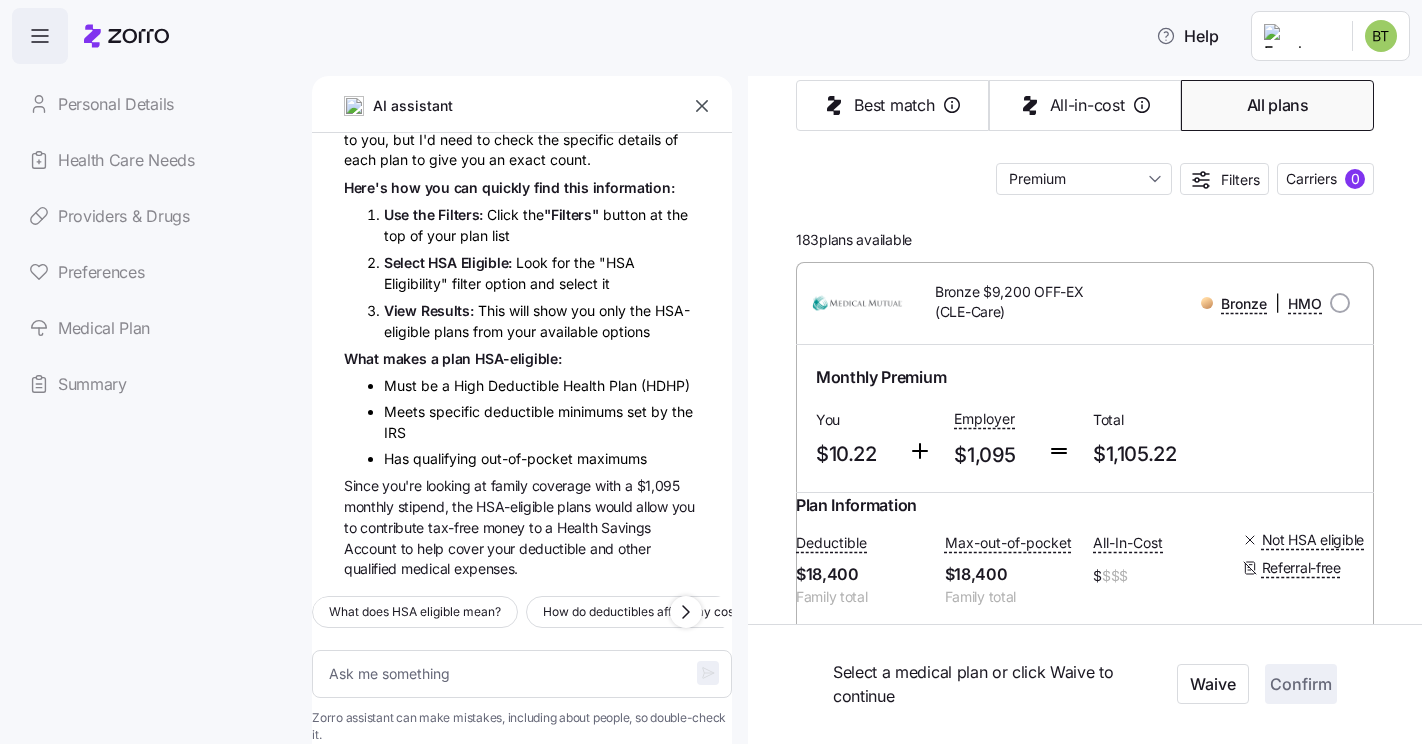 type 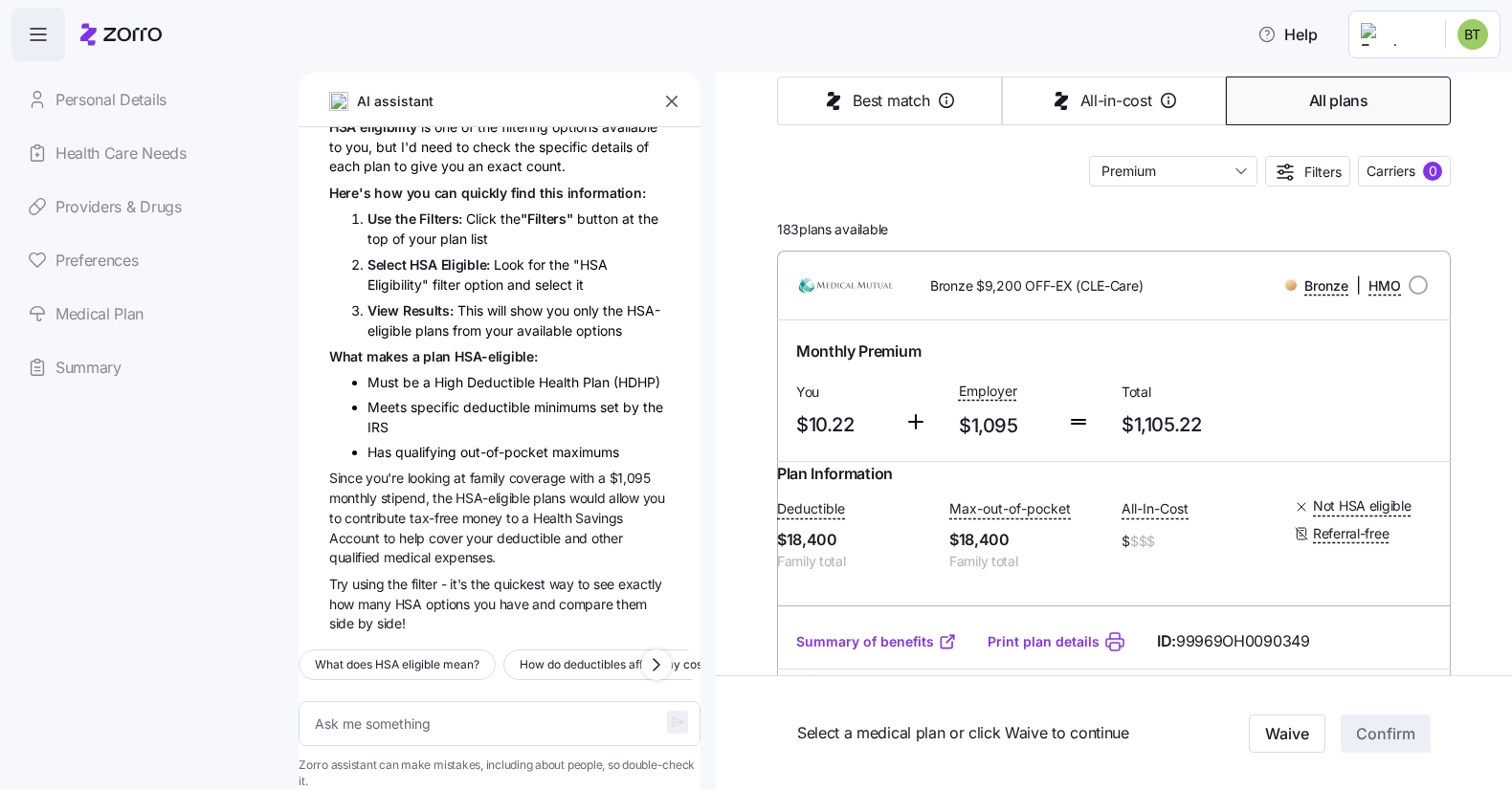 scroll, scrollTop: 179, scrollLeft: 0, axis: vertical 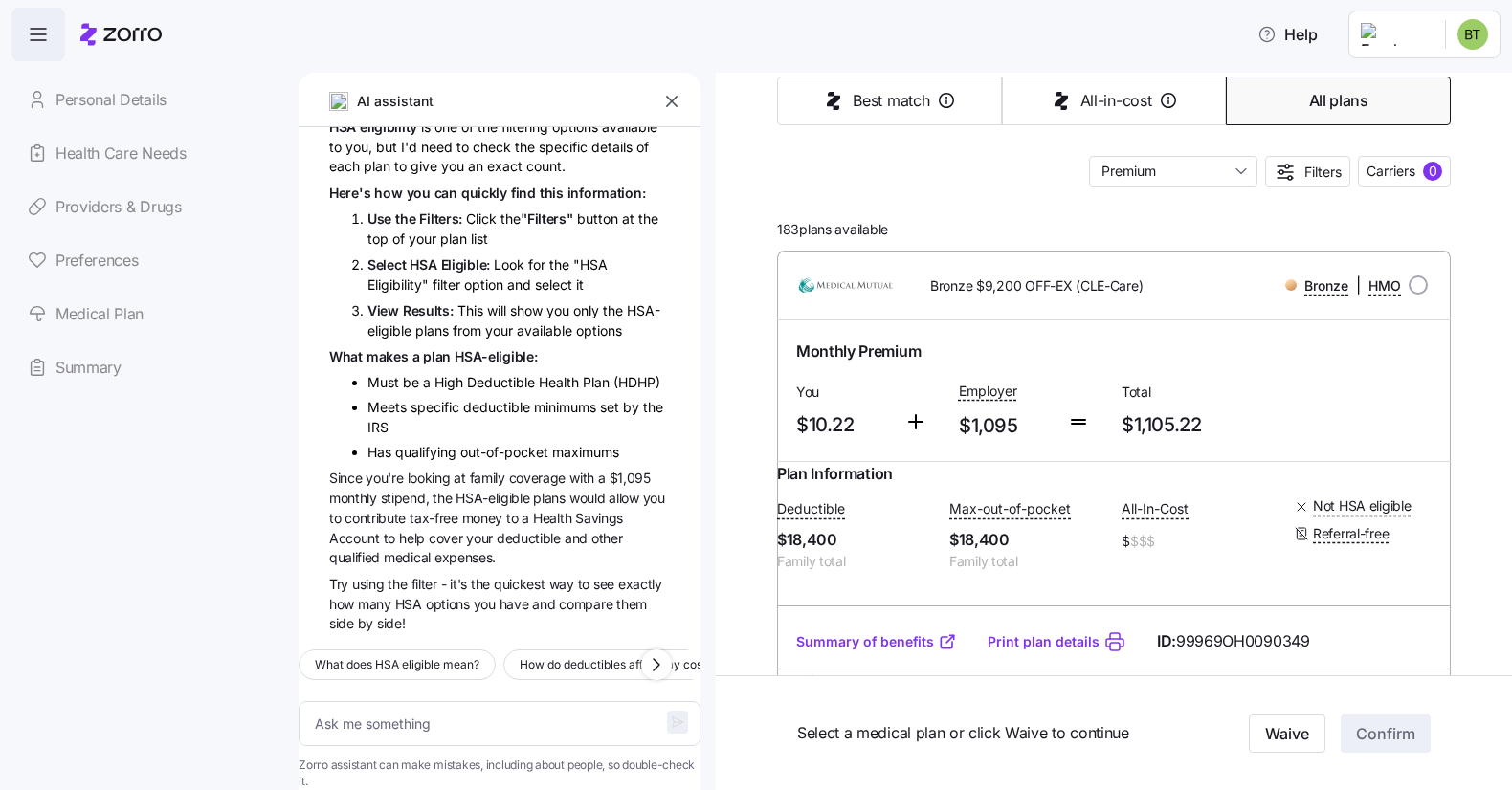type on "x" 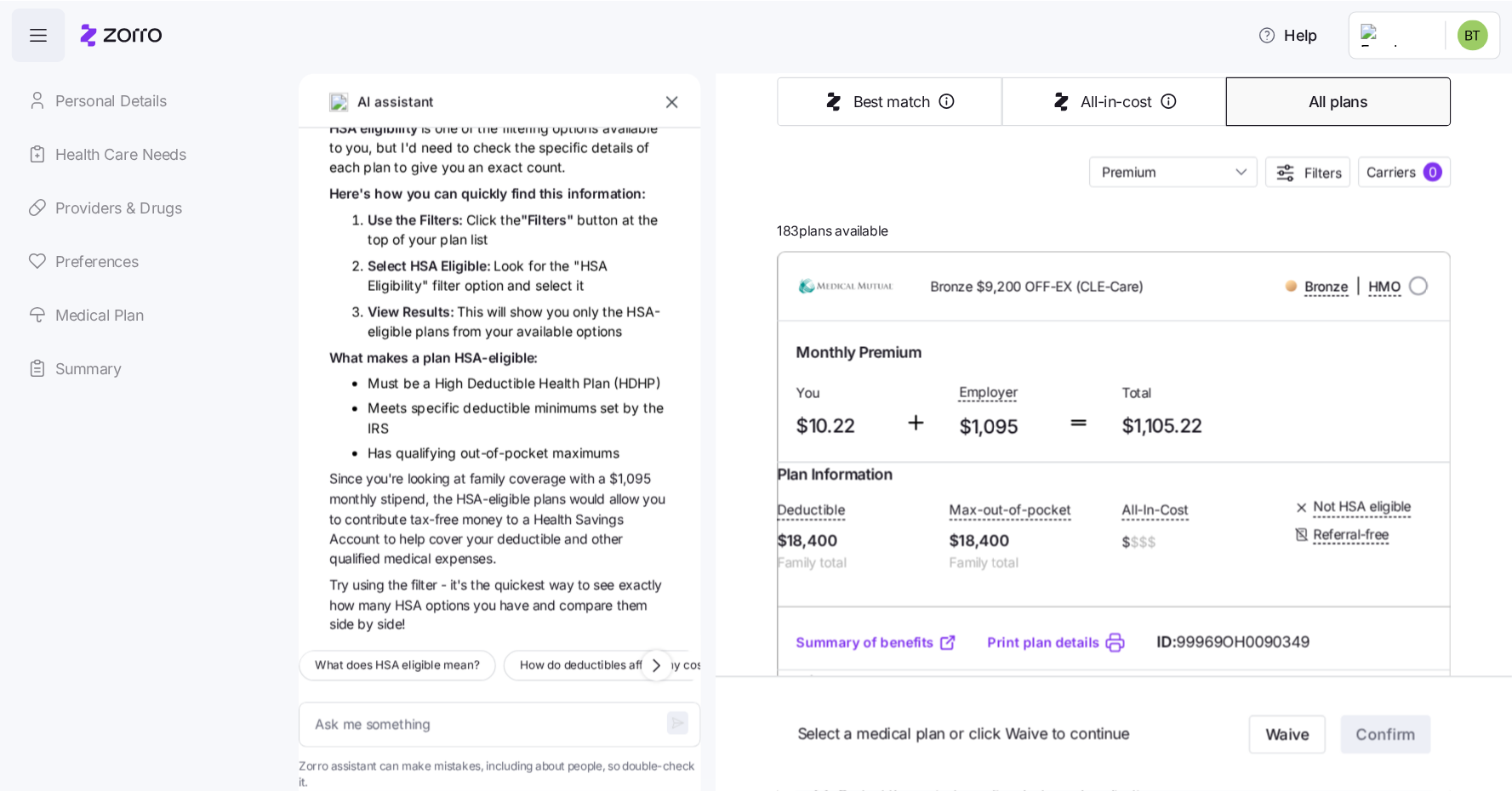 scroll, scrollTop: 159, scrollLeft: 0, axis: vertical 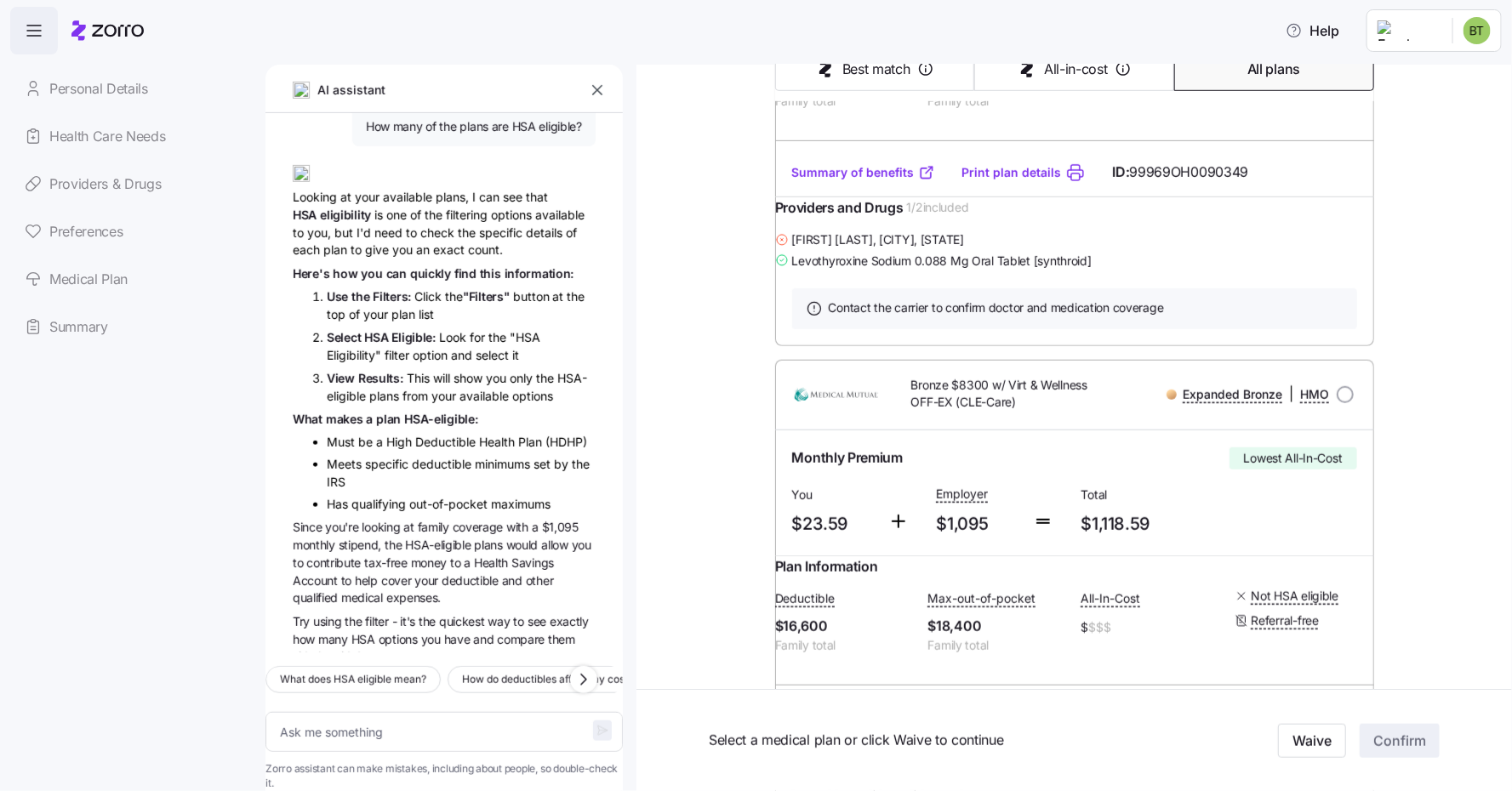 click on "deductible" at bounding box center [442, 464] 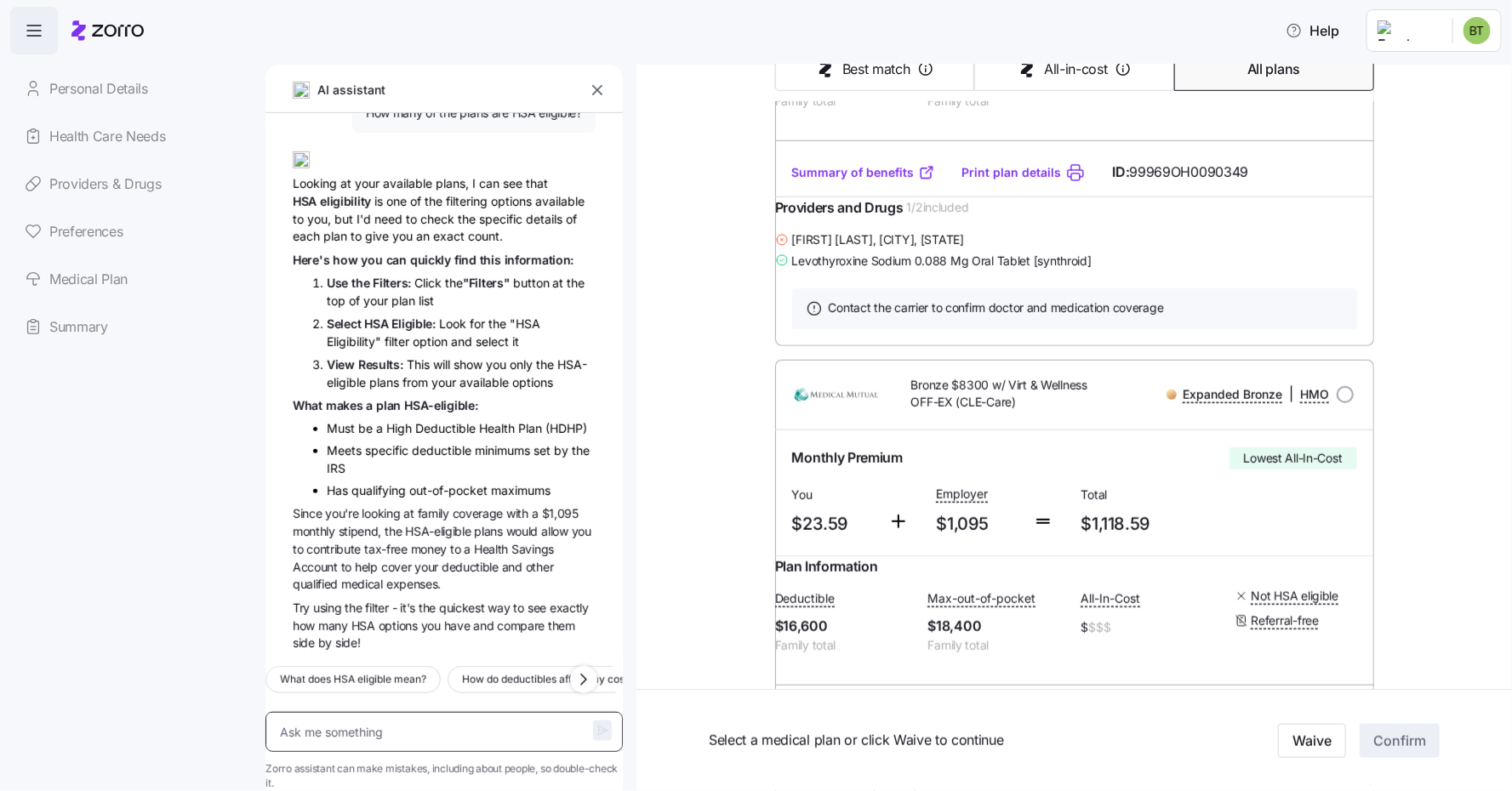 click at bounding box center (444, 731) 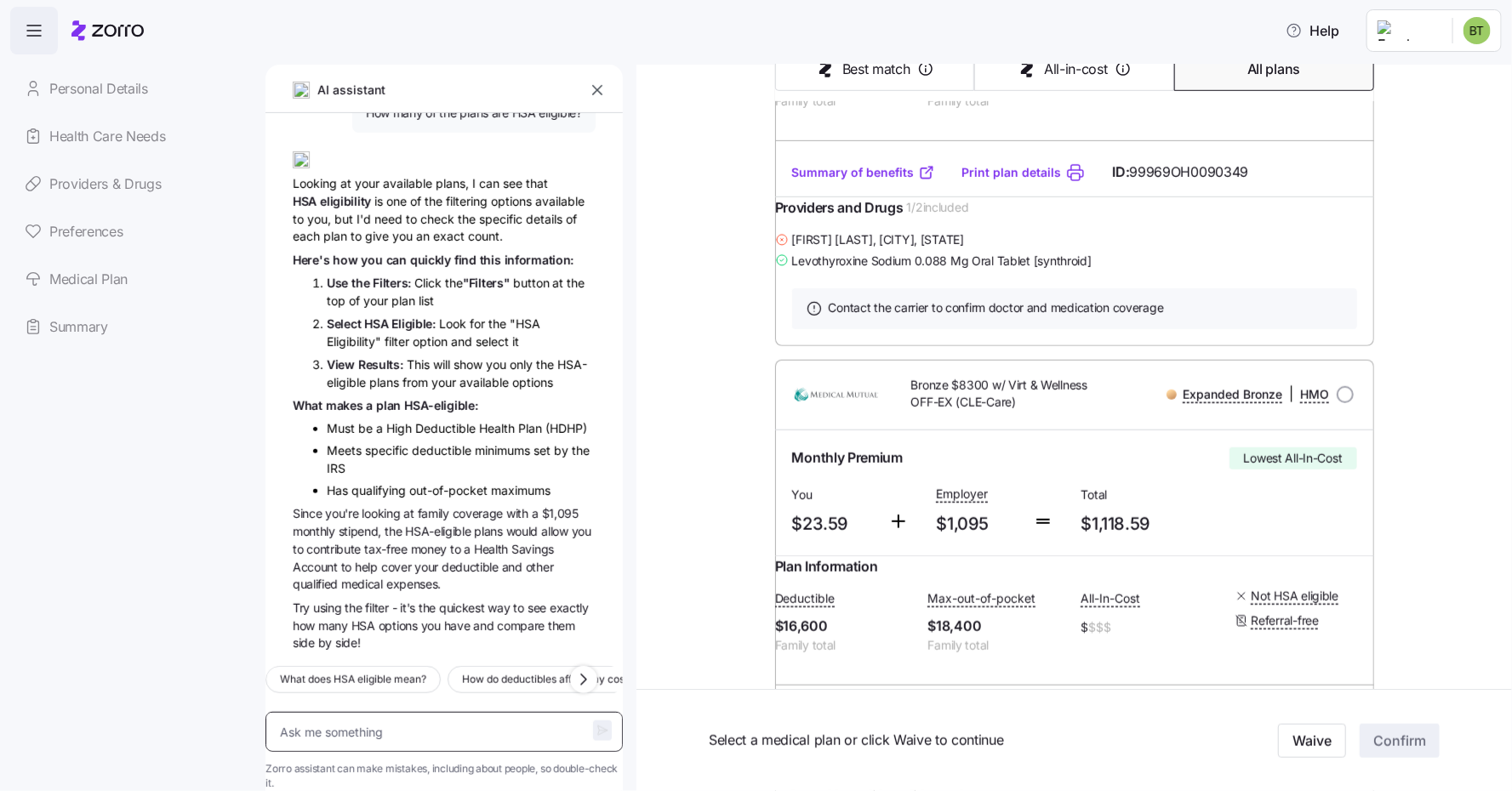 type on "W" 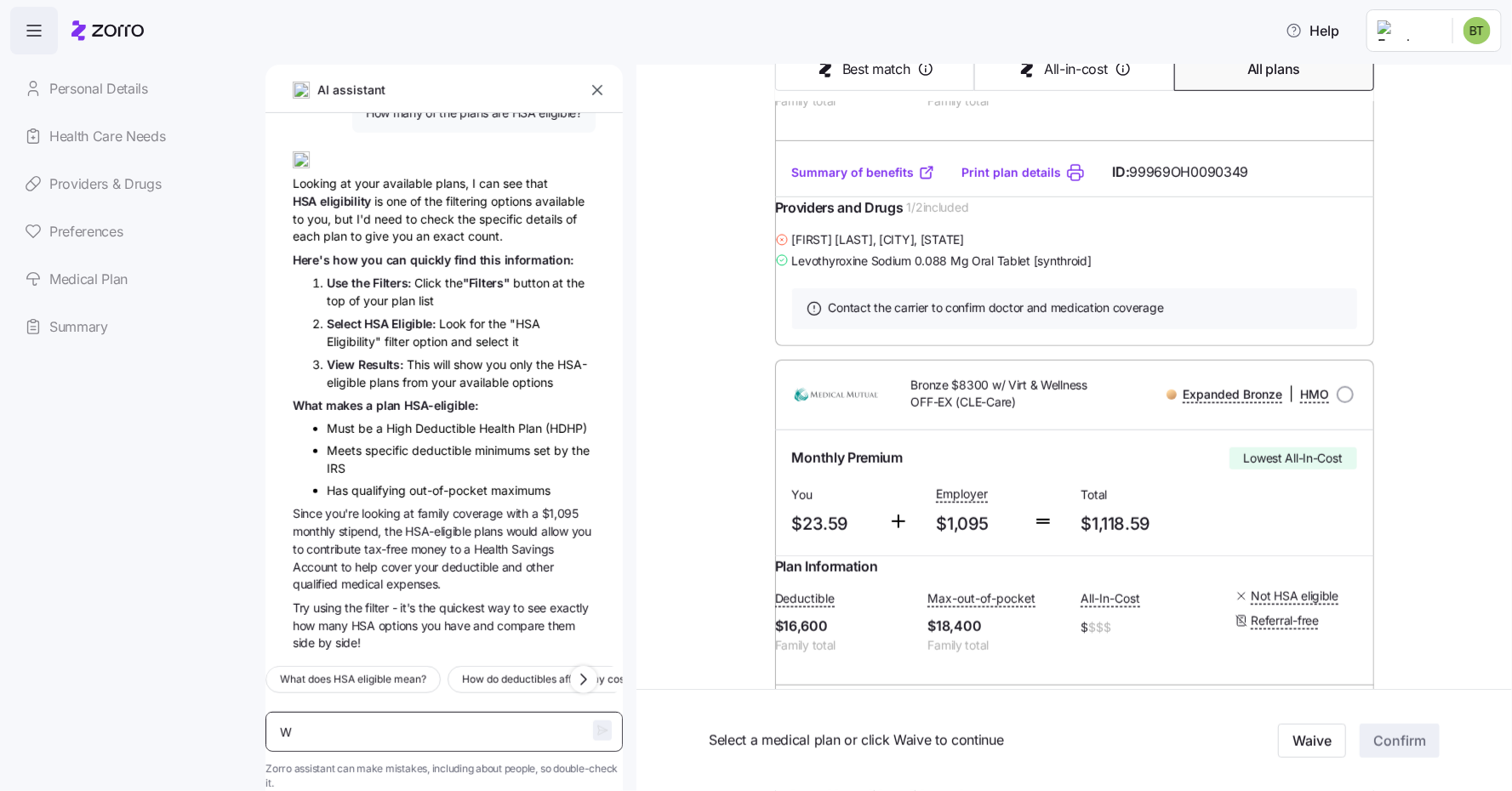 type on "Wh" 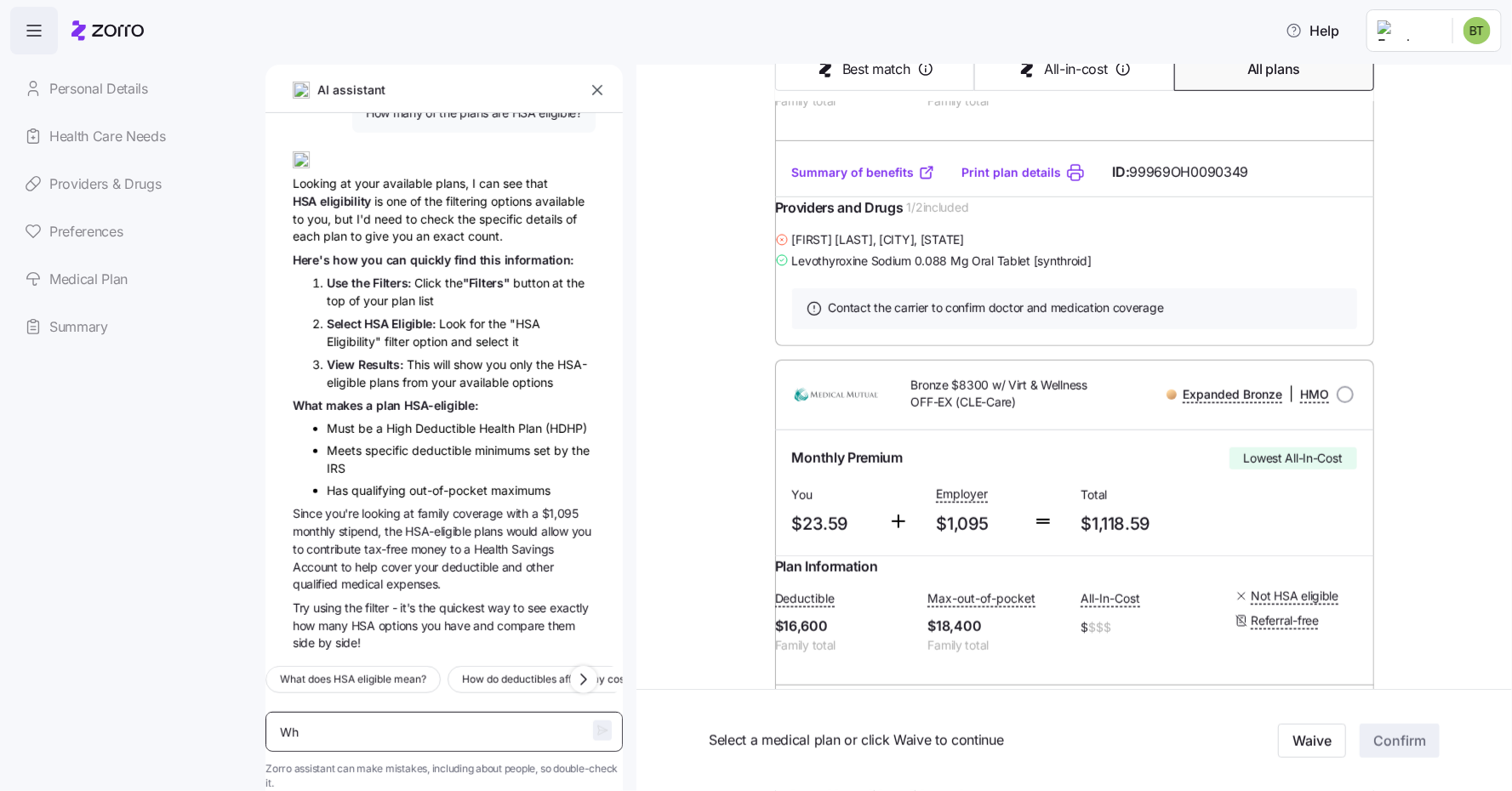 type on "x" 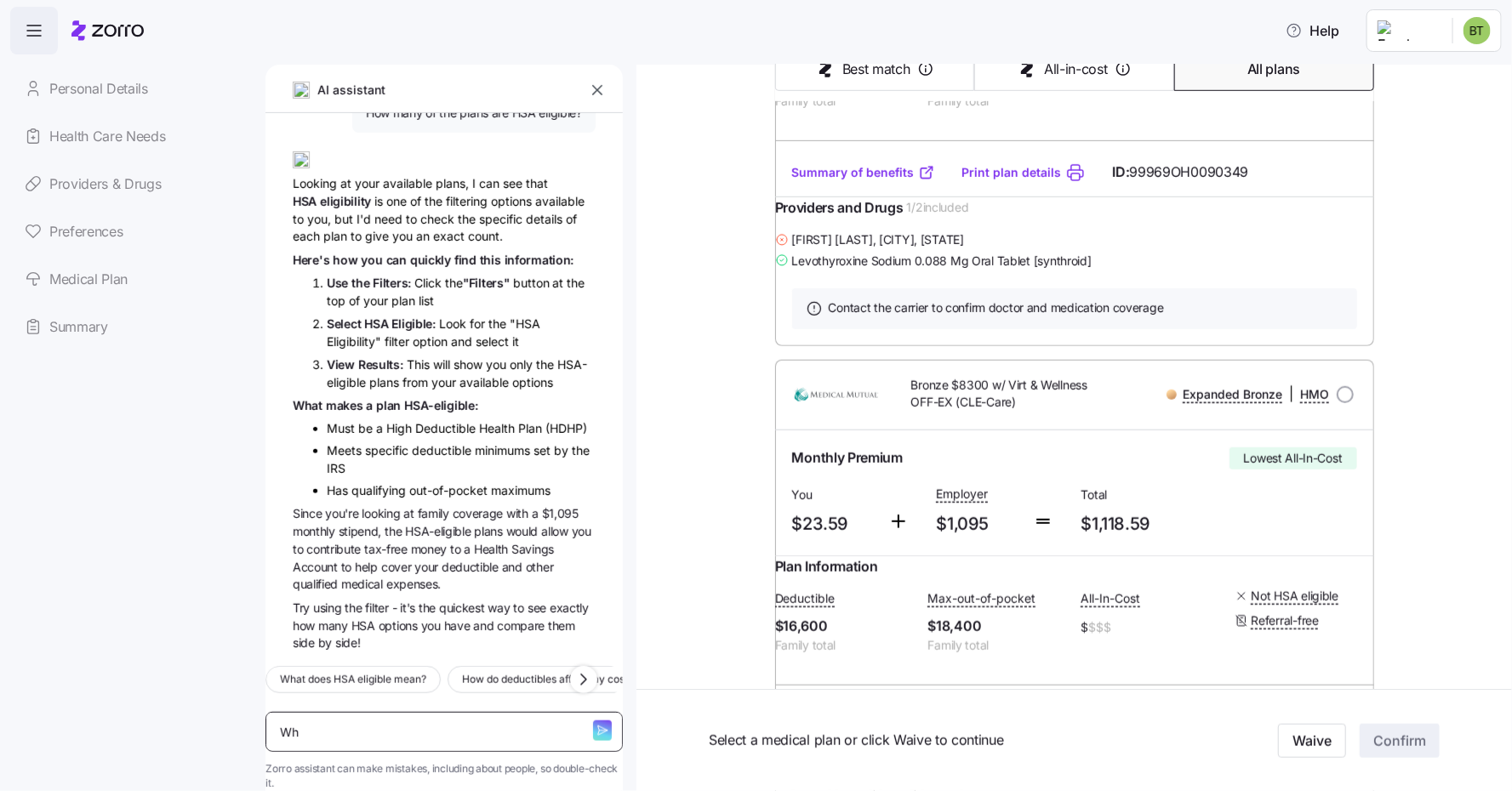 type on "Wha" 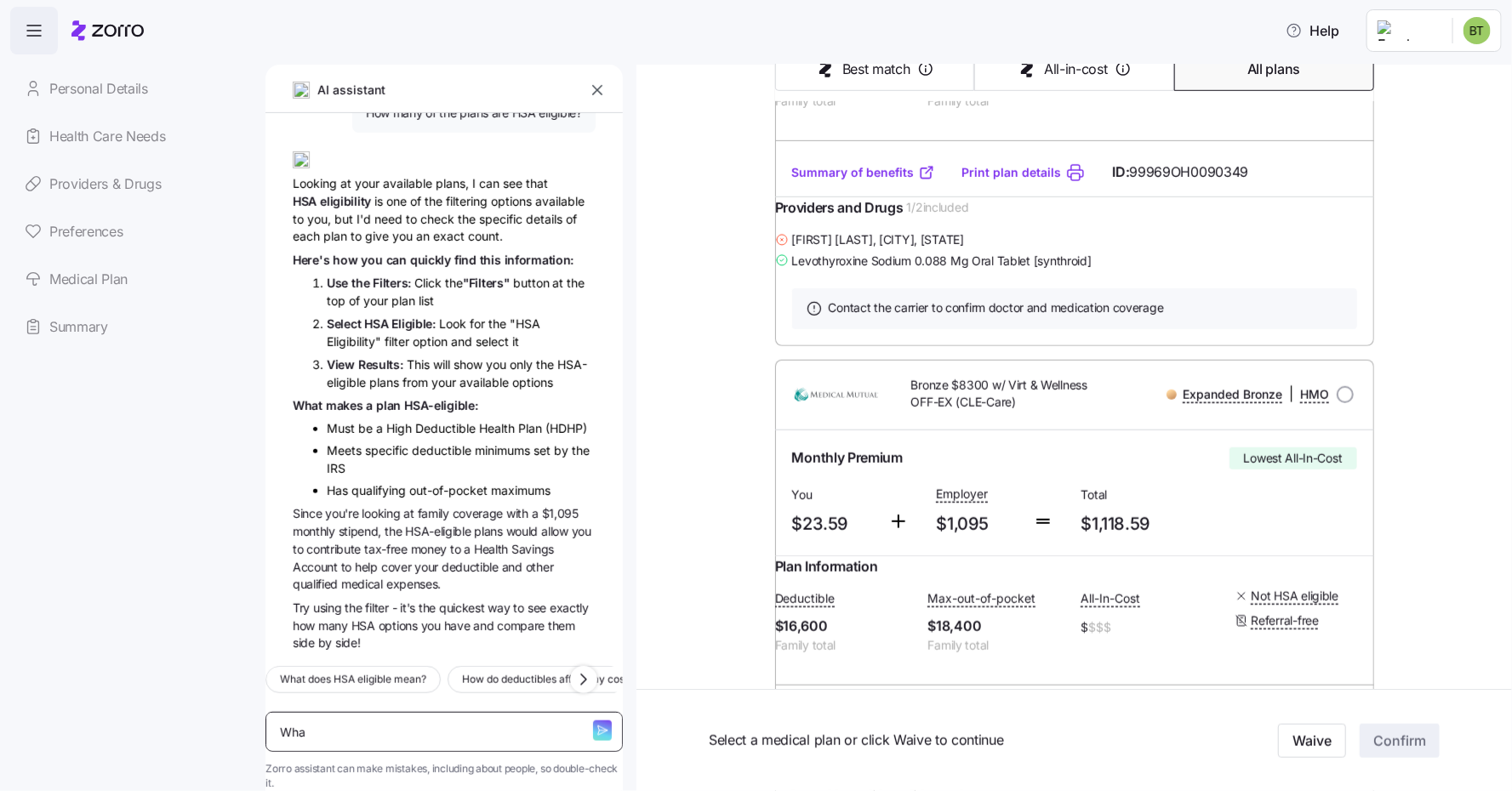 type on "What" 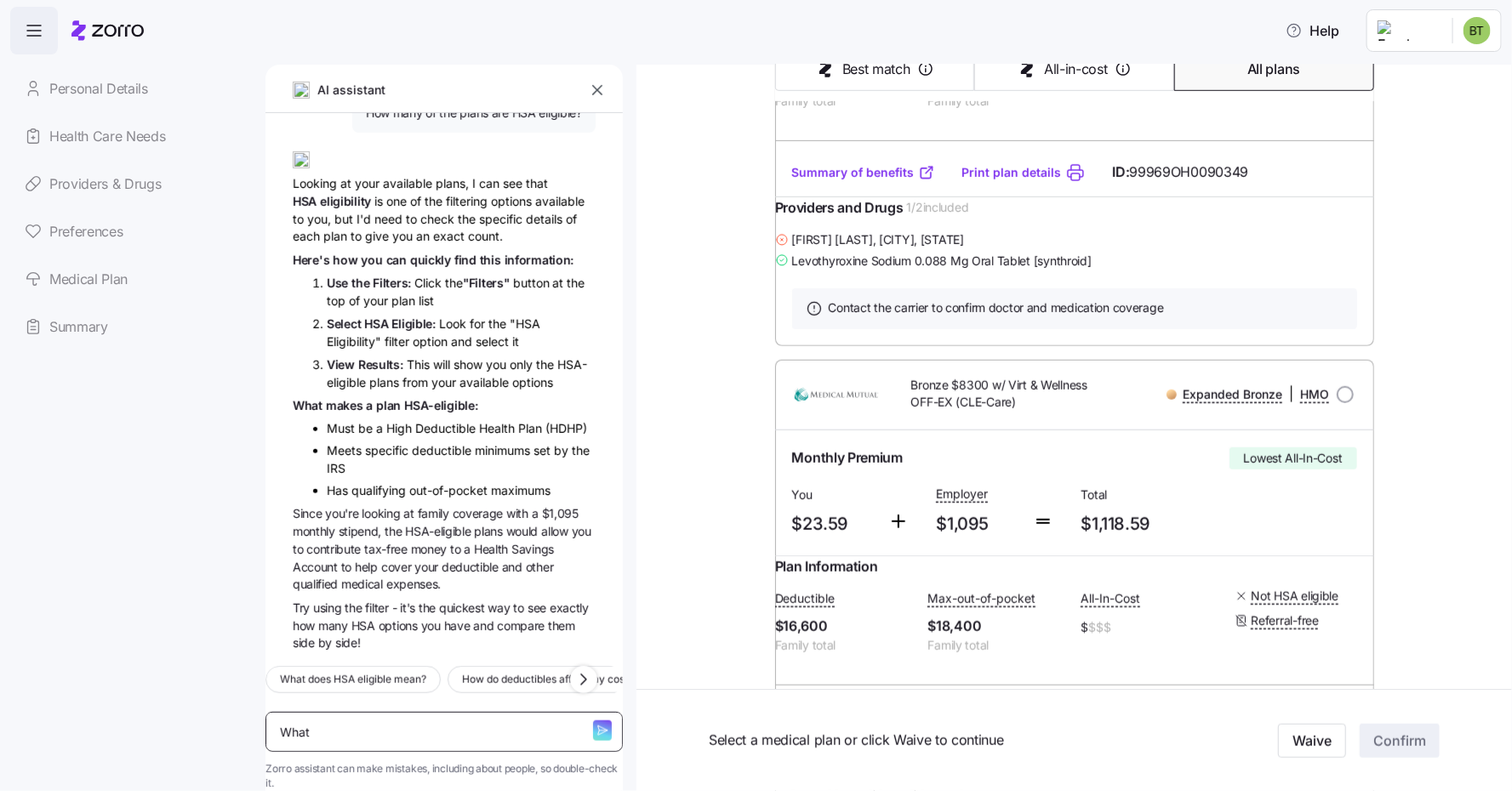 type on "What" 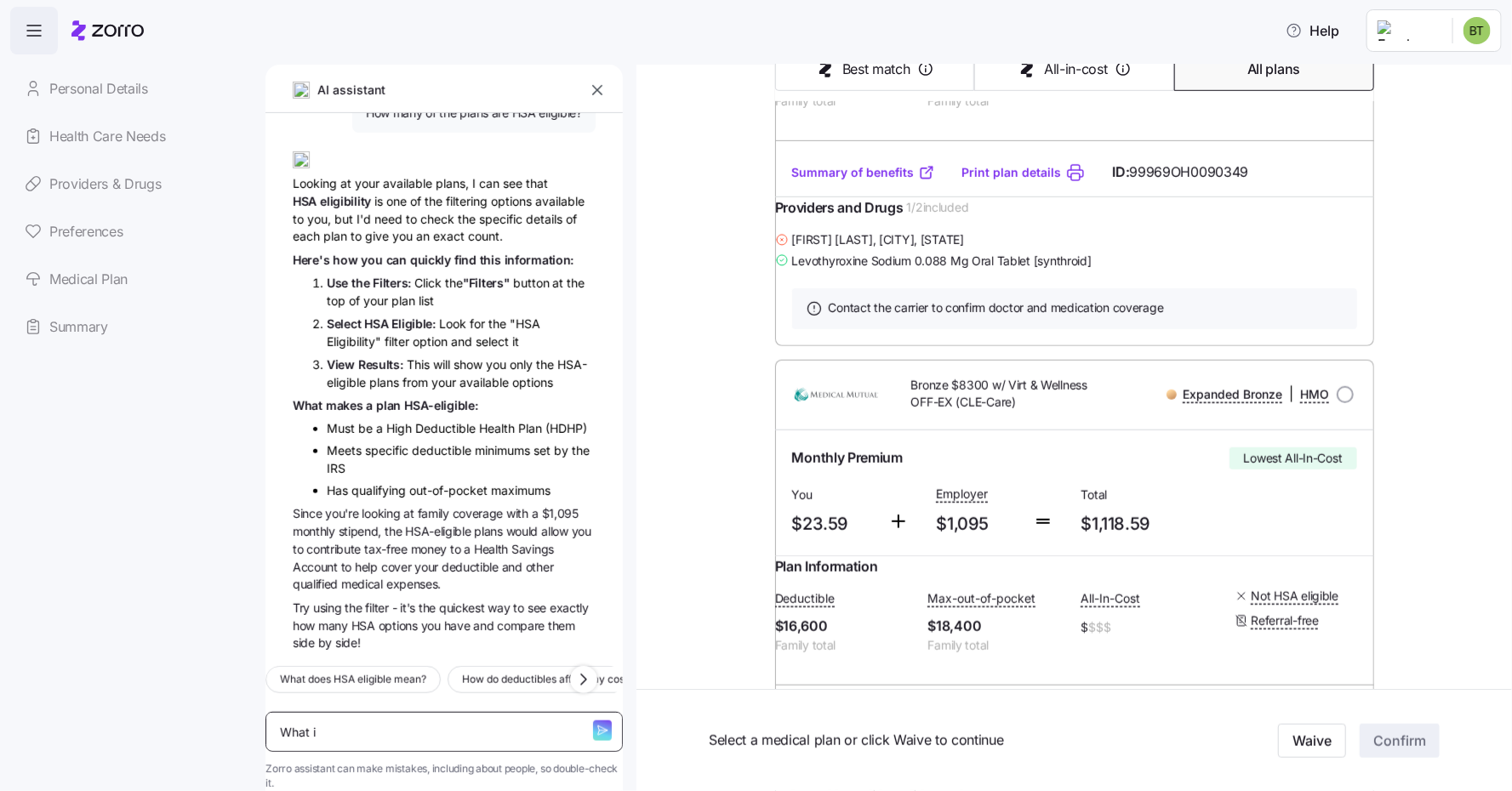 type on "x" 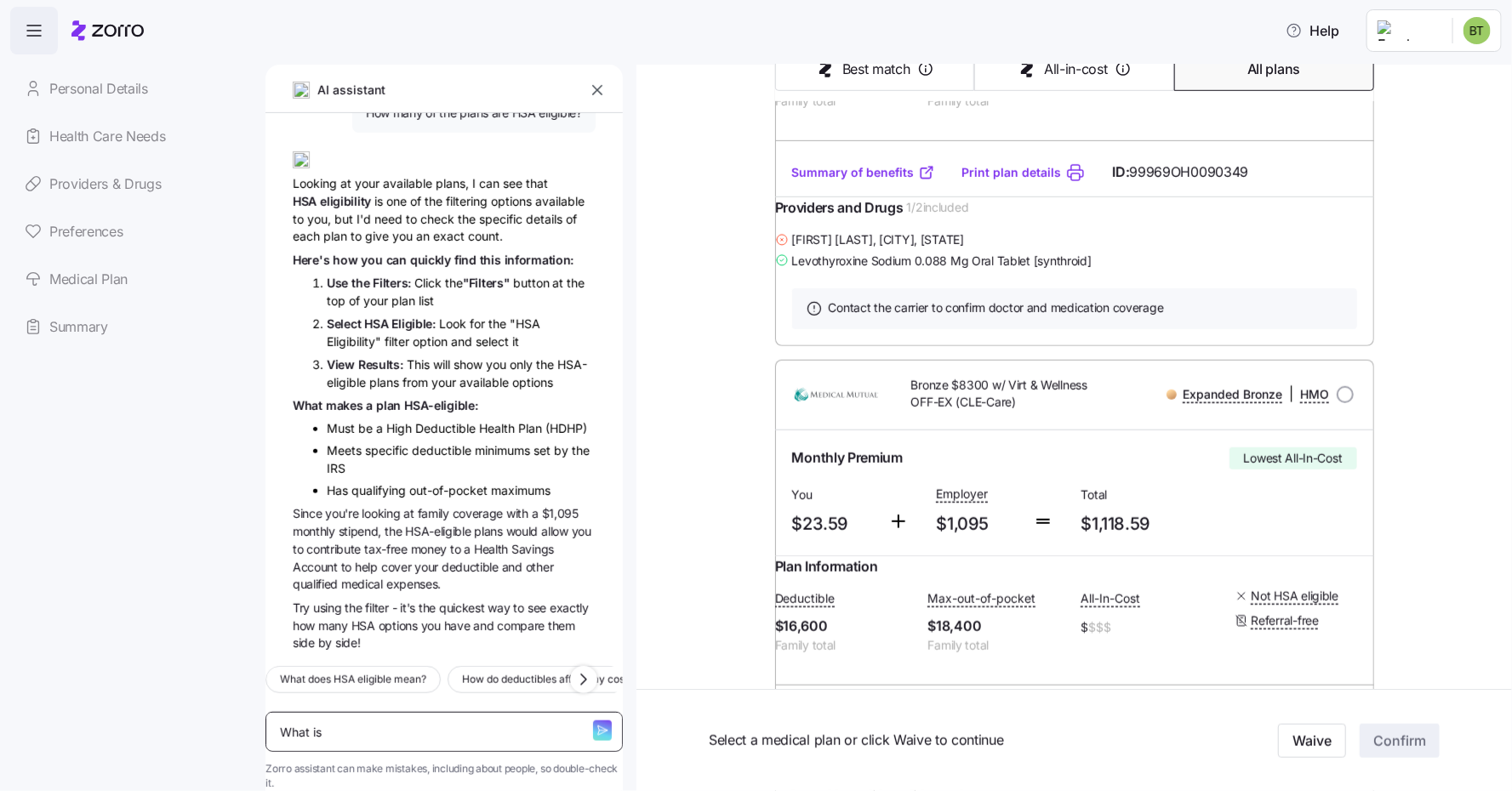 type on "What is" 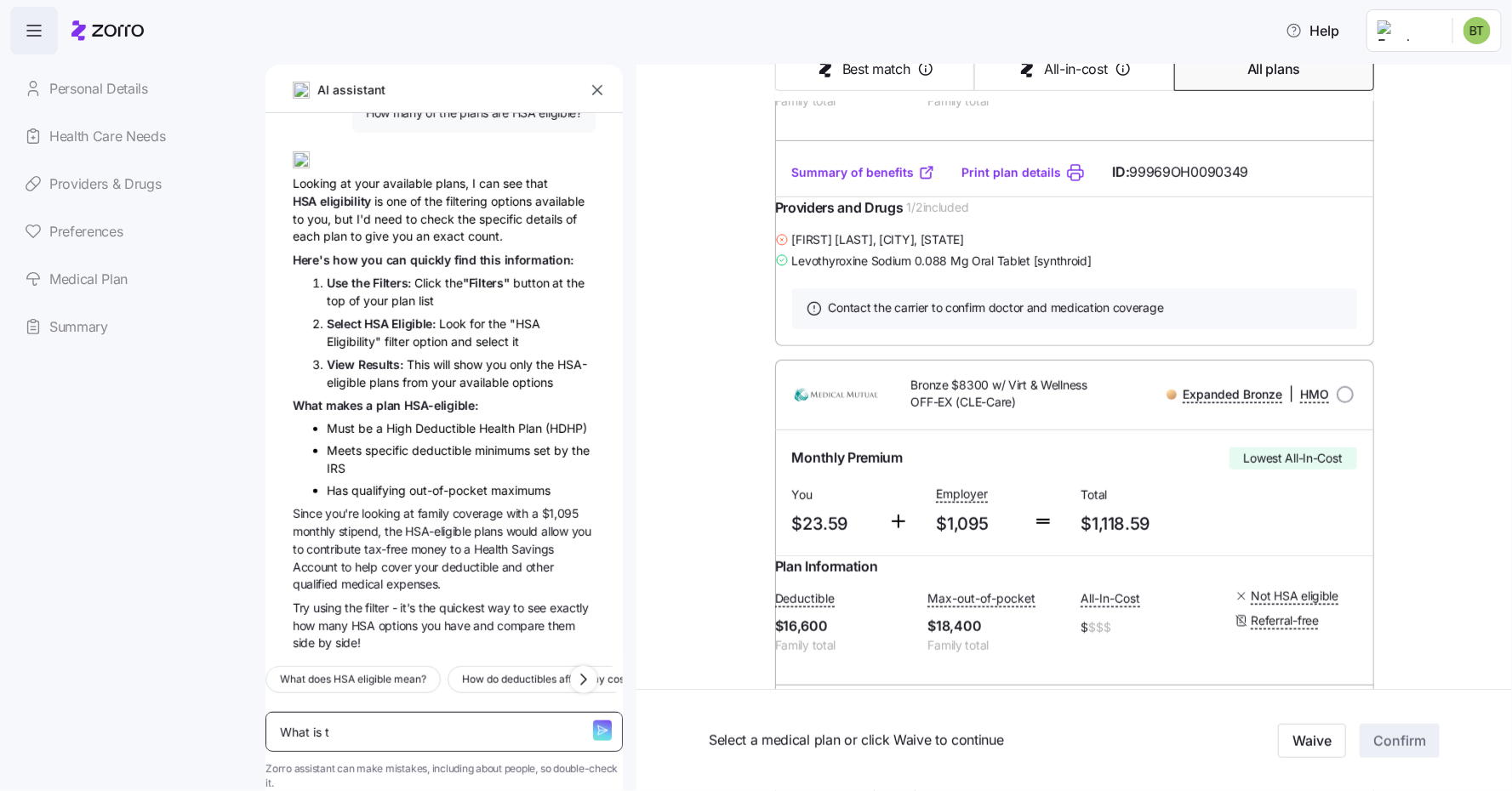 type on "x" 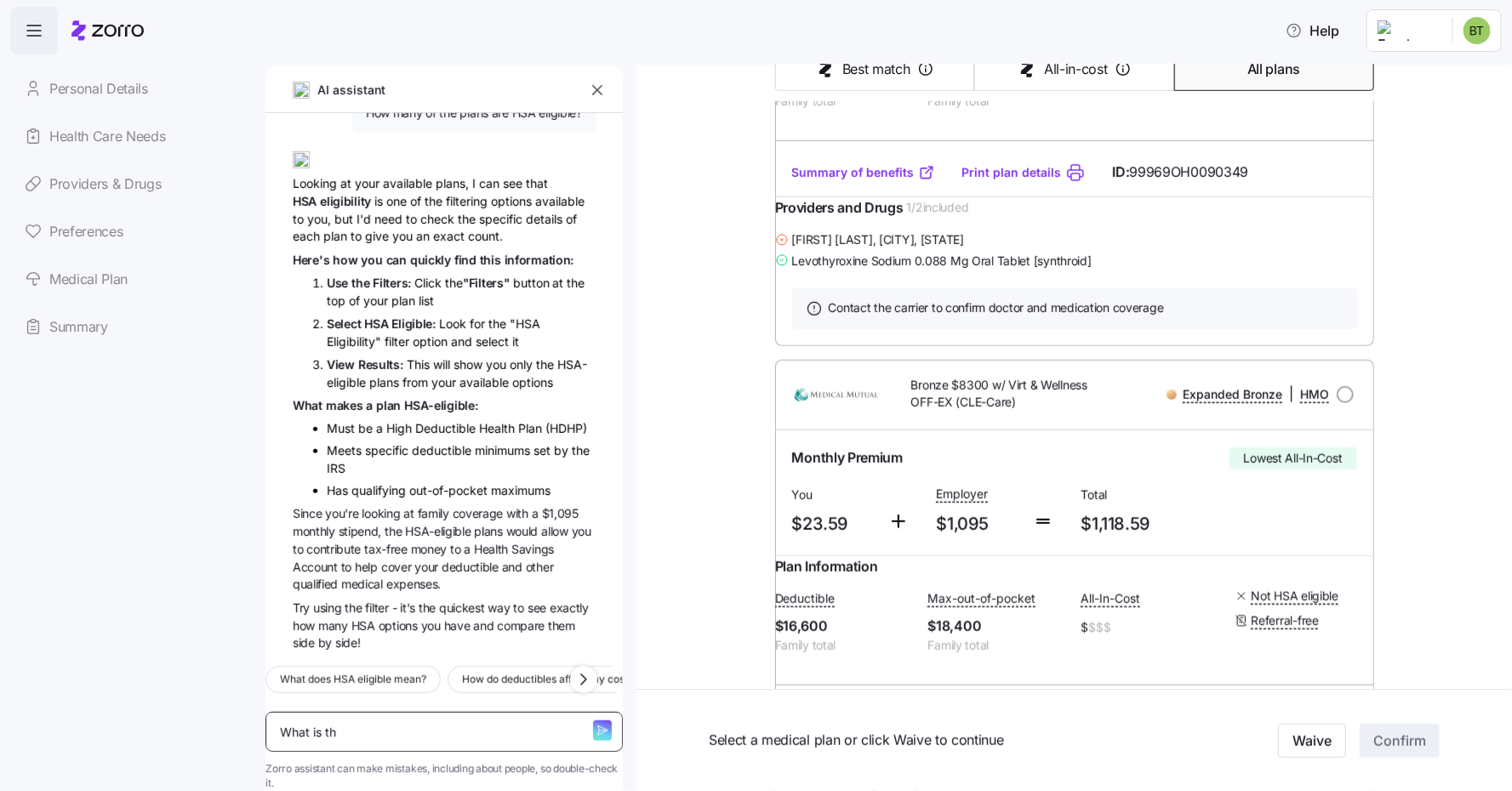 type on "What is the" 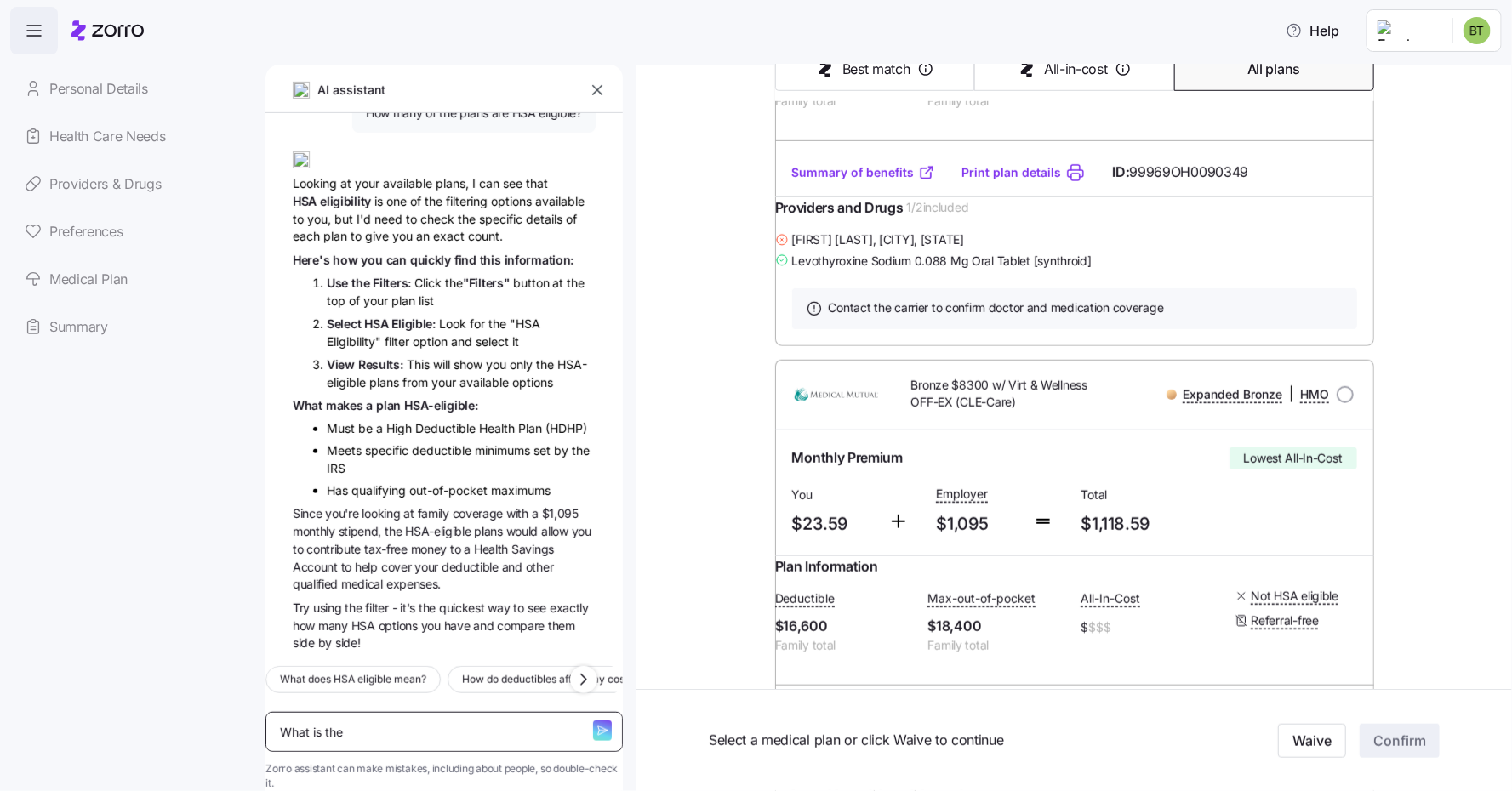 type on "x" 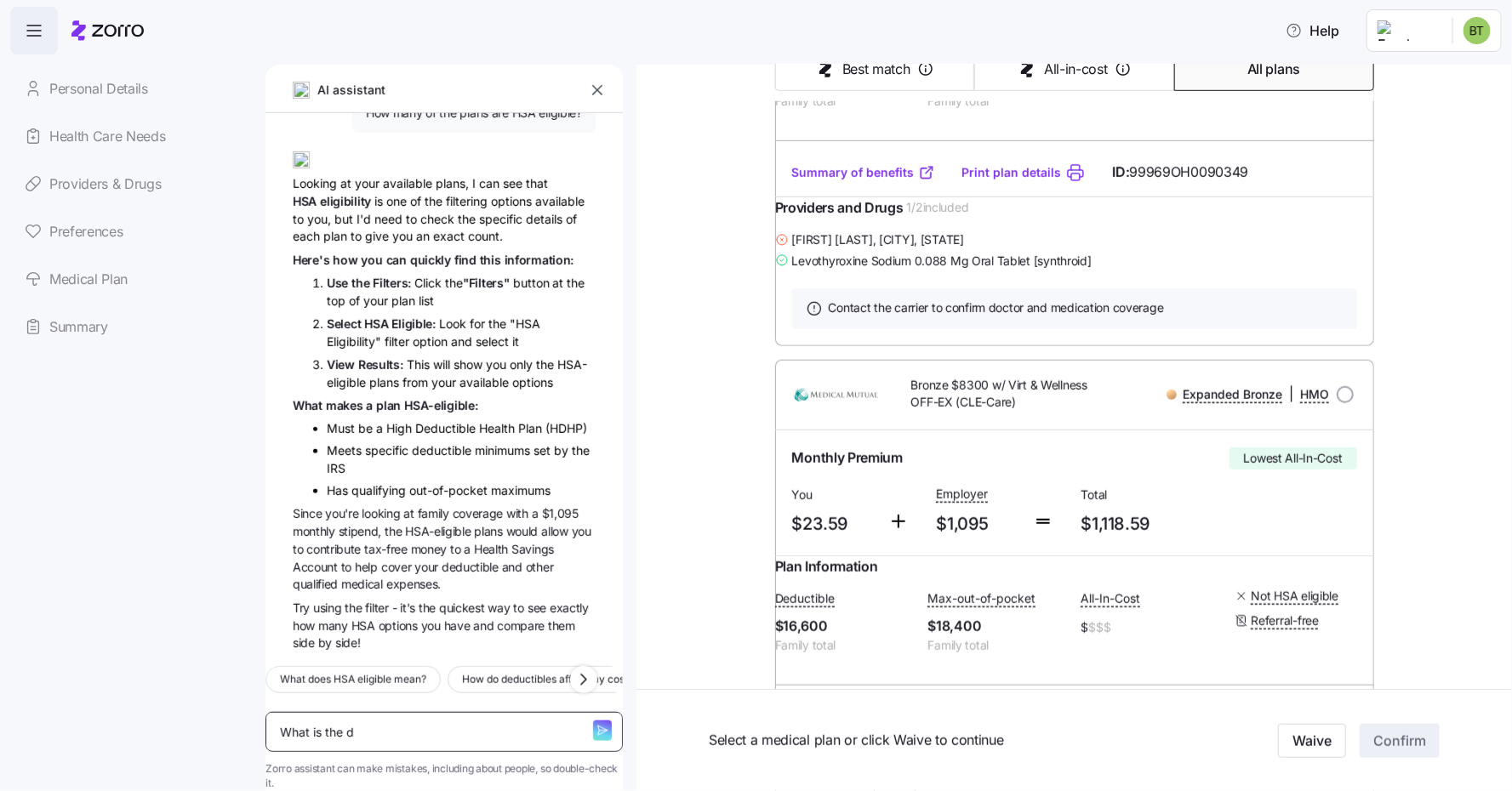 type on "x" 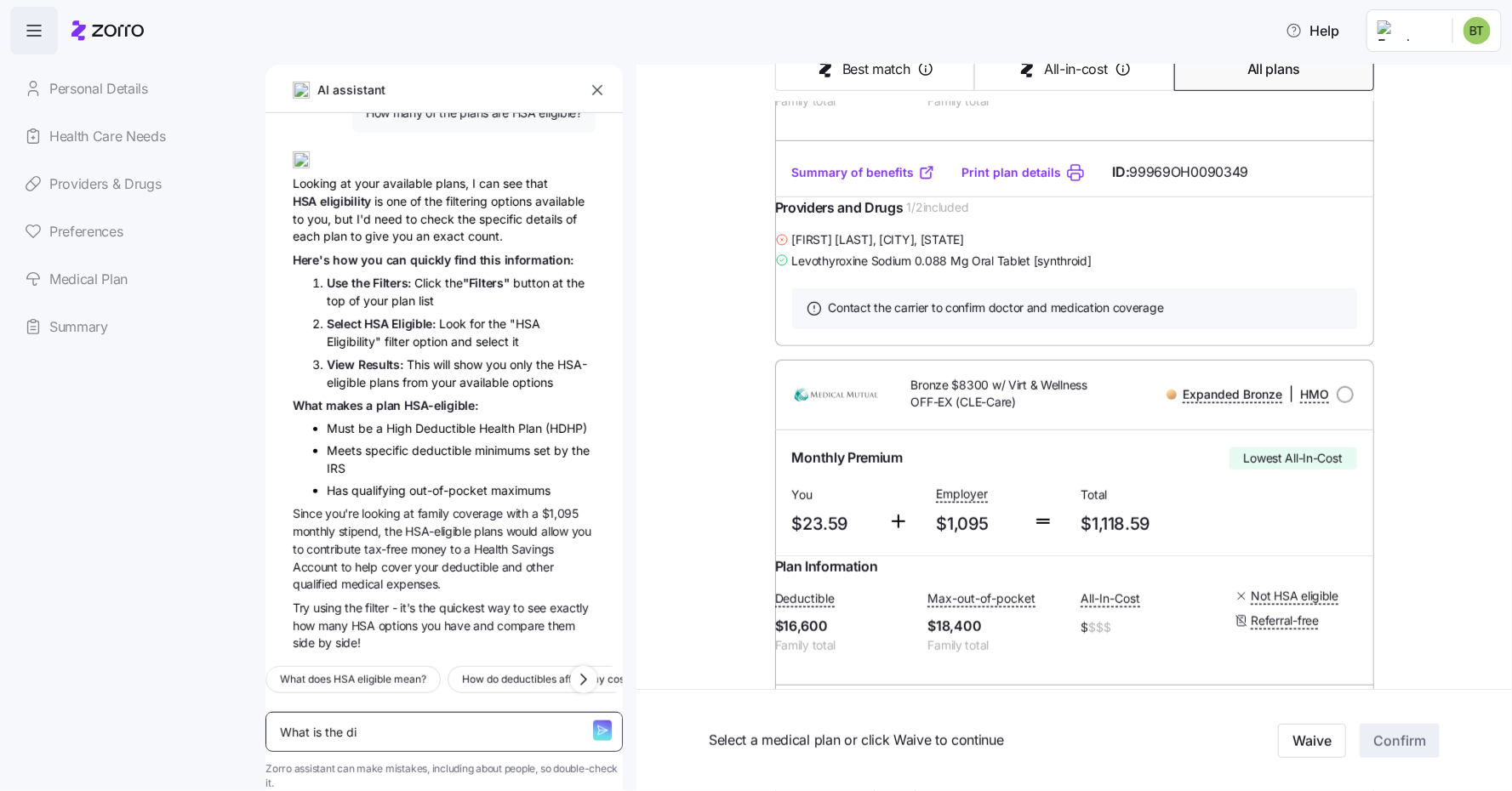 type on "What is the dif" 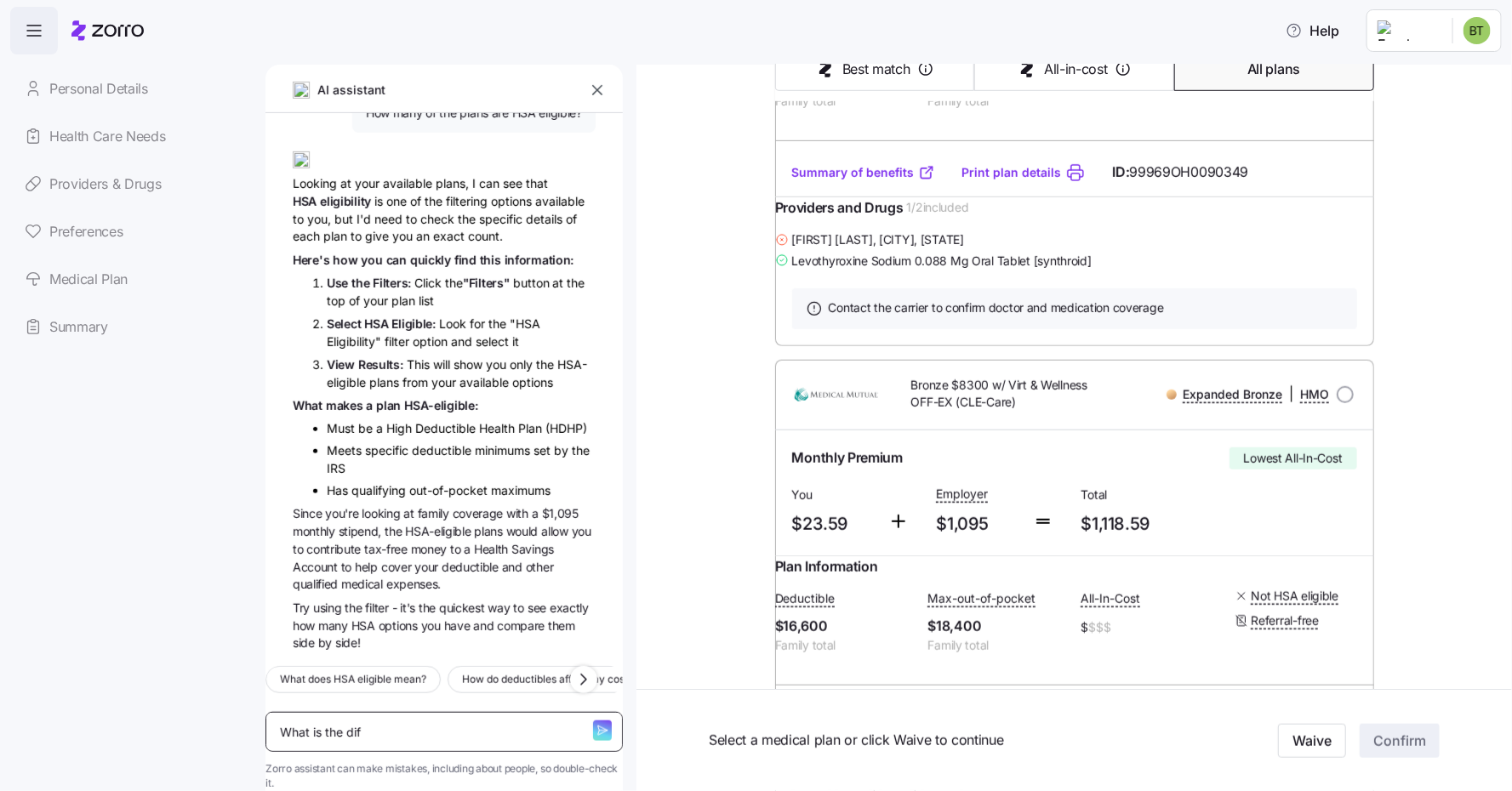 type on "What is the dife" 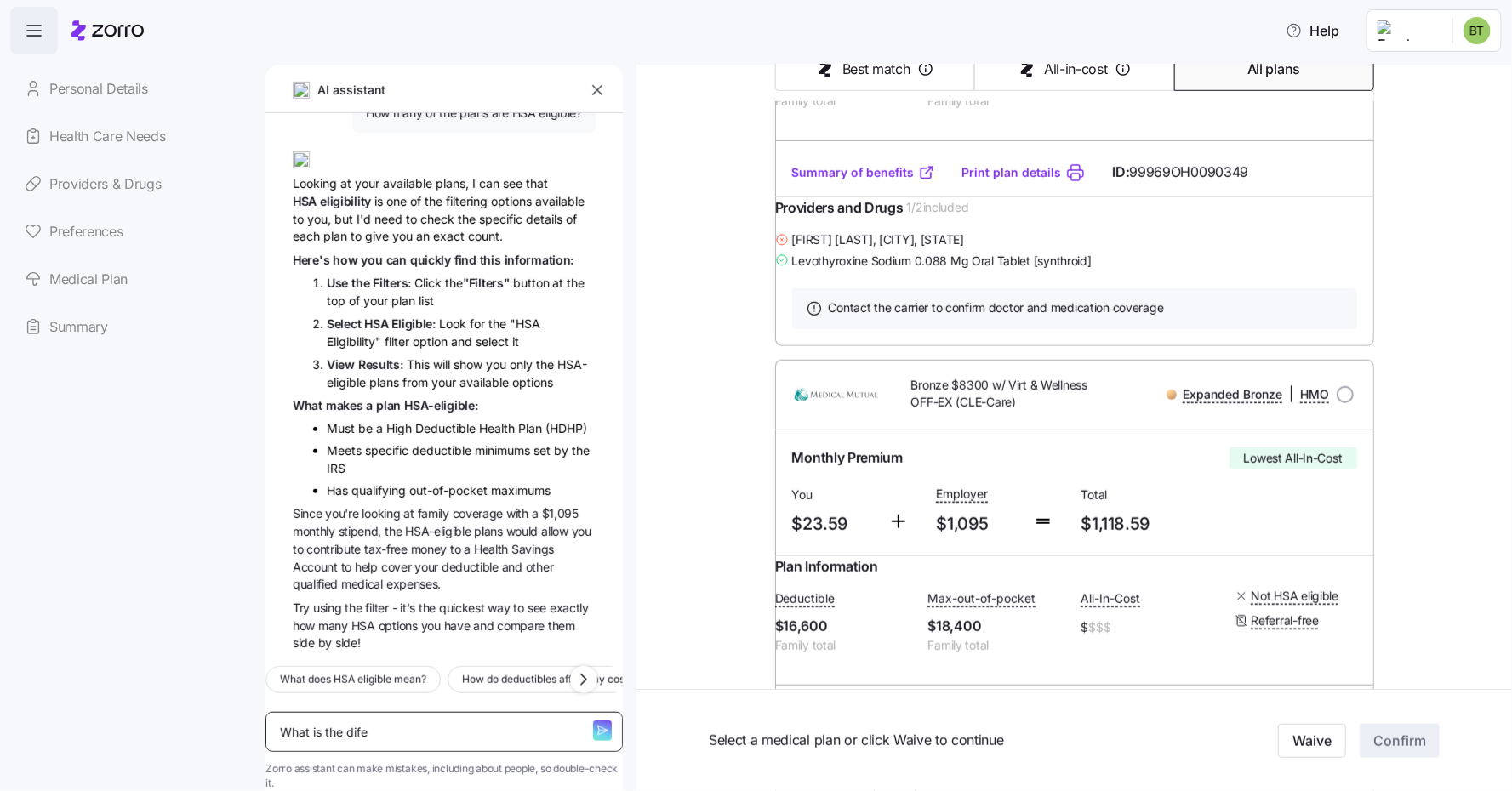 type on "What is the difer" 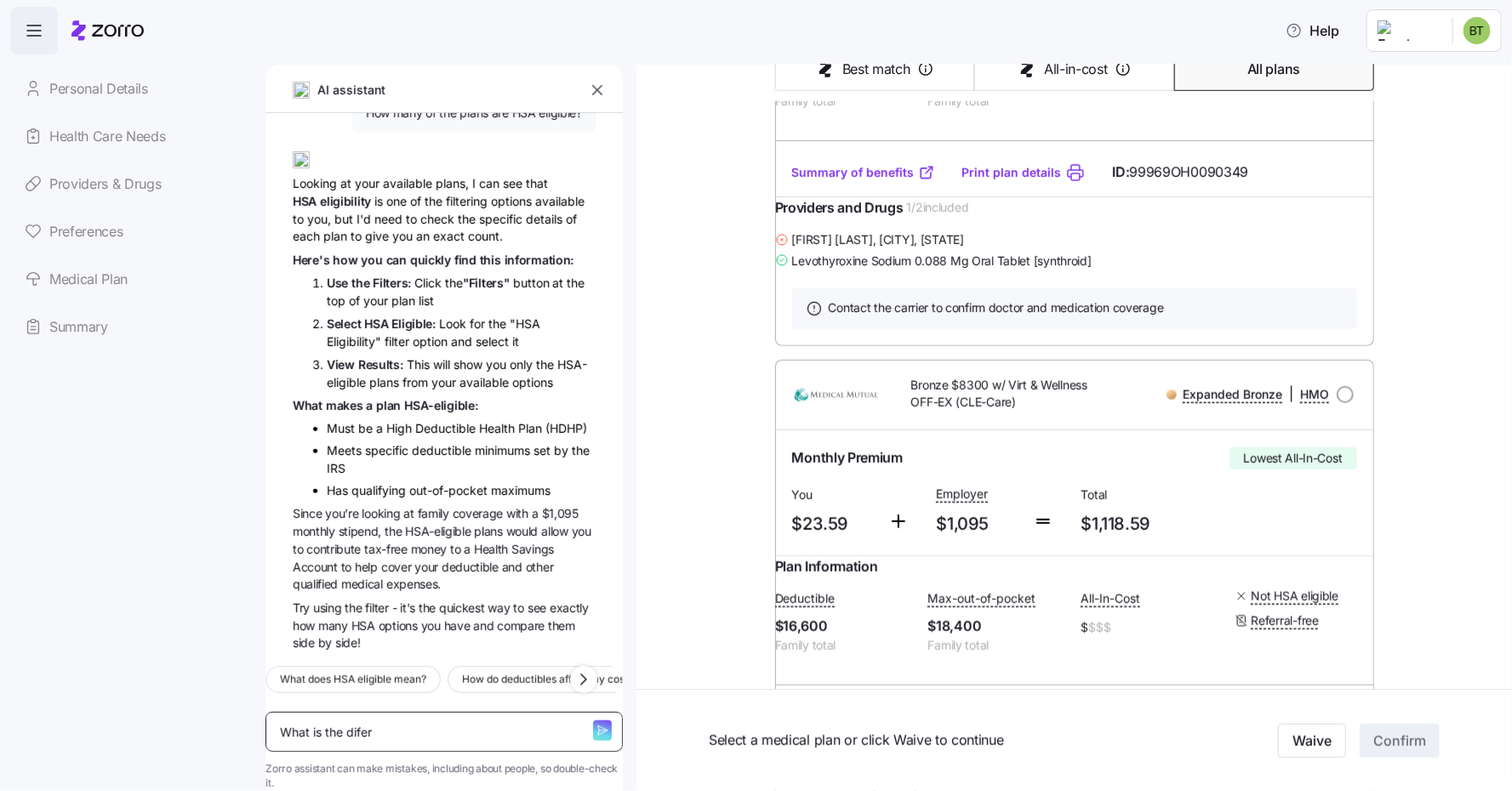 type on "What is the difere" 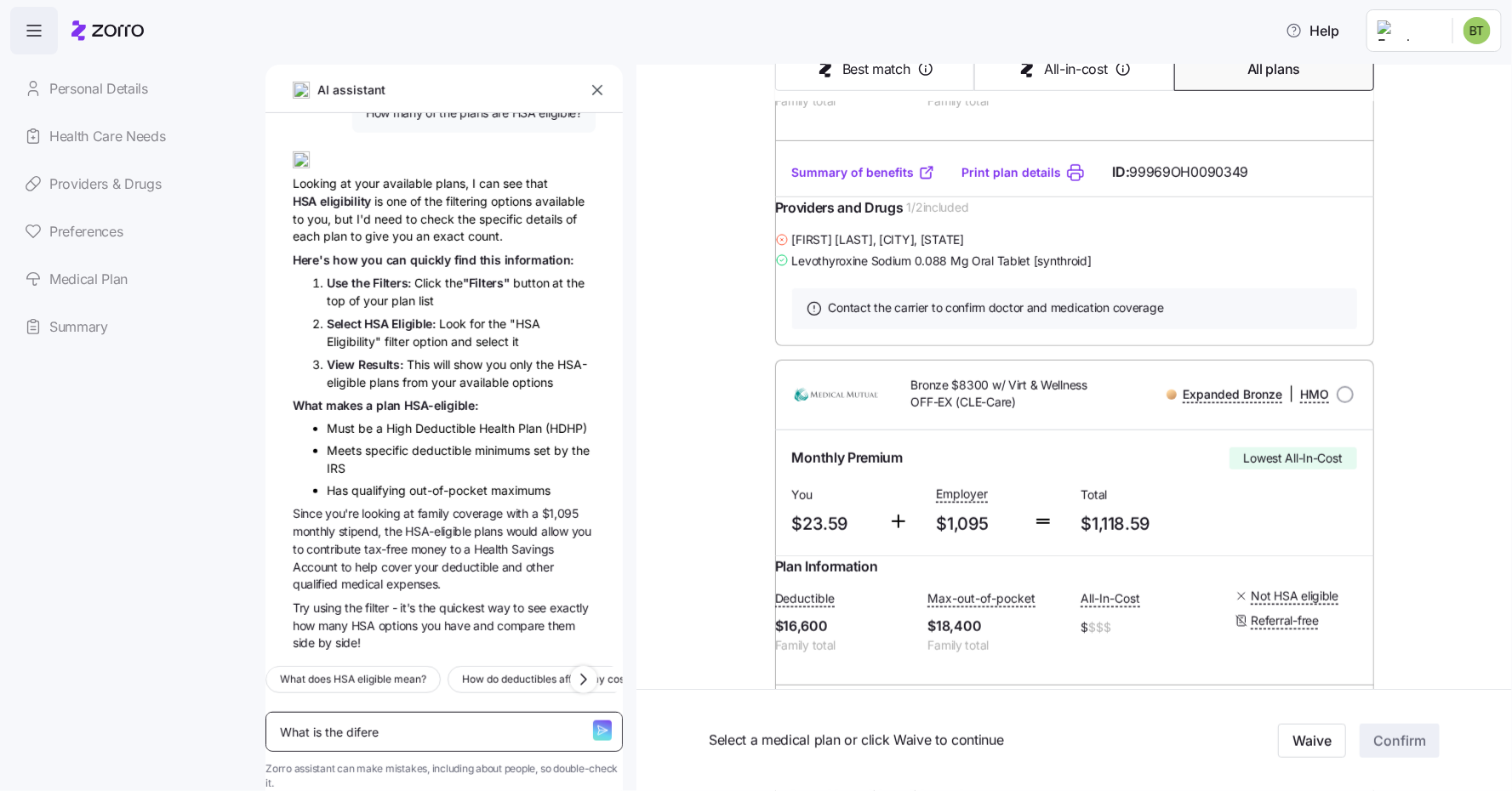 type on "What is the diferen" 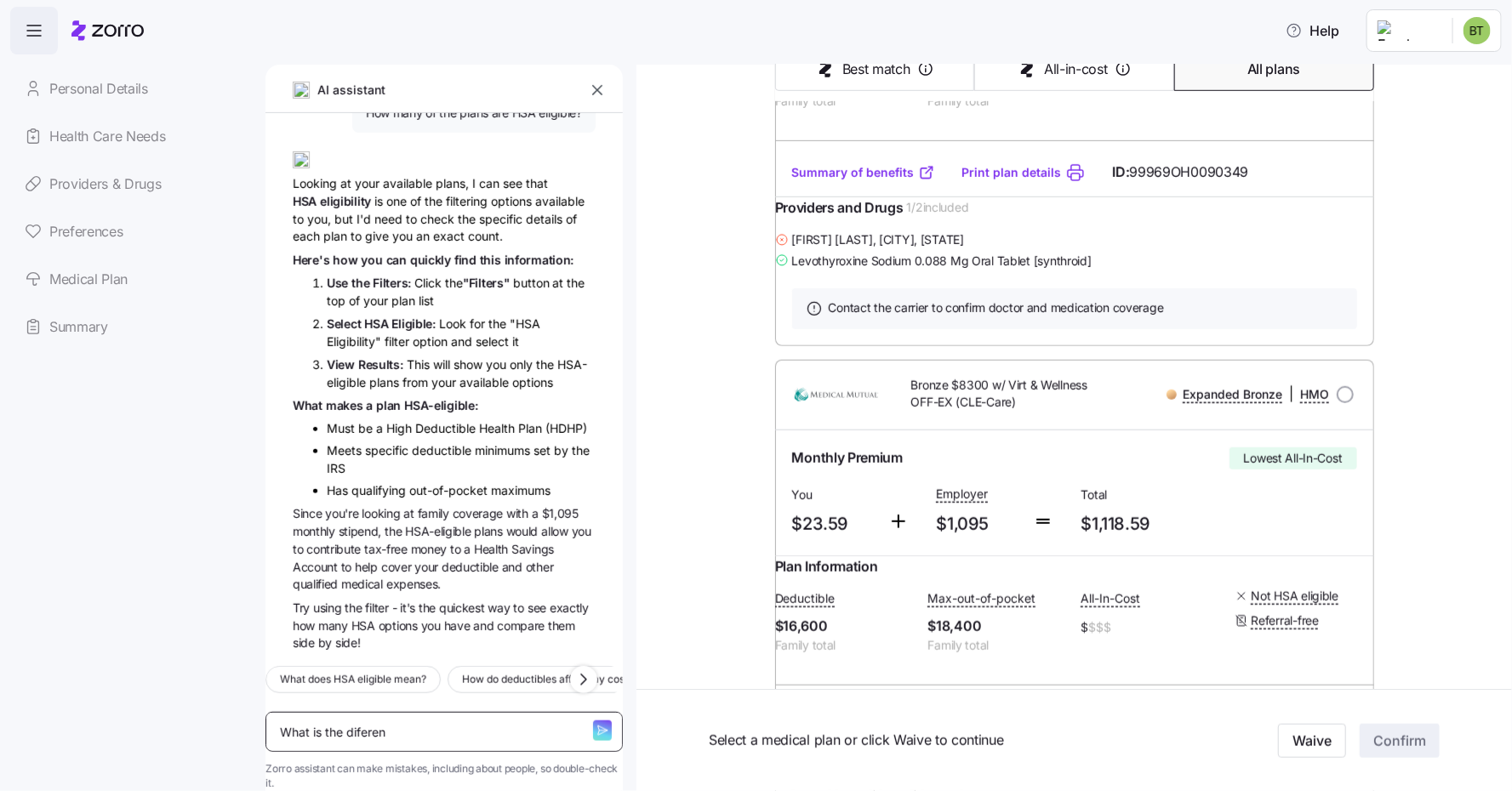 type on "What is the diferenc" 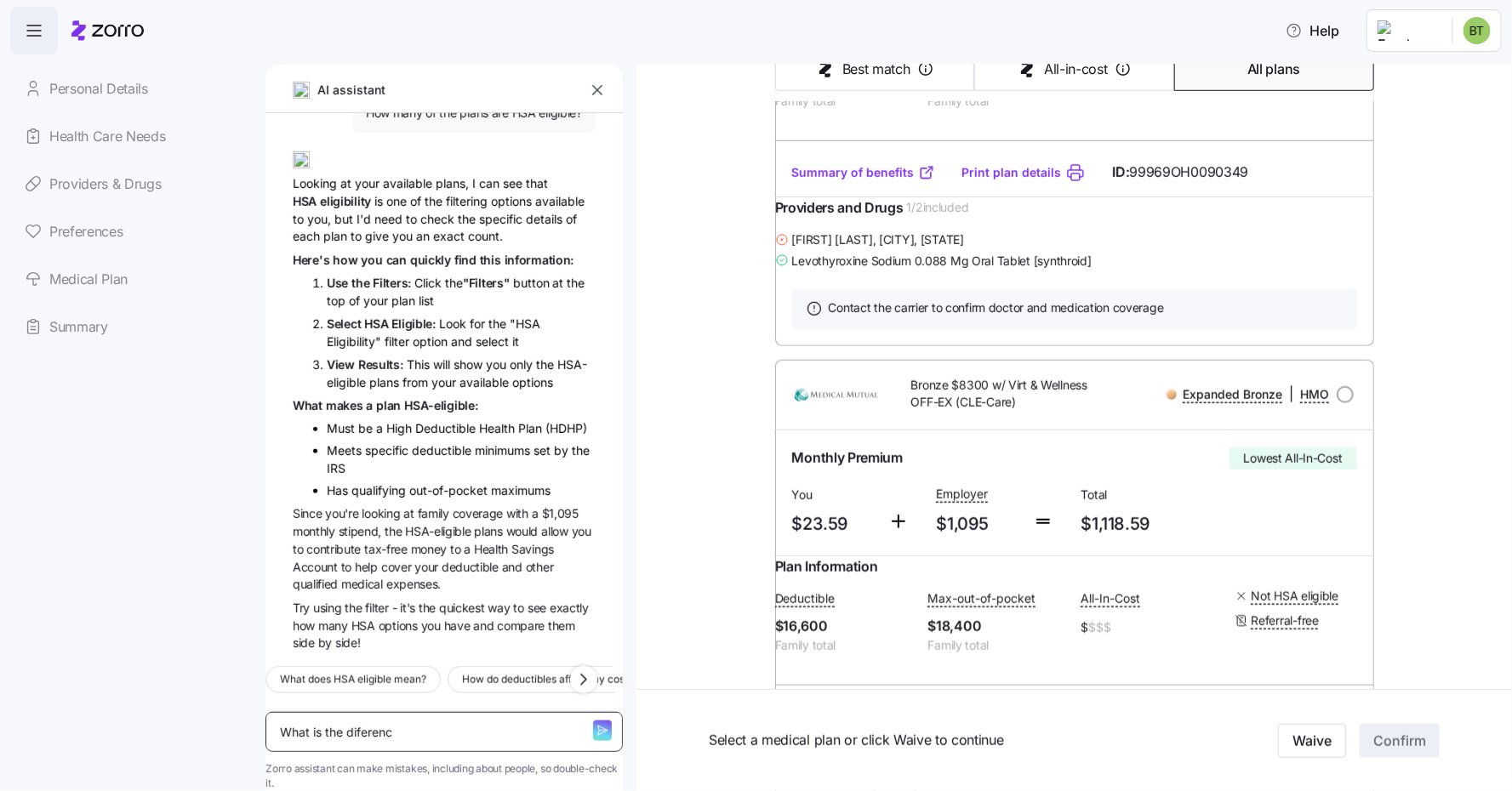 type on "x" 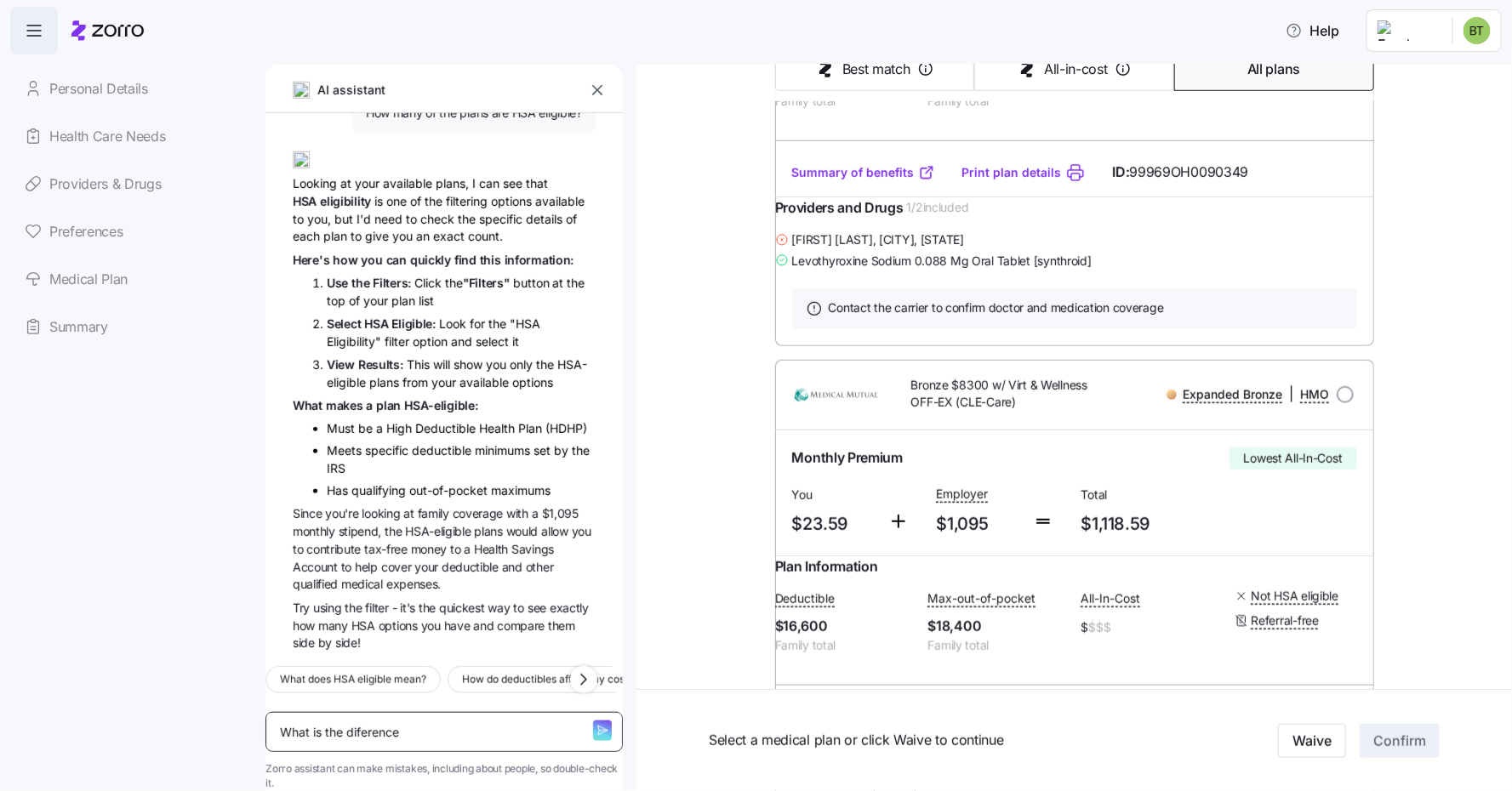 type on "What is the diference" 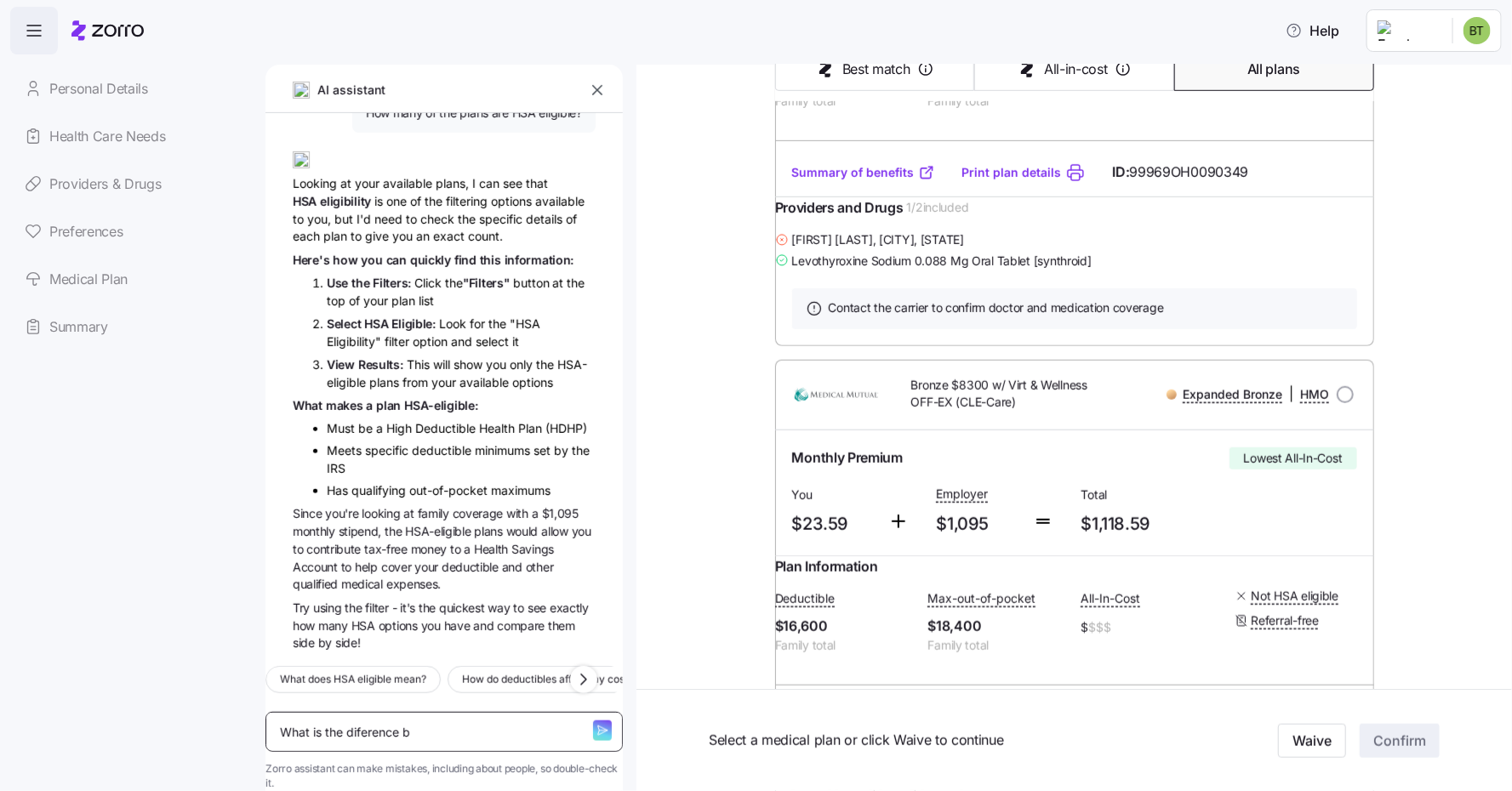 type on "What is the diference" 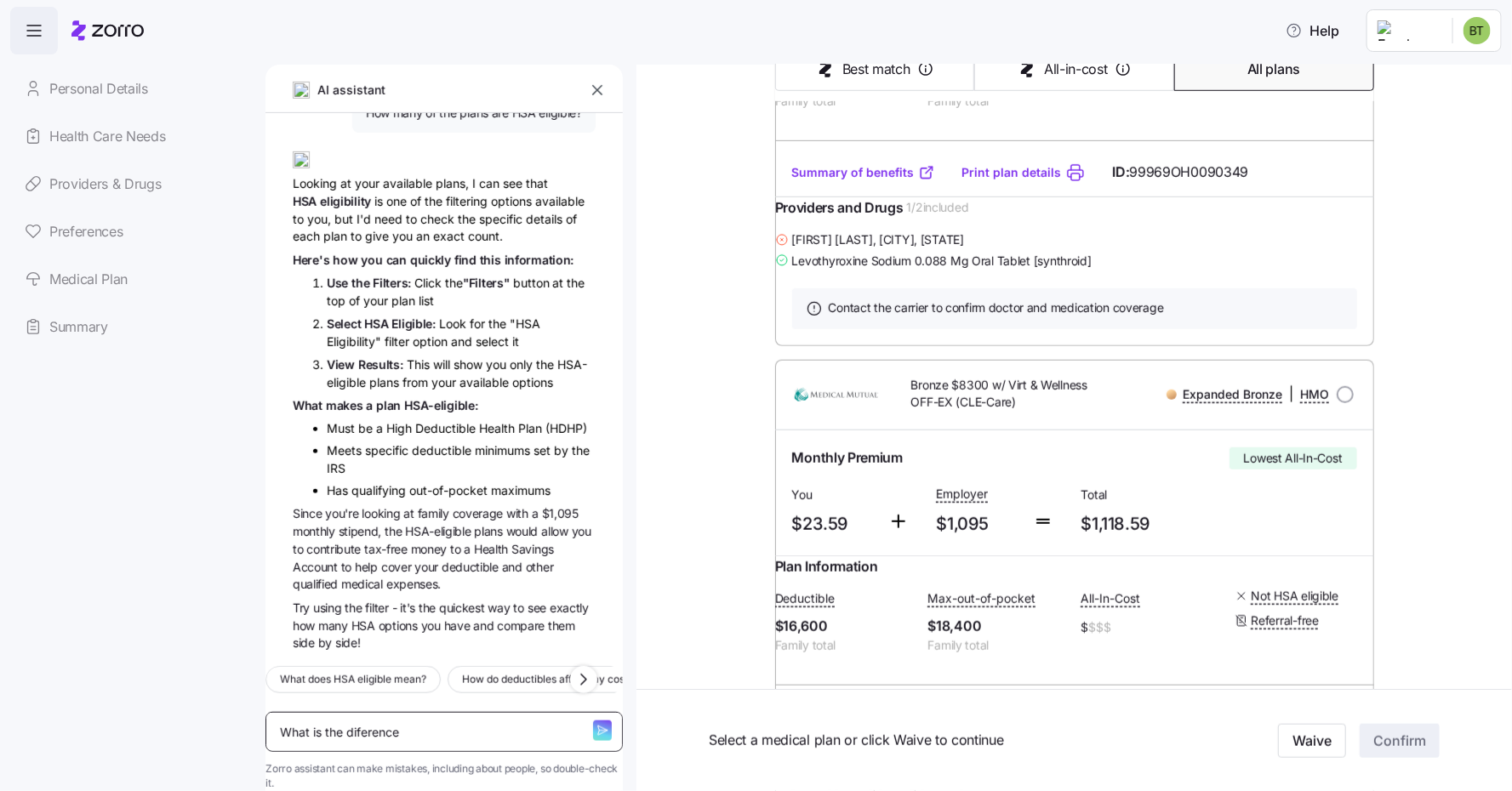 type on "What is the diference" 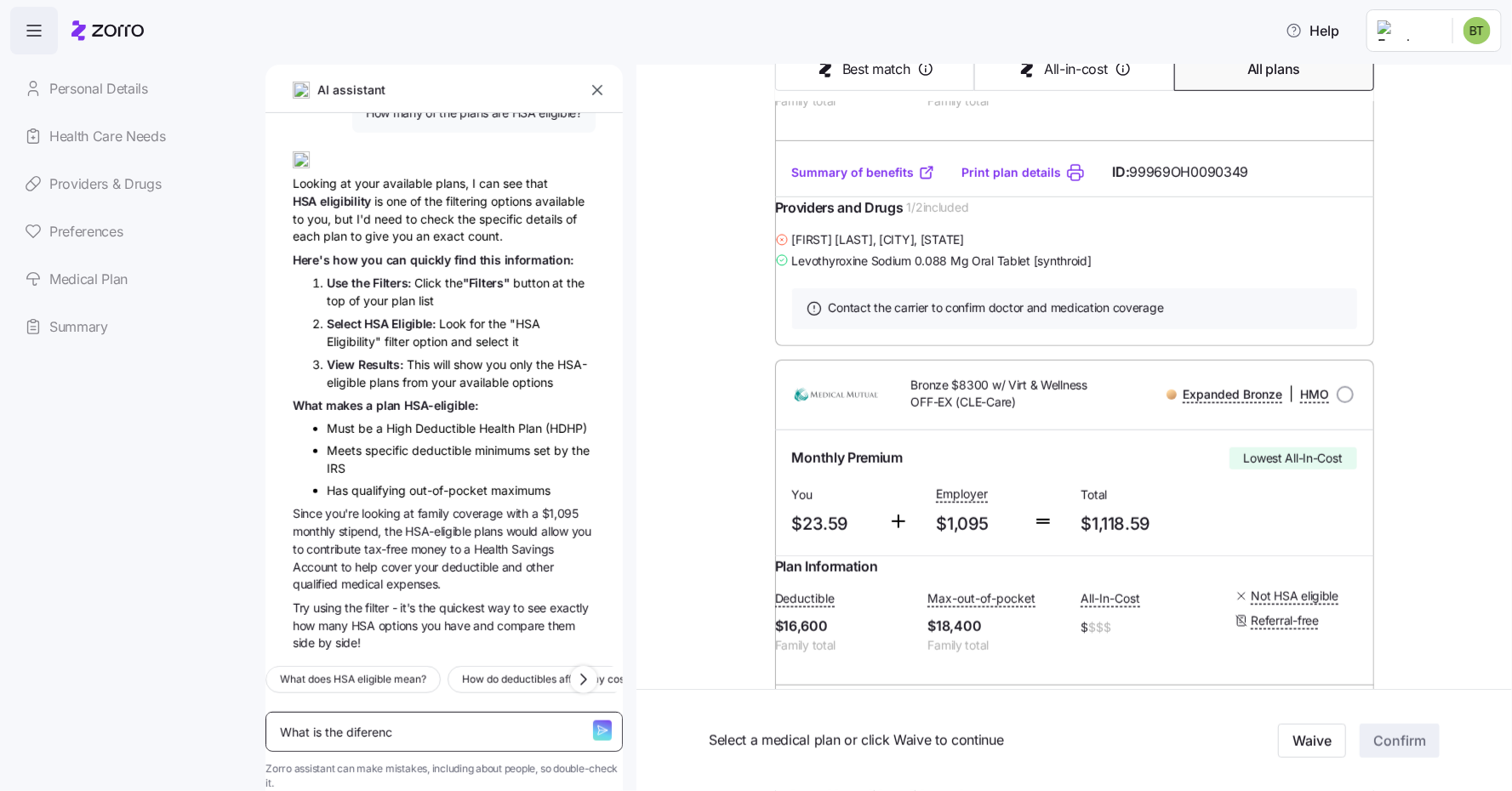 type on "What is the diferen" 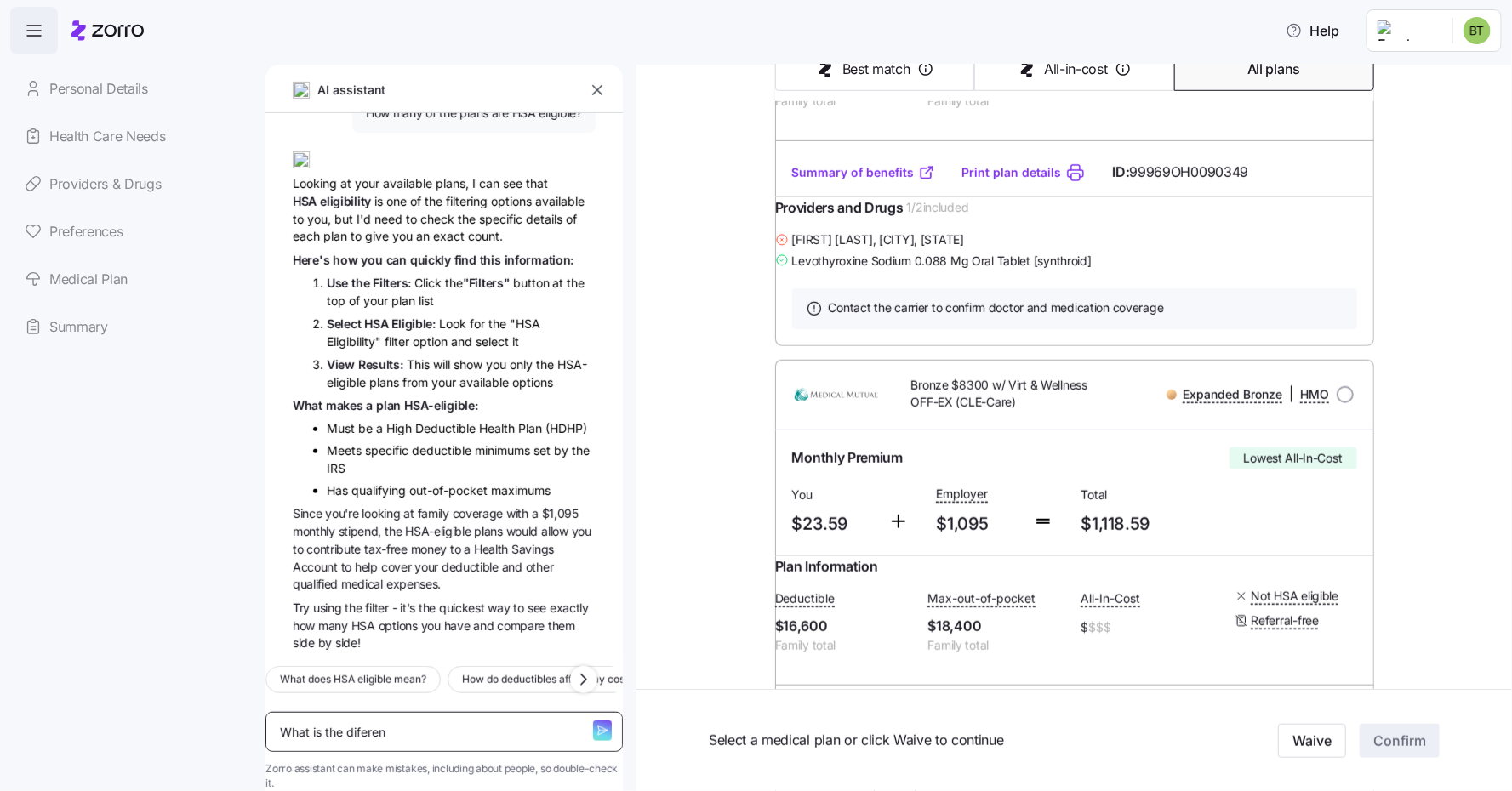type on "What is the difere" 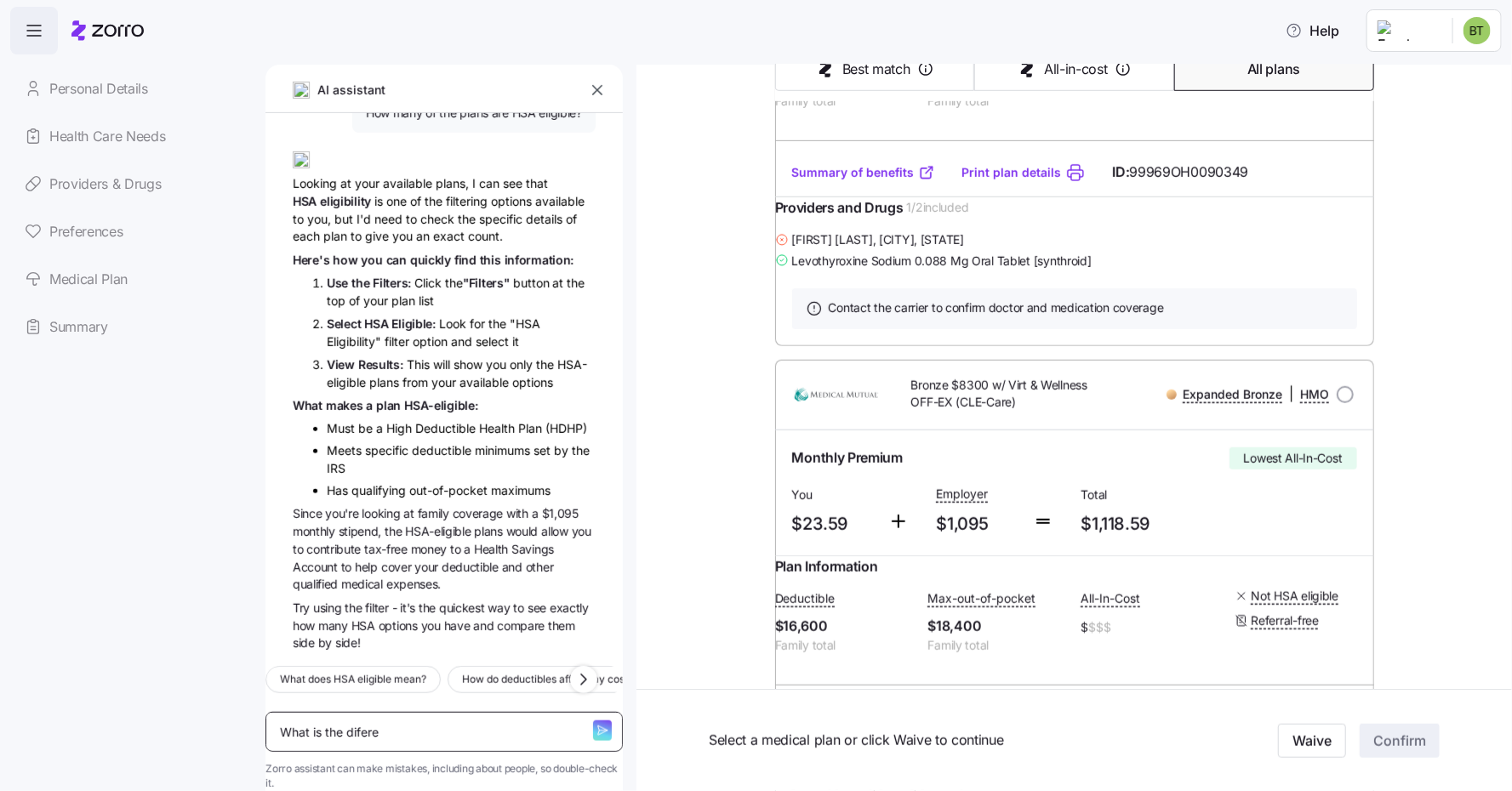 type on "What is the difer" 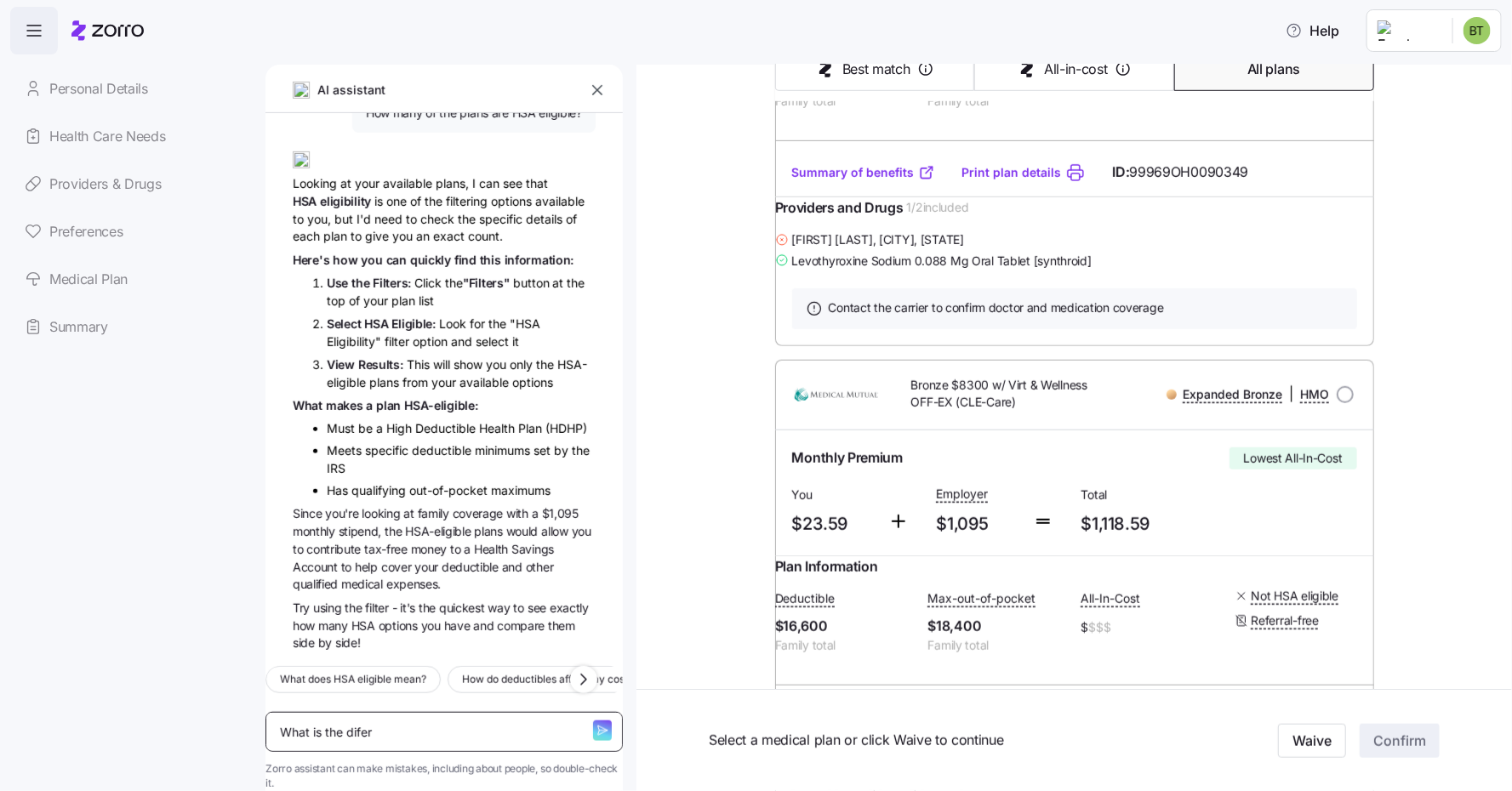 type on "What is the dife" 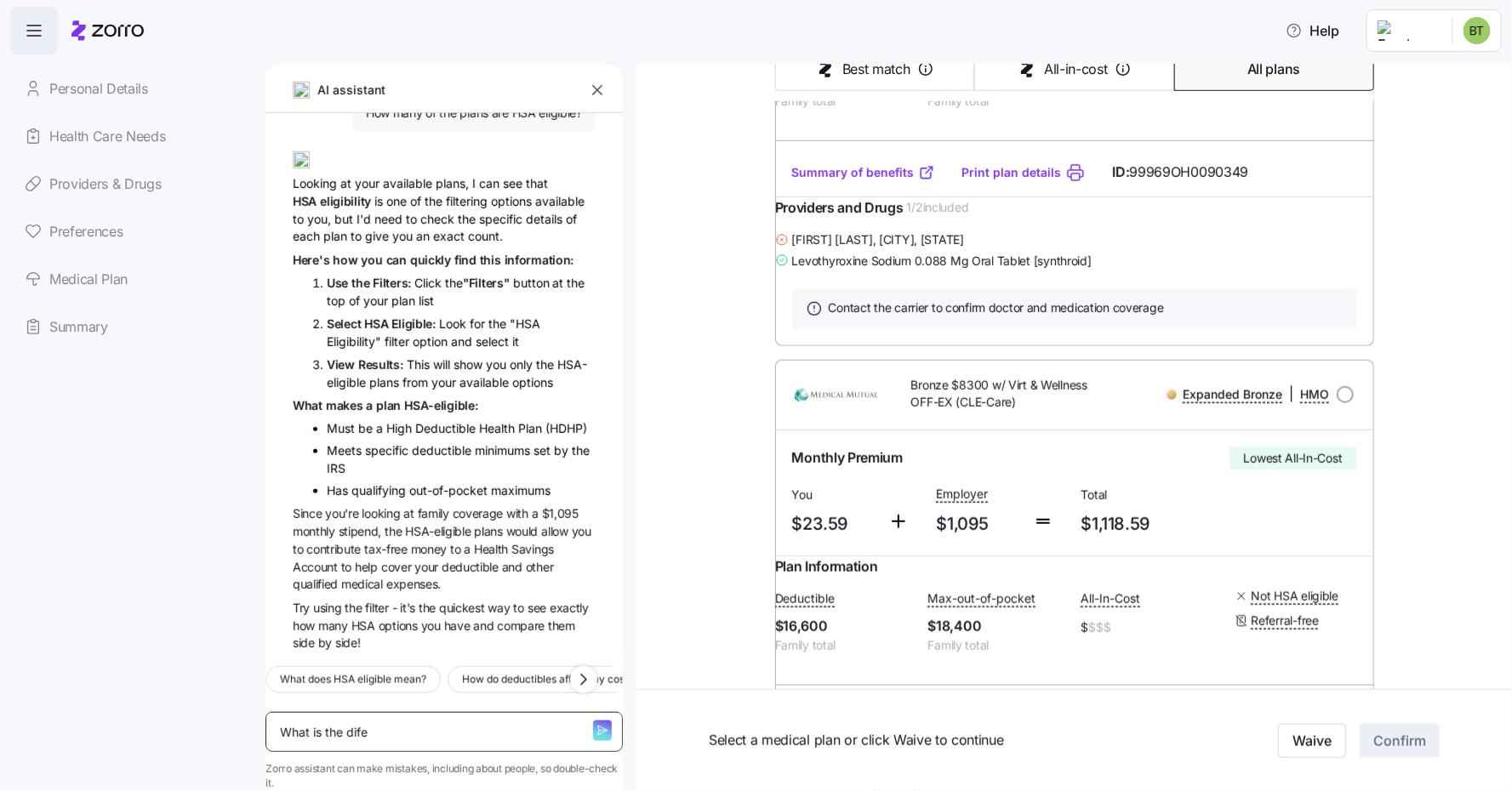 type on "What is the dif" 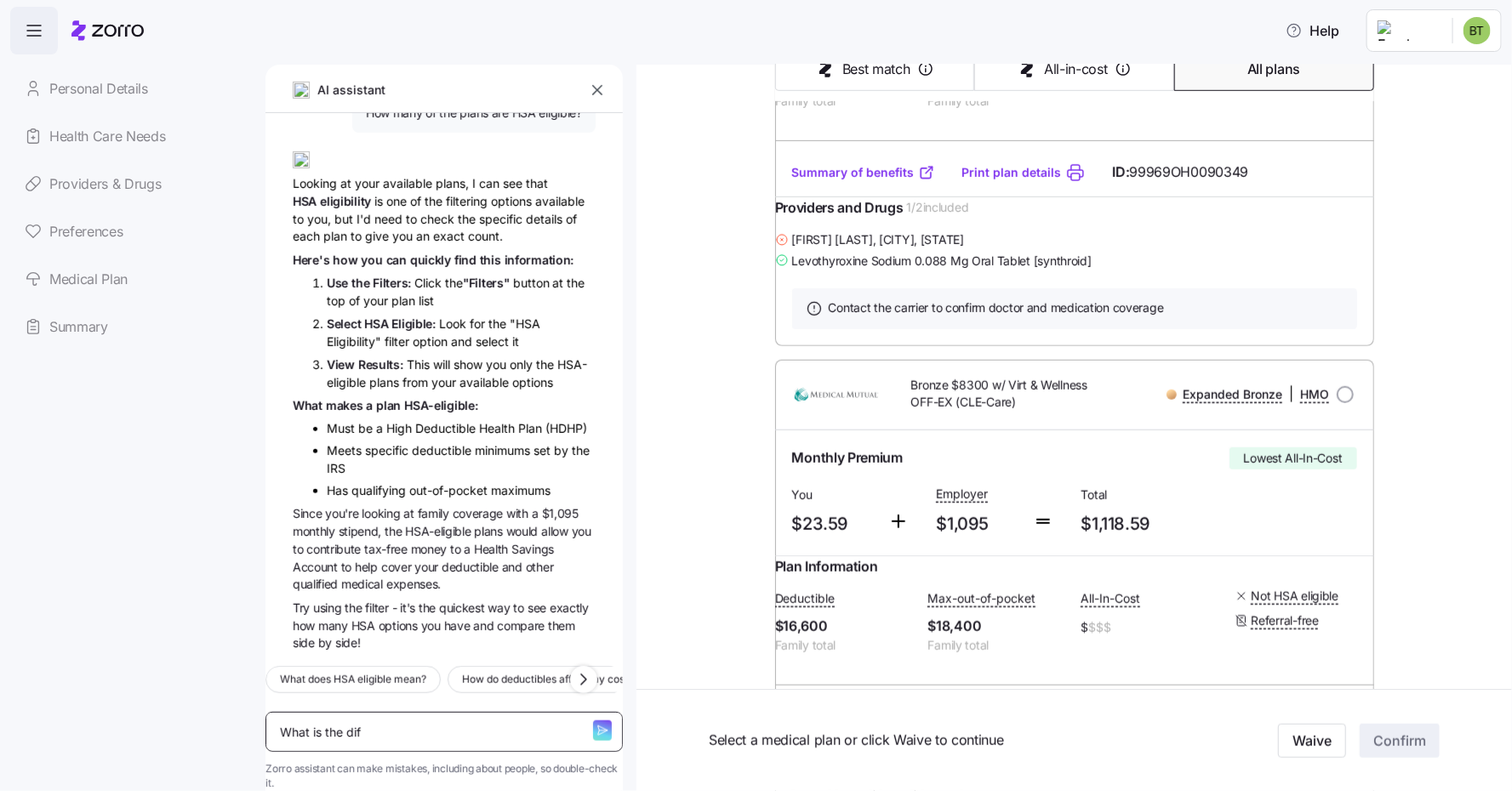 type on "What is the diff" 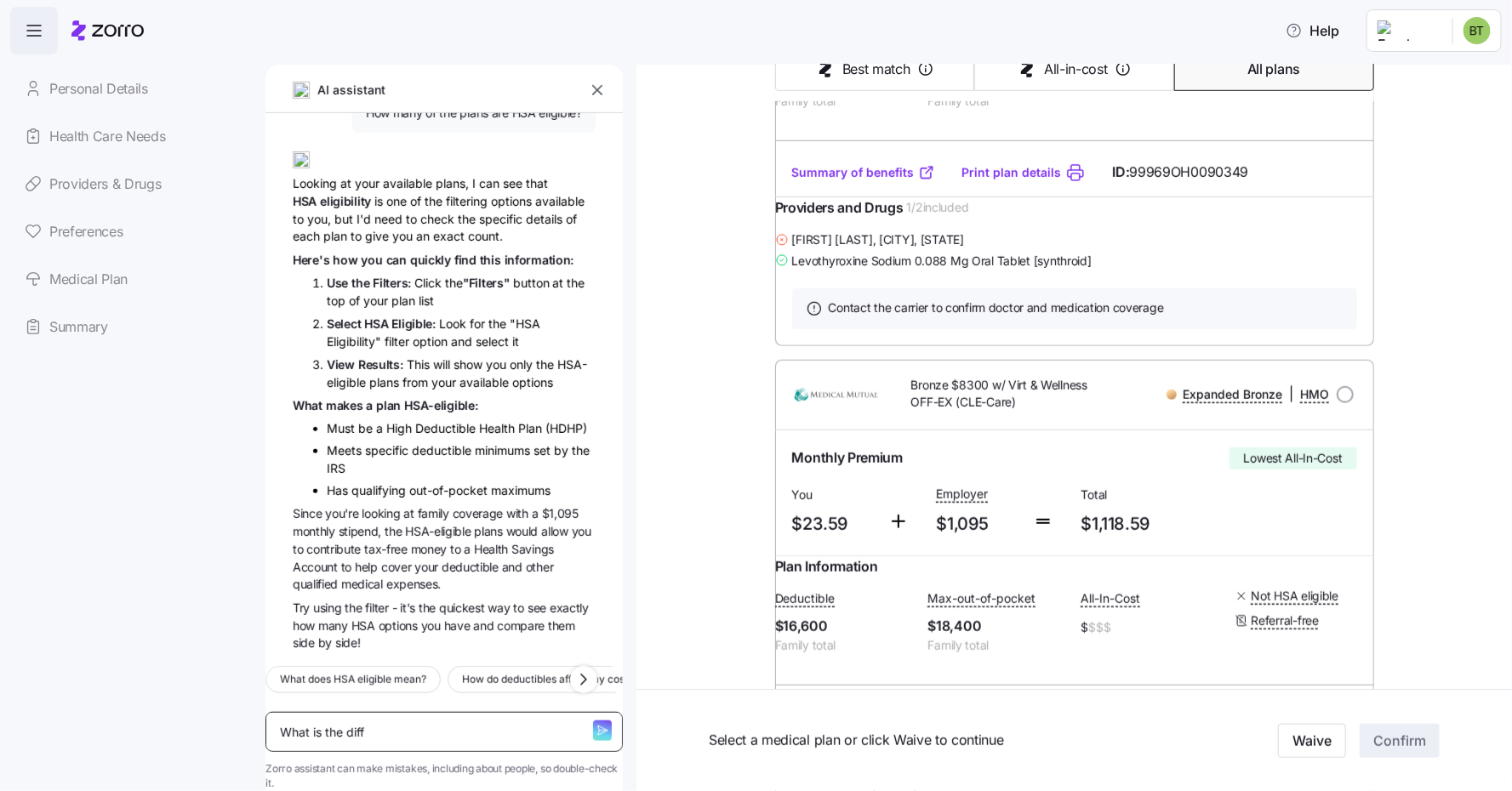 type on "What is the diffe" 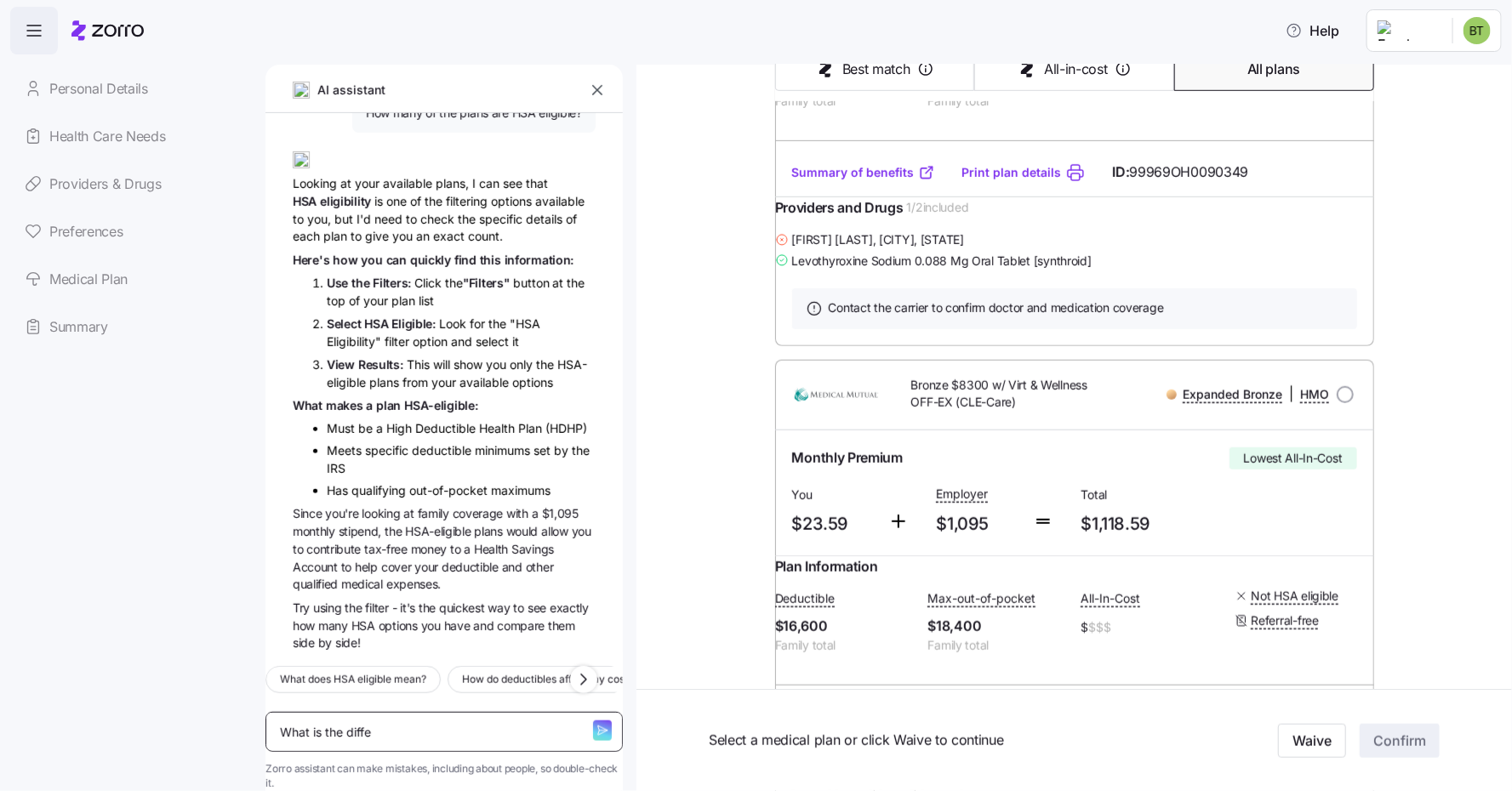 type on "What is the differ" 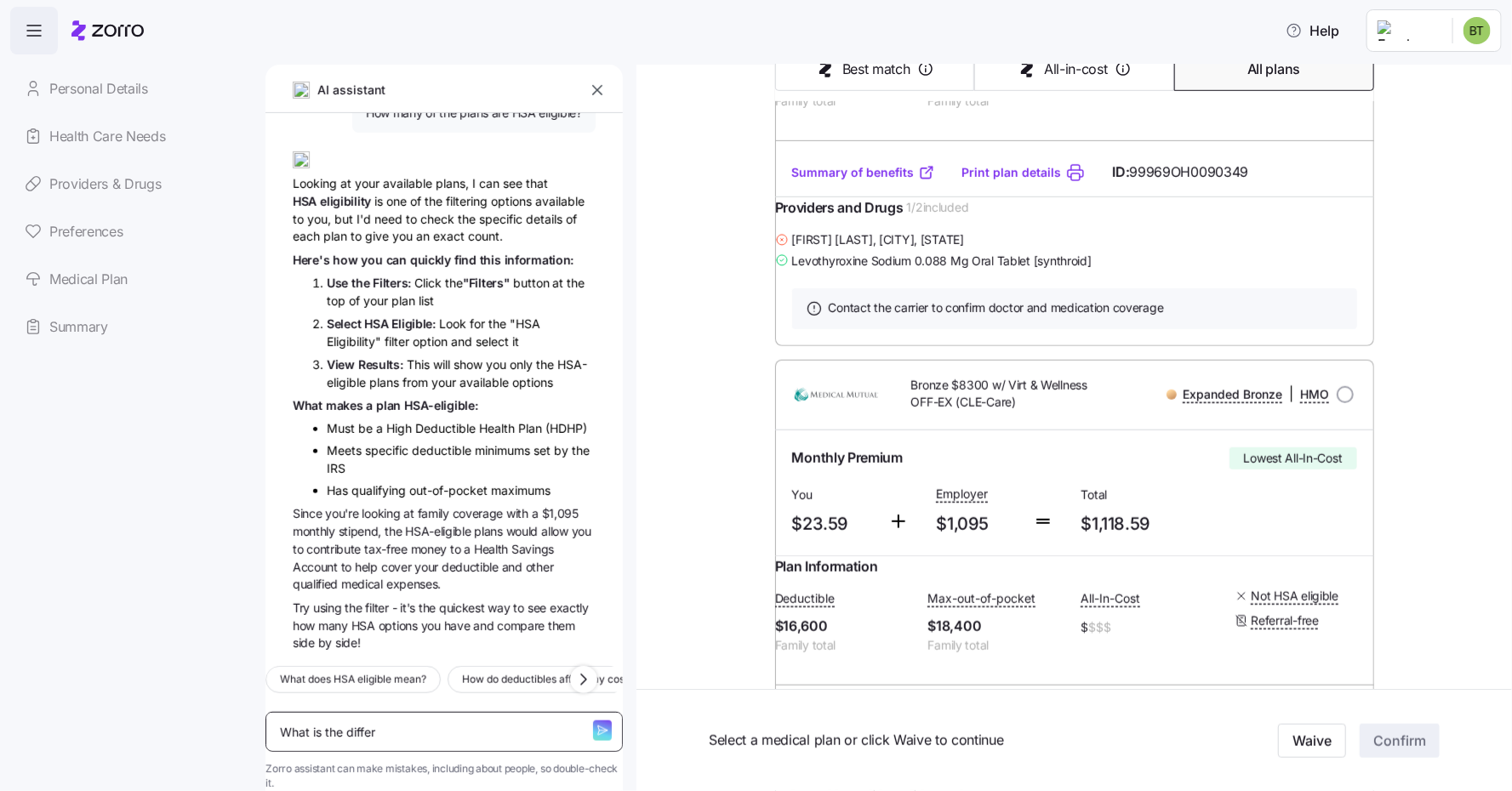 type on "What is the differe" 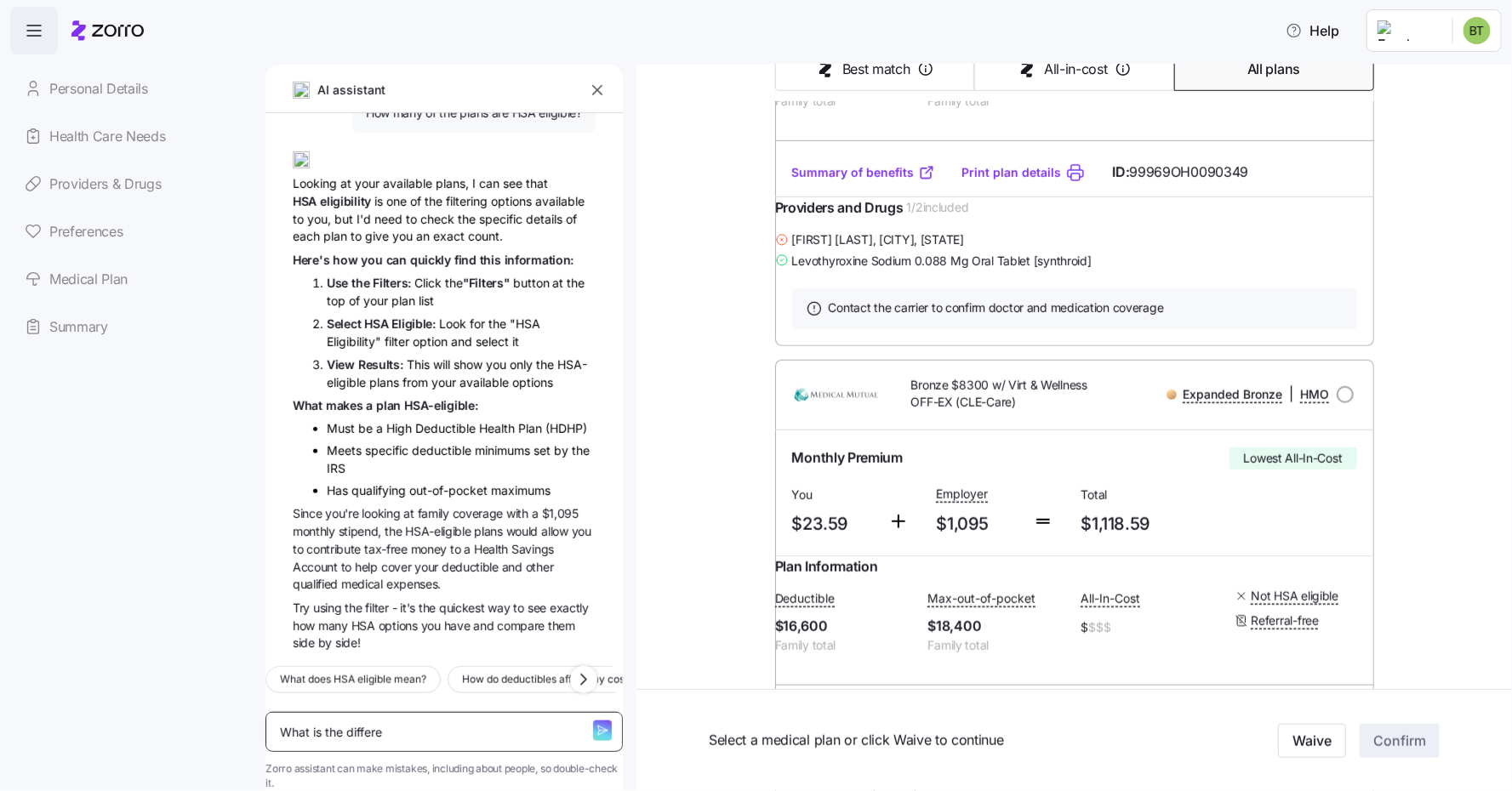 type on "What is the differen" 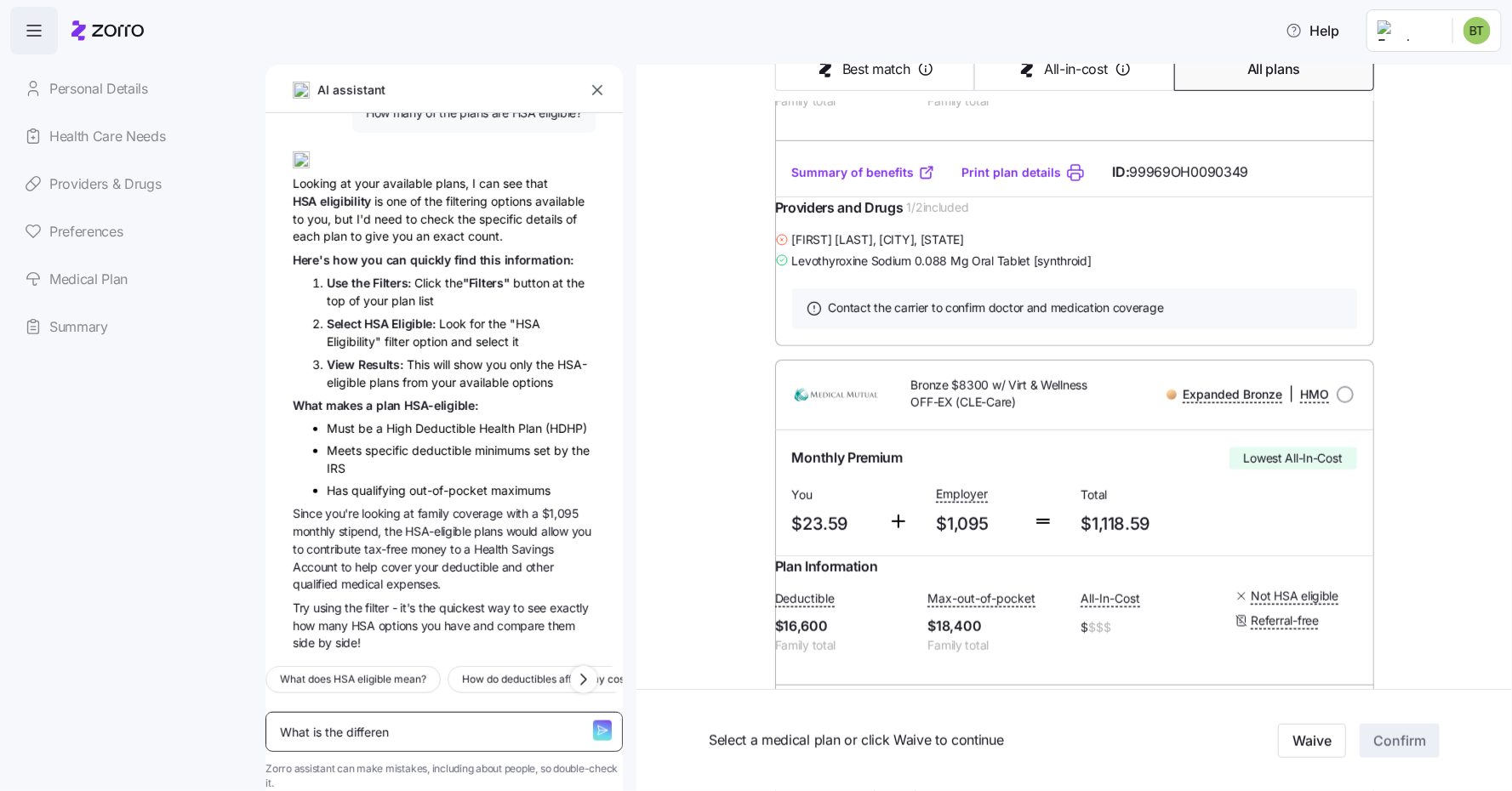 type on "What is the differenc" 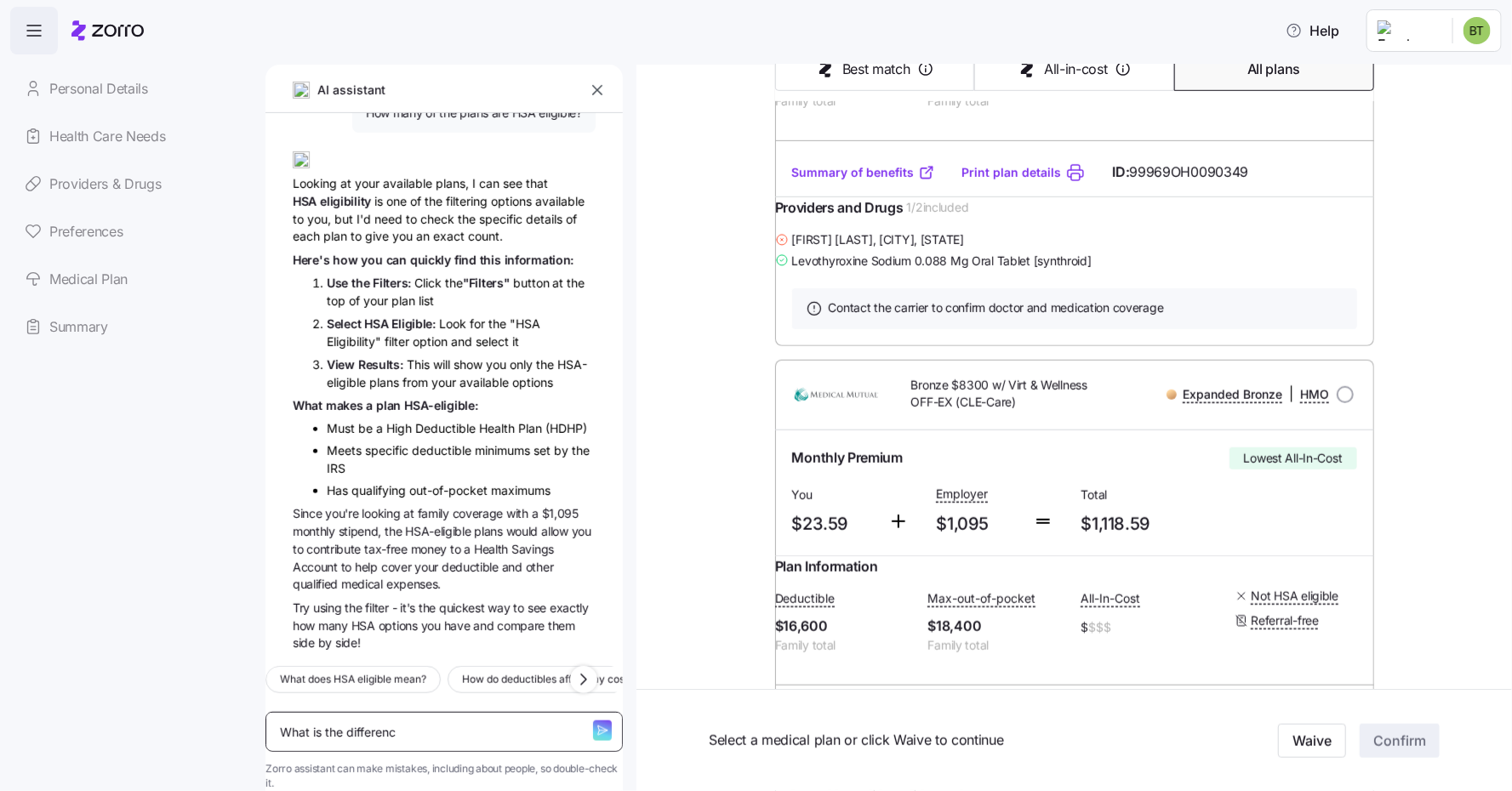 type on "What is the difference" 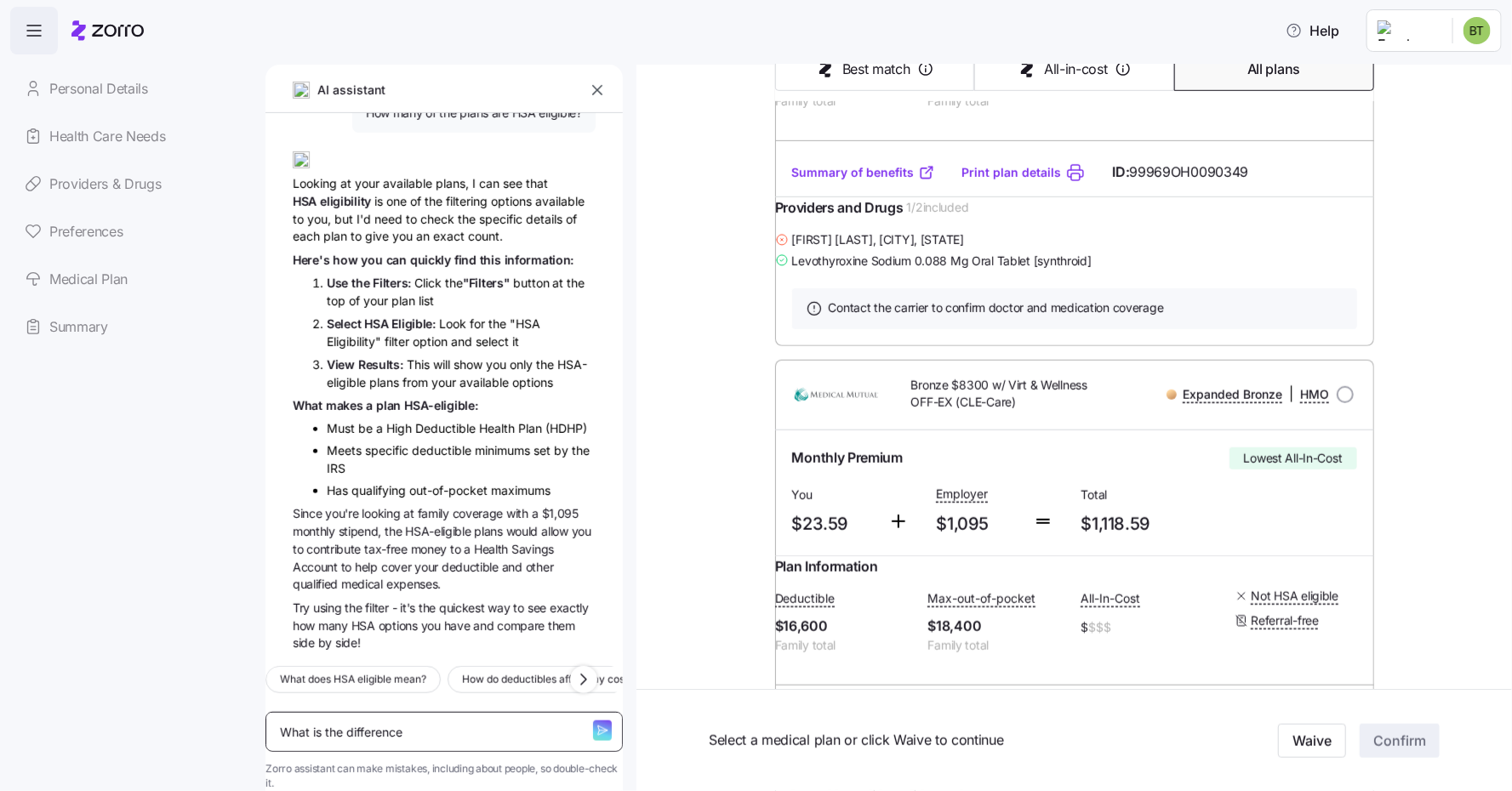 type on "What is the difference" 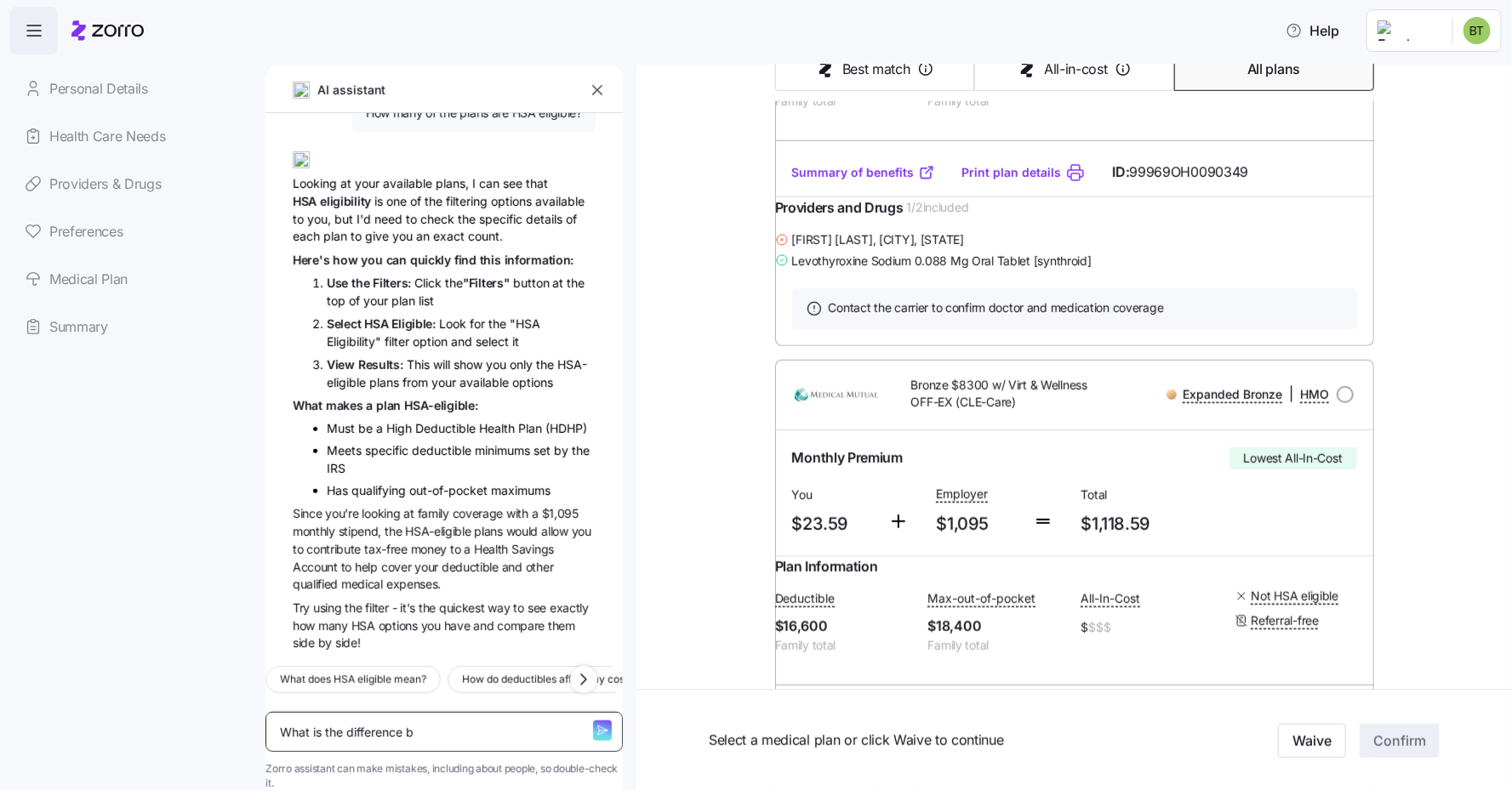 type on "What is the difference be" 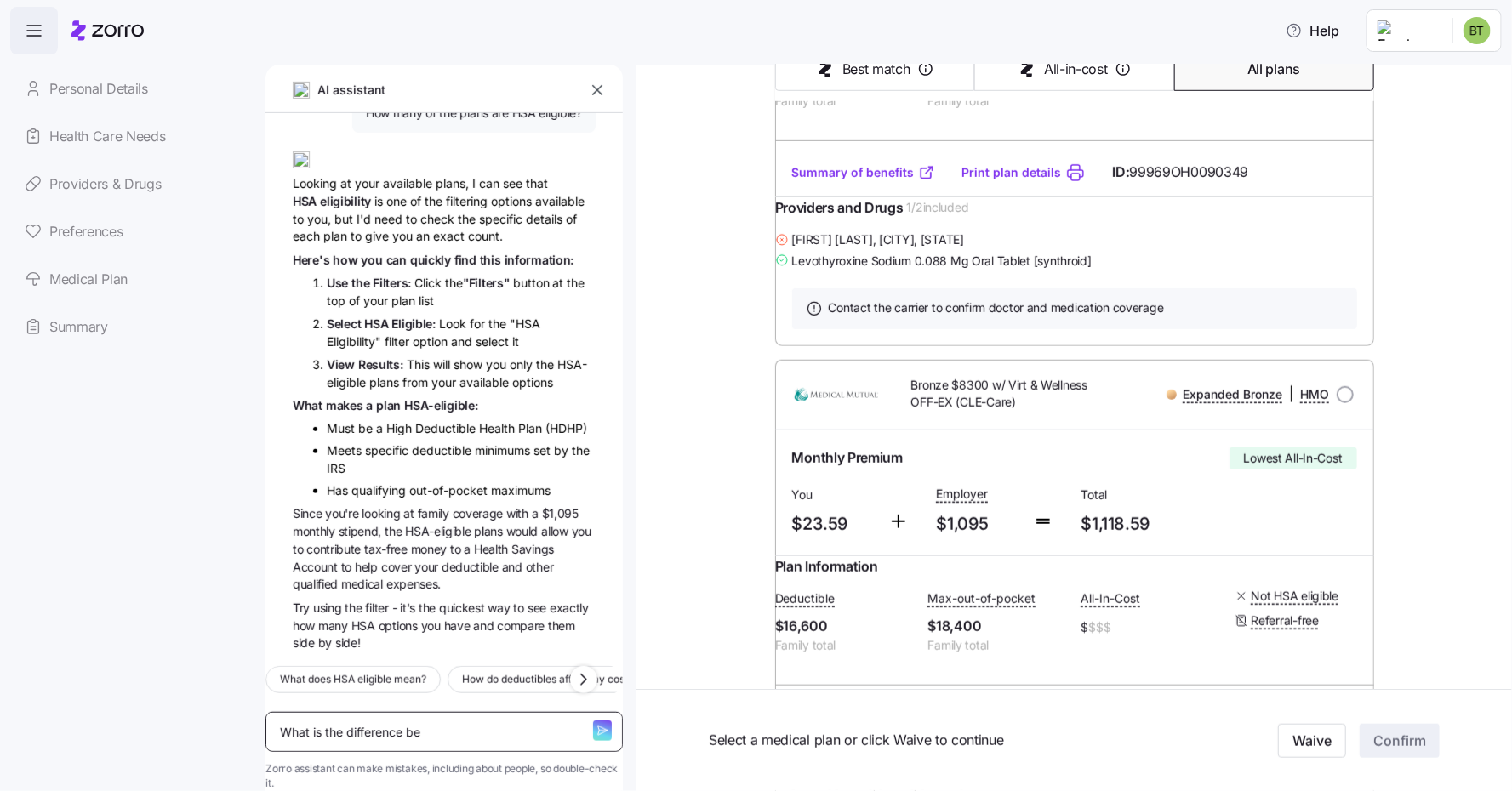 type on "x" 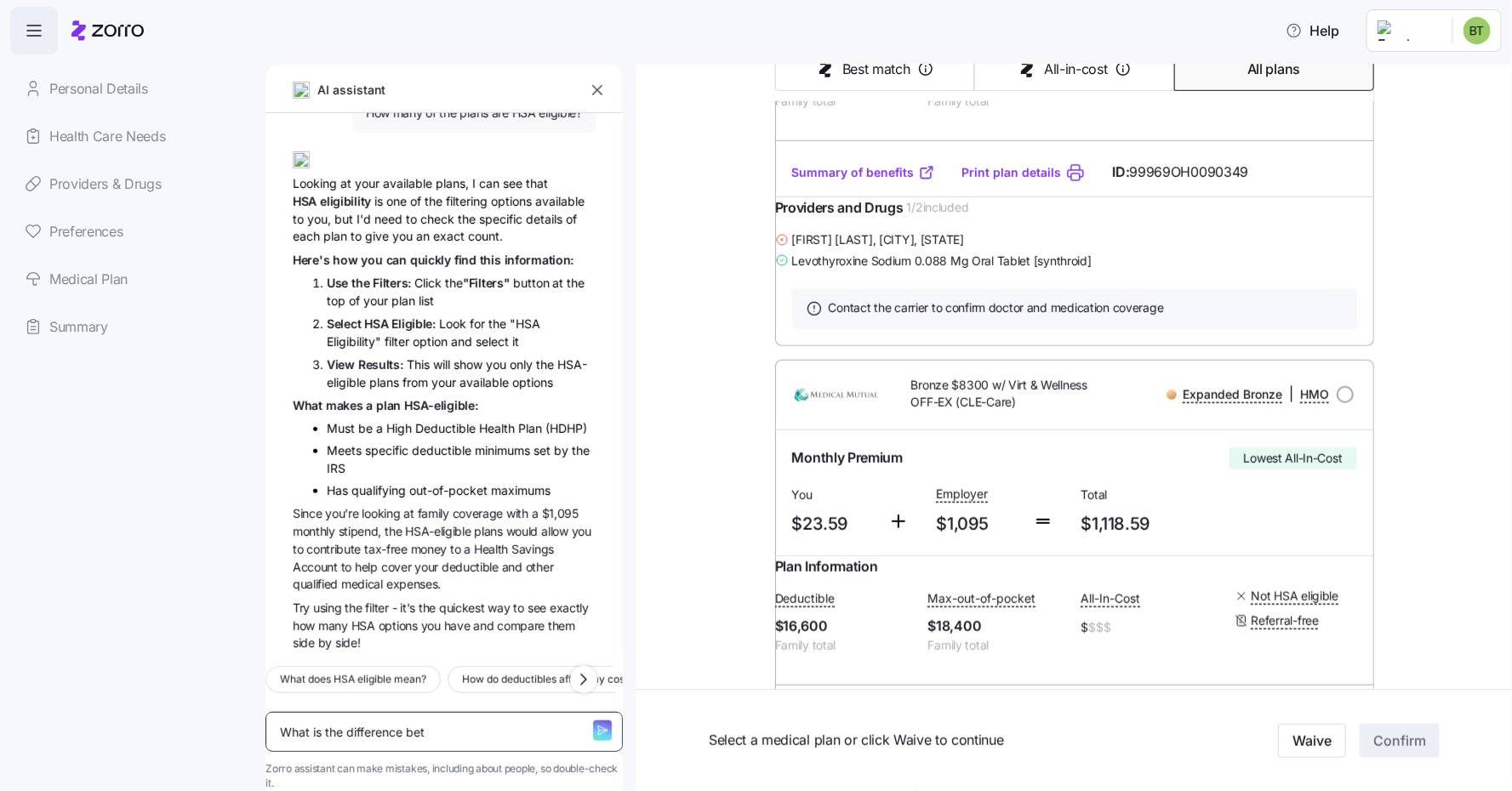 type on "What is the difference betw" 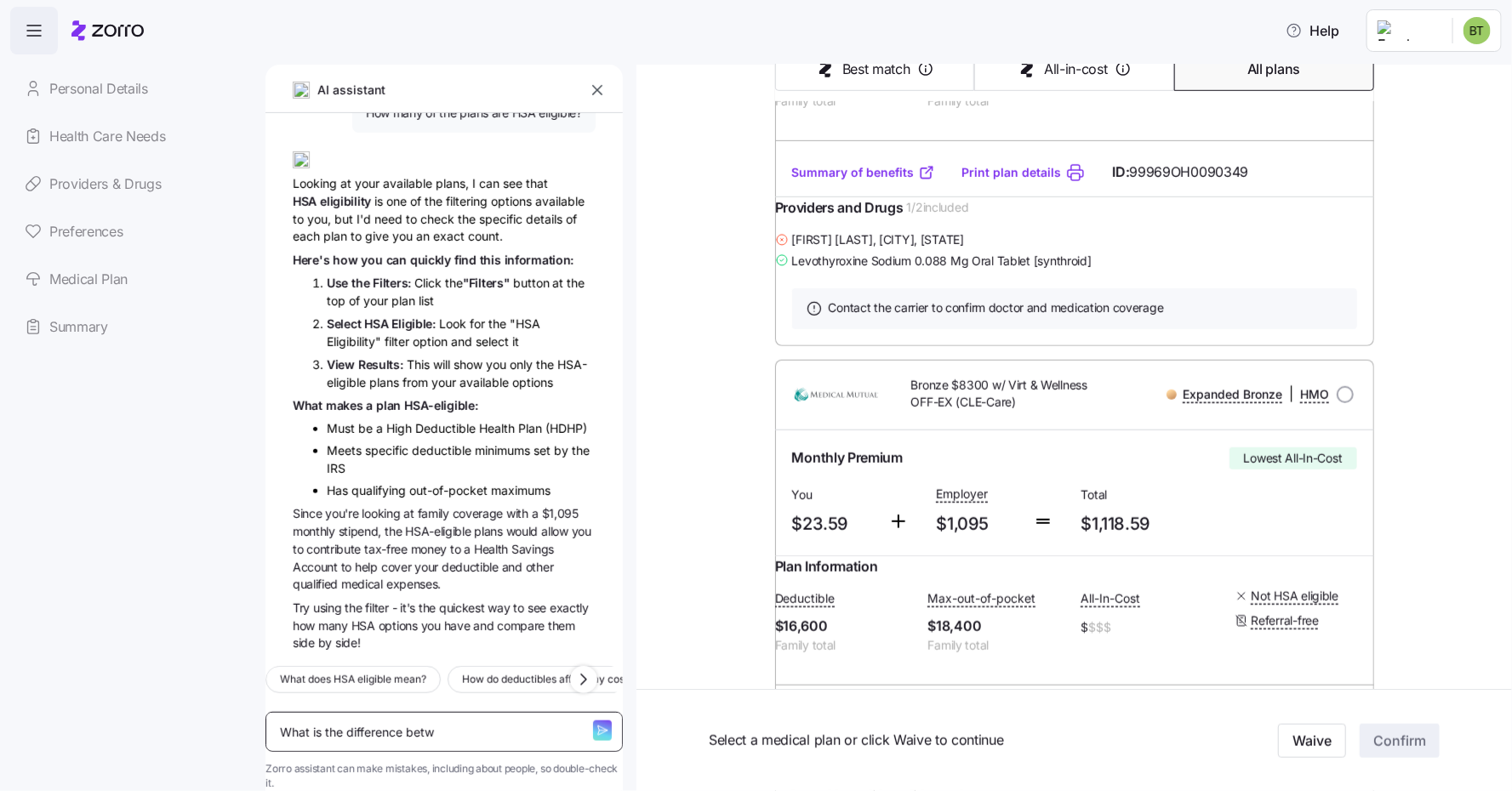 type on "What is the difference betwe" 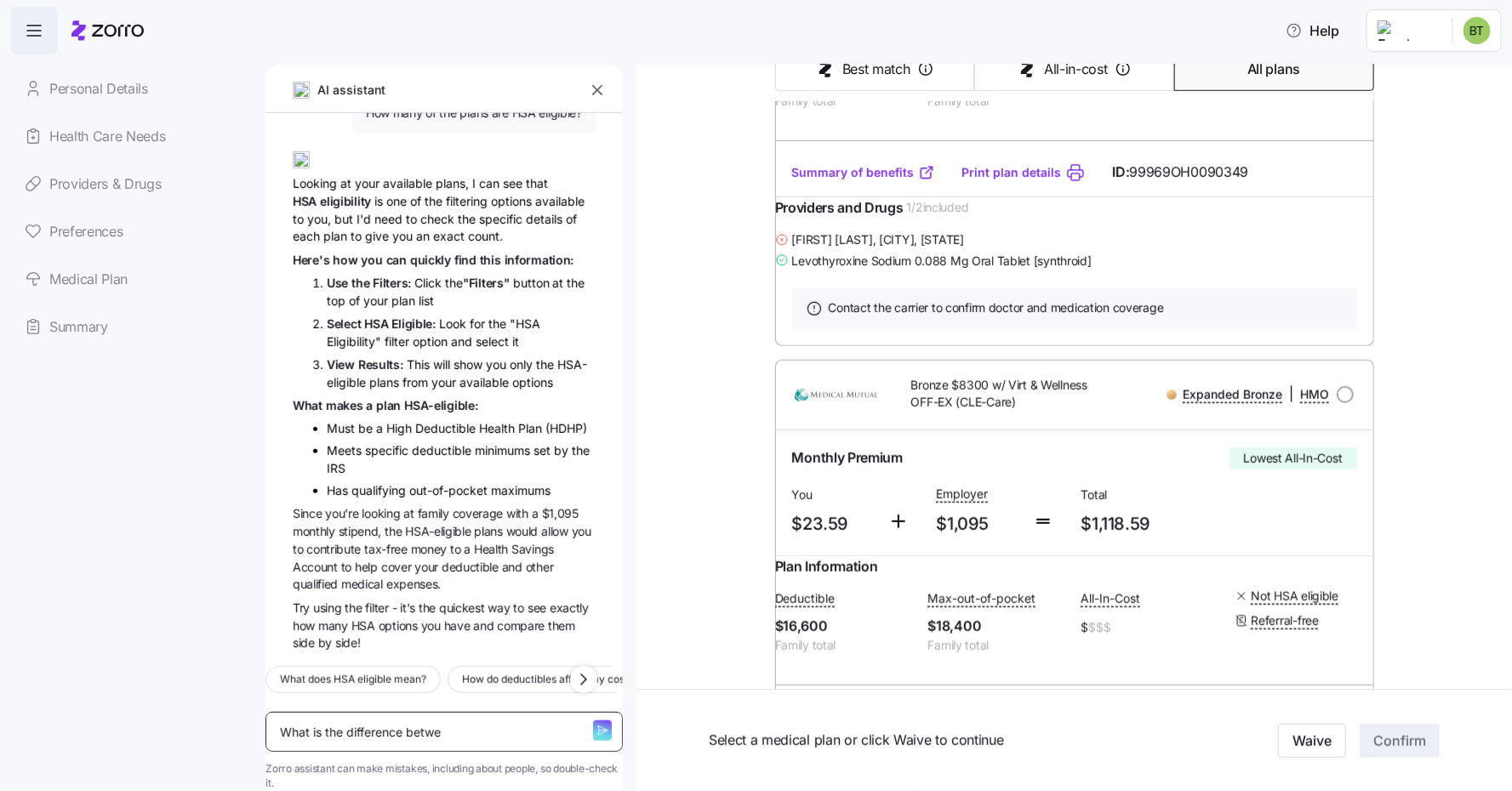 type on "What is the difference betwee" 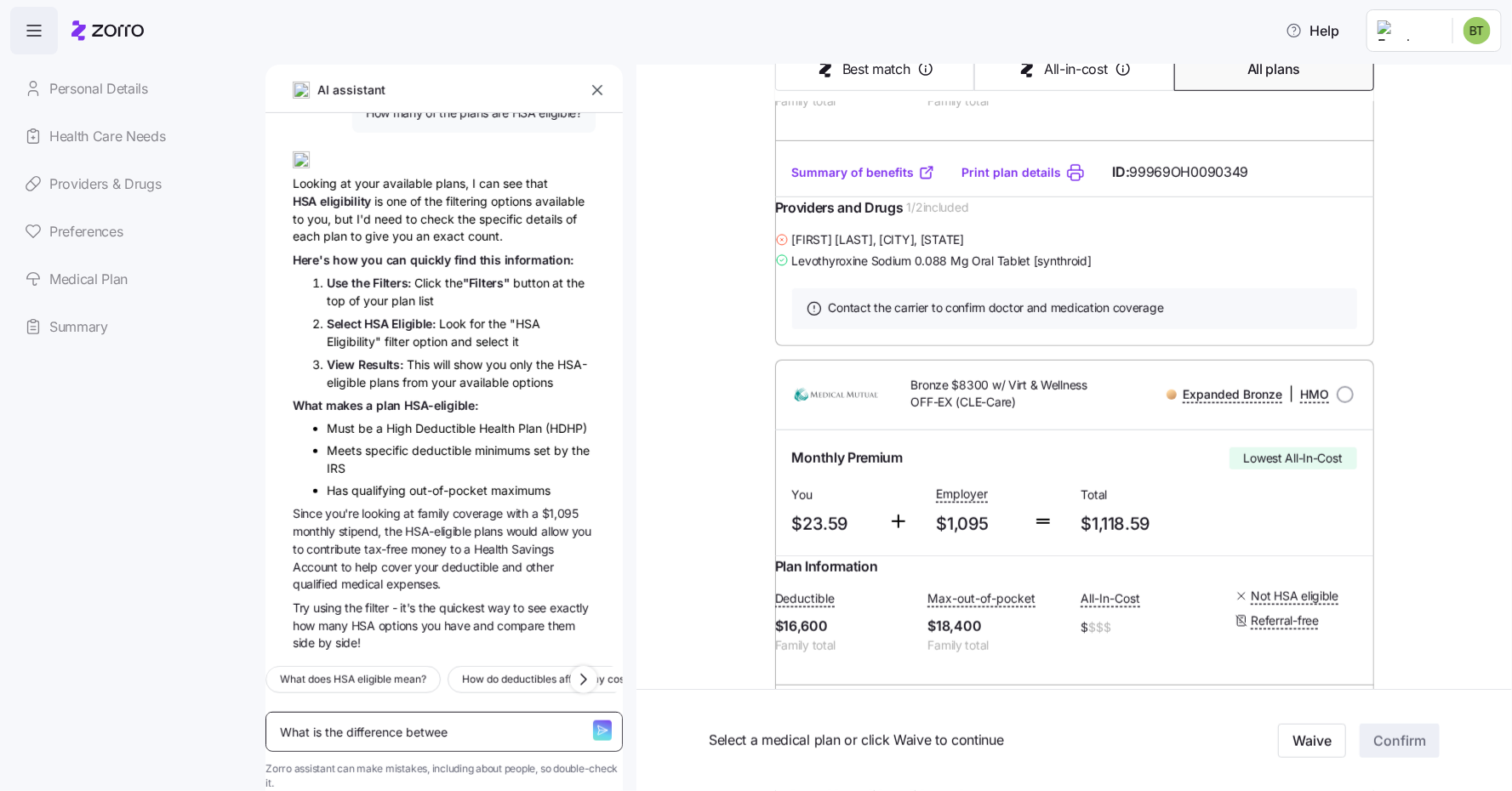 type on "What is the difference between" 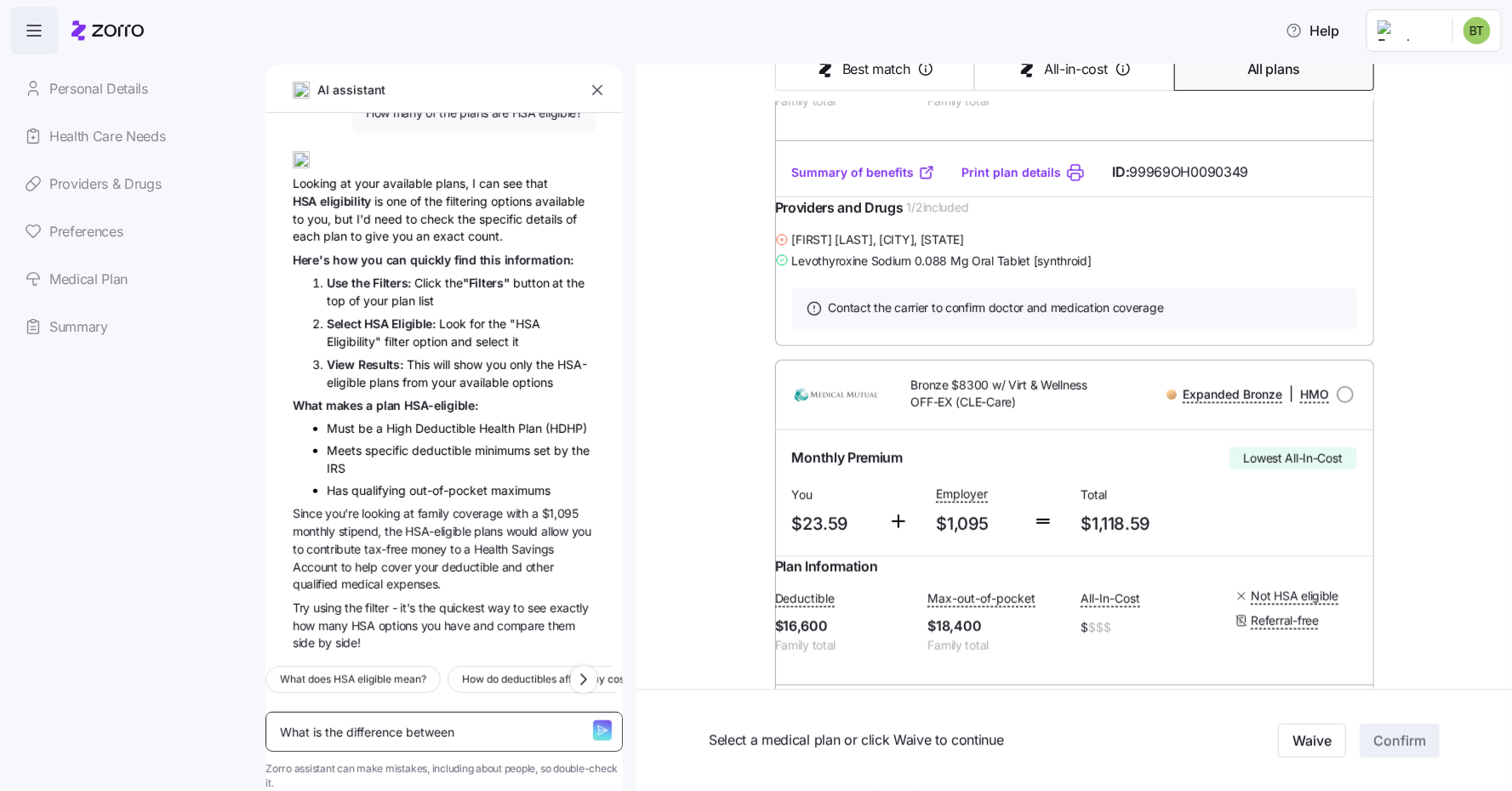 type on "What is the difference between" 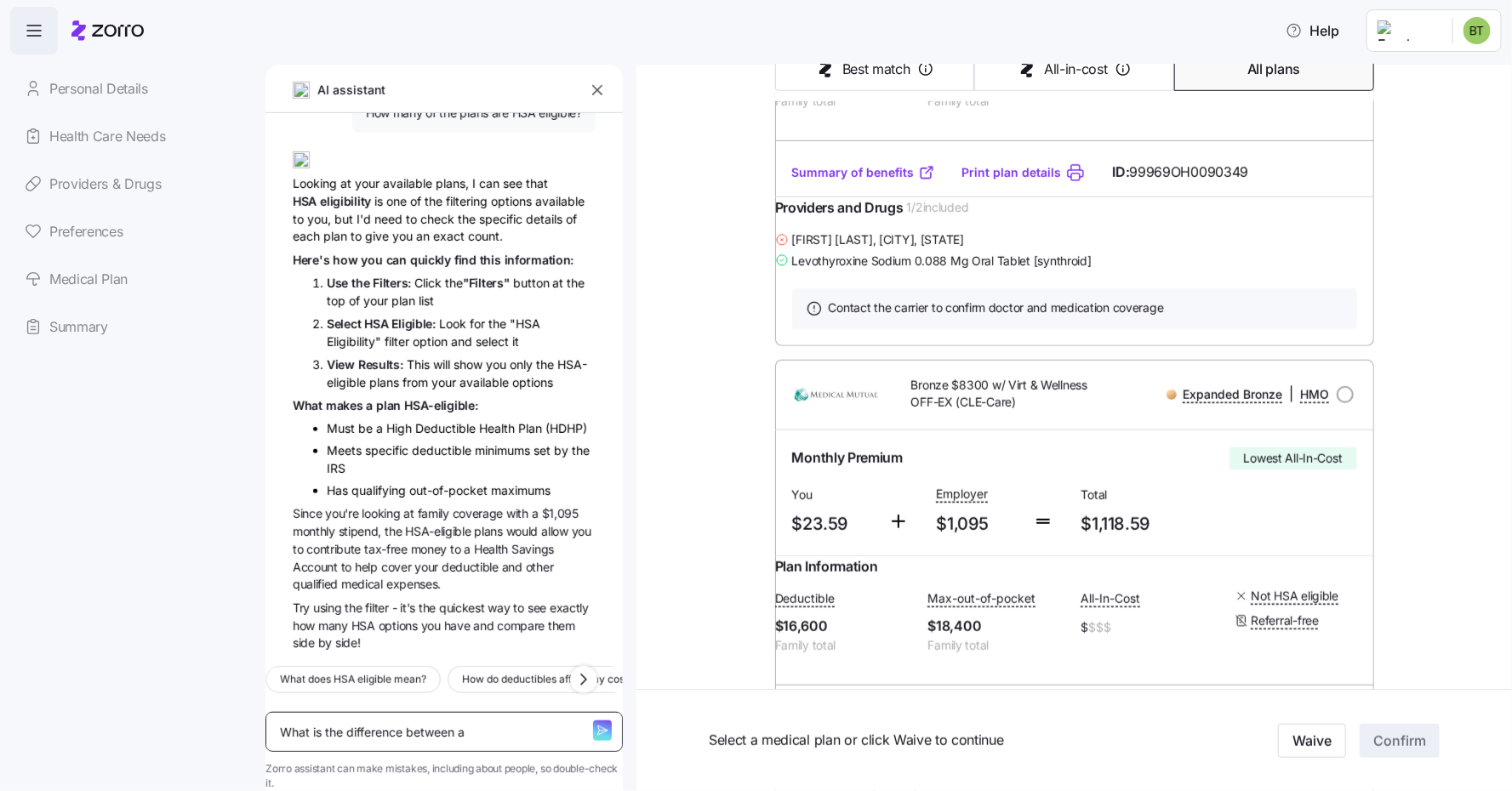 type on "What is the difference between a" 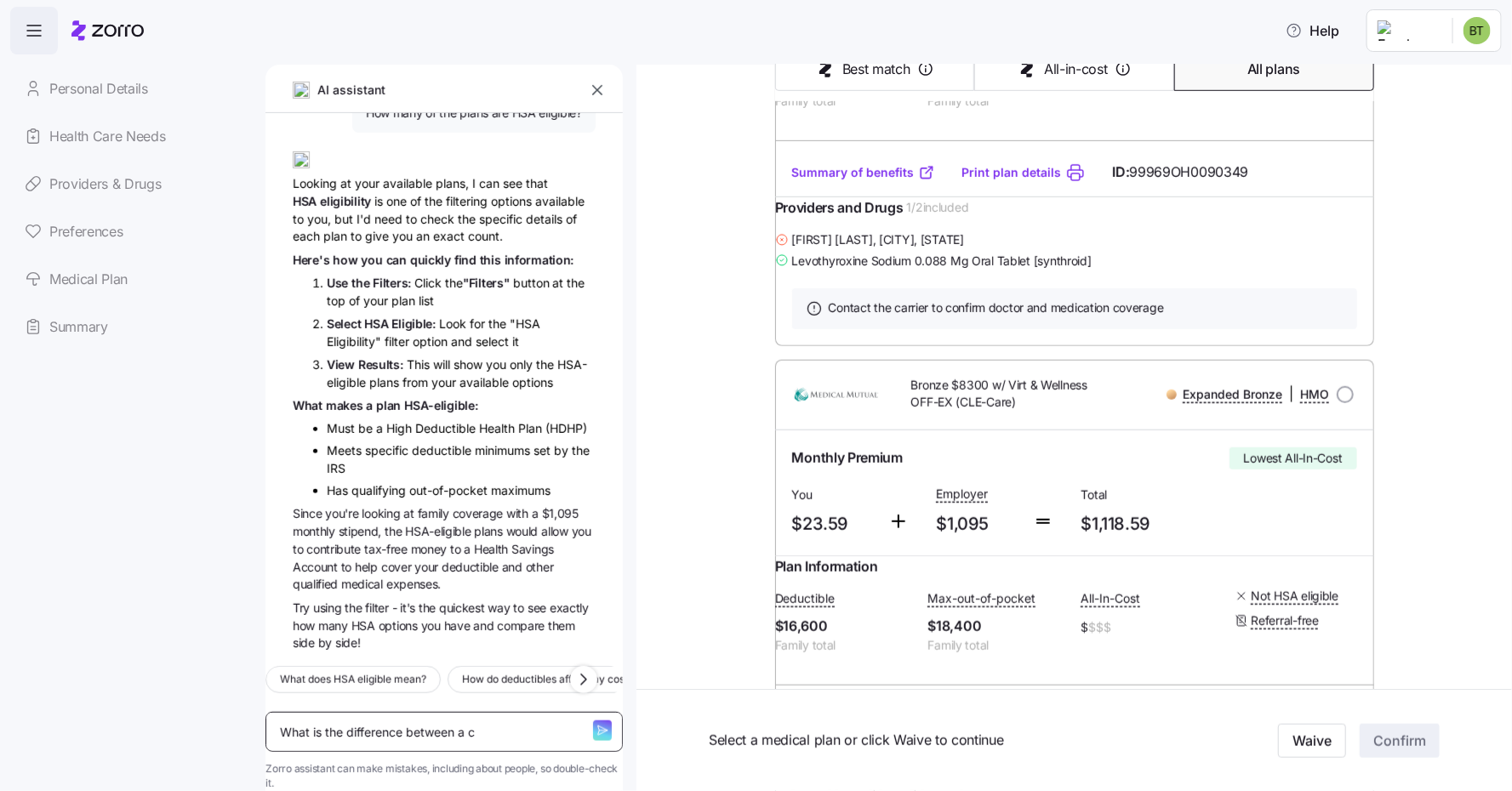 type on "What is the difference between a co" 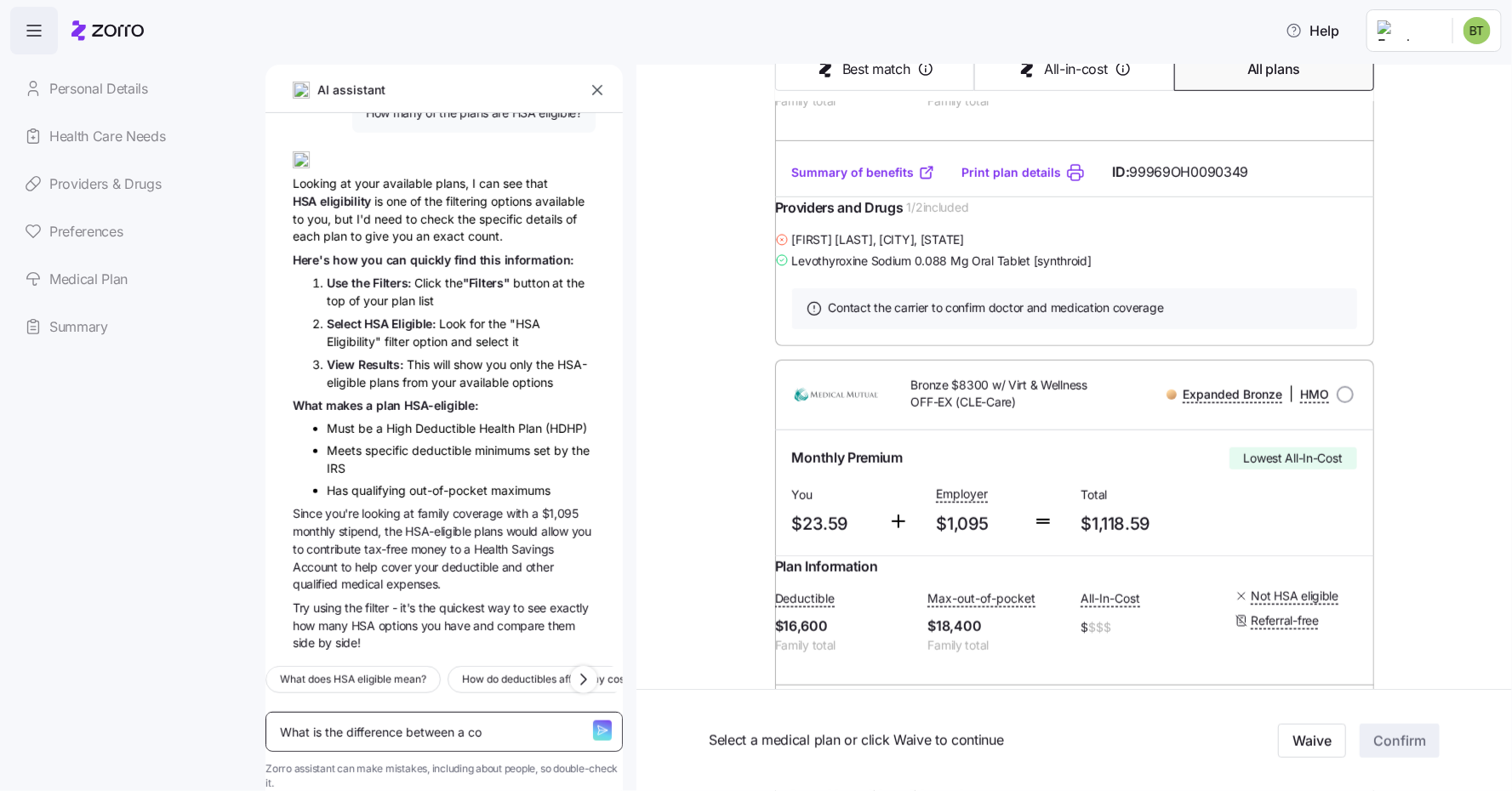 type on "What is the difference between a cop" 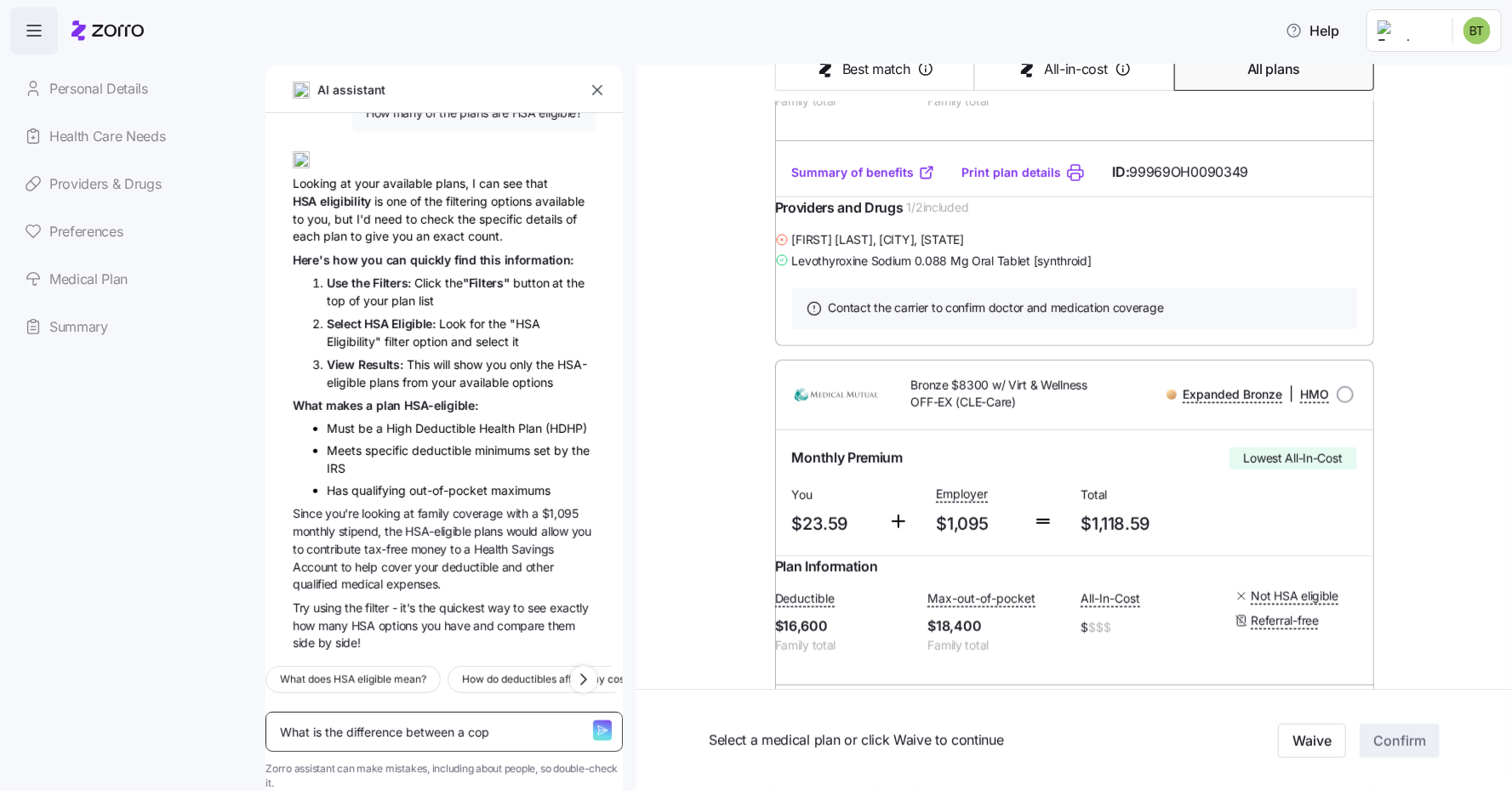 type on "What is the difference between a copa" 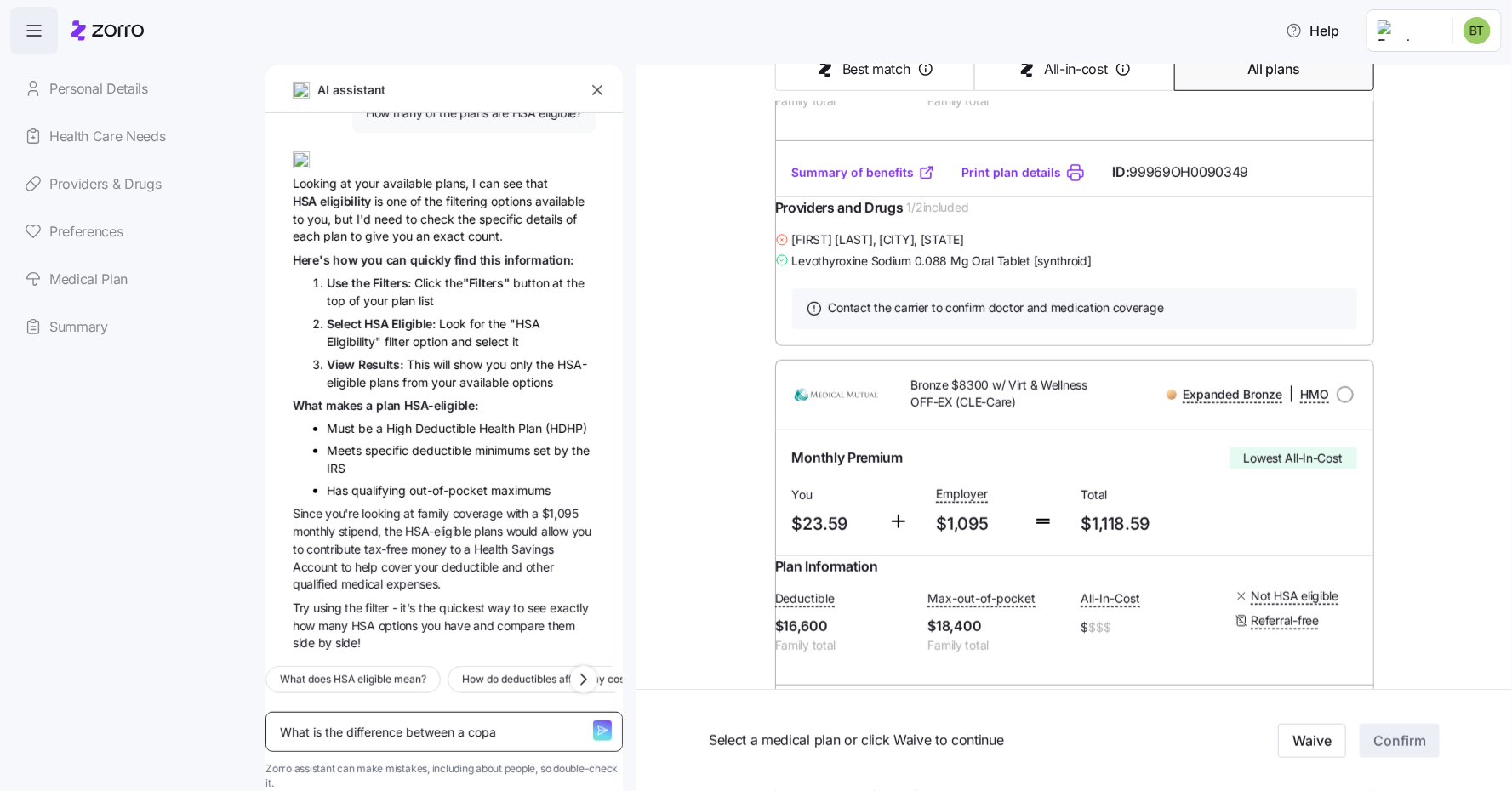 type on "What is the difference between a copay" 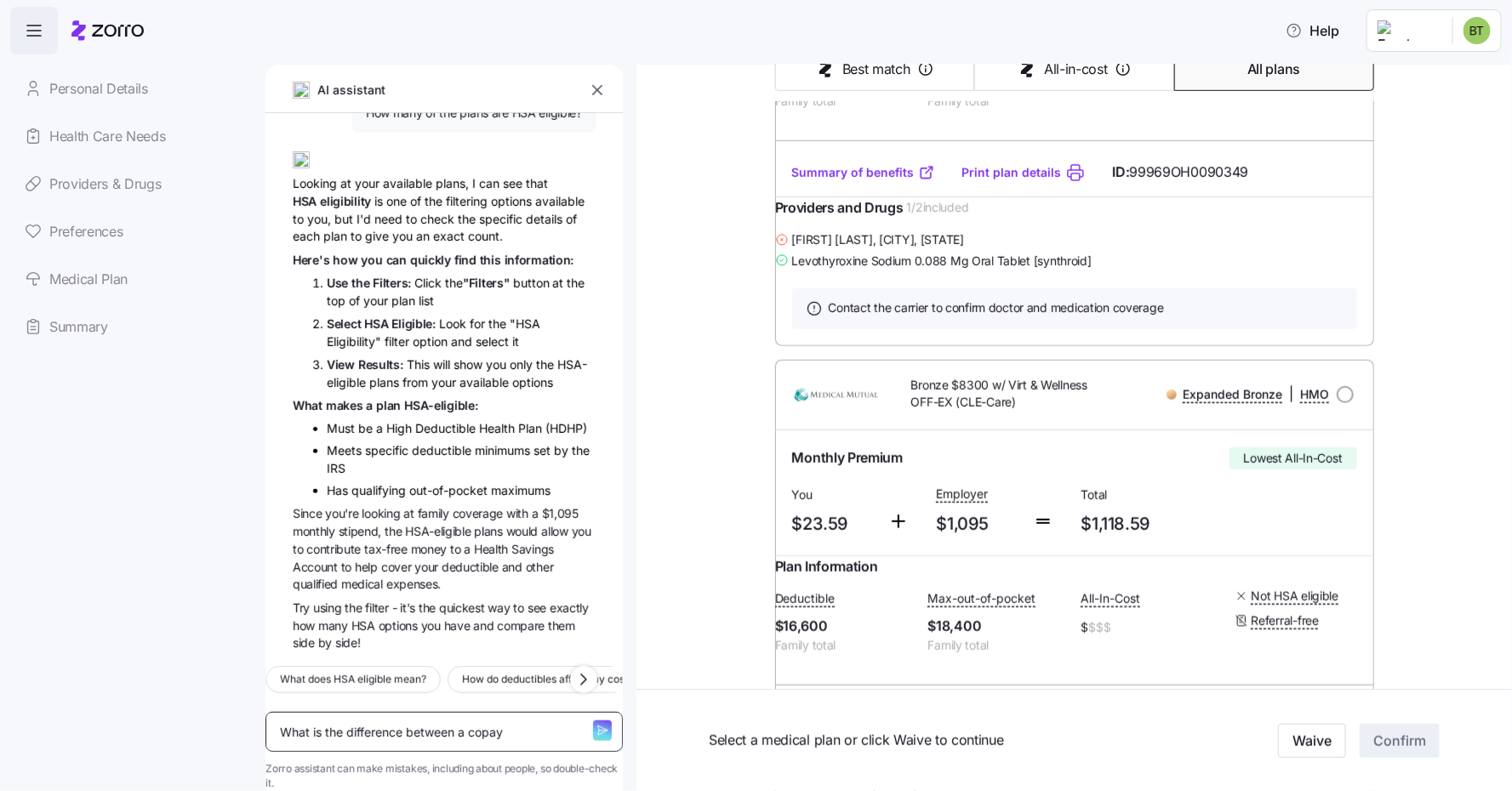 type on "What is the difference between a copay" 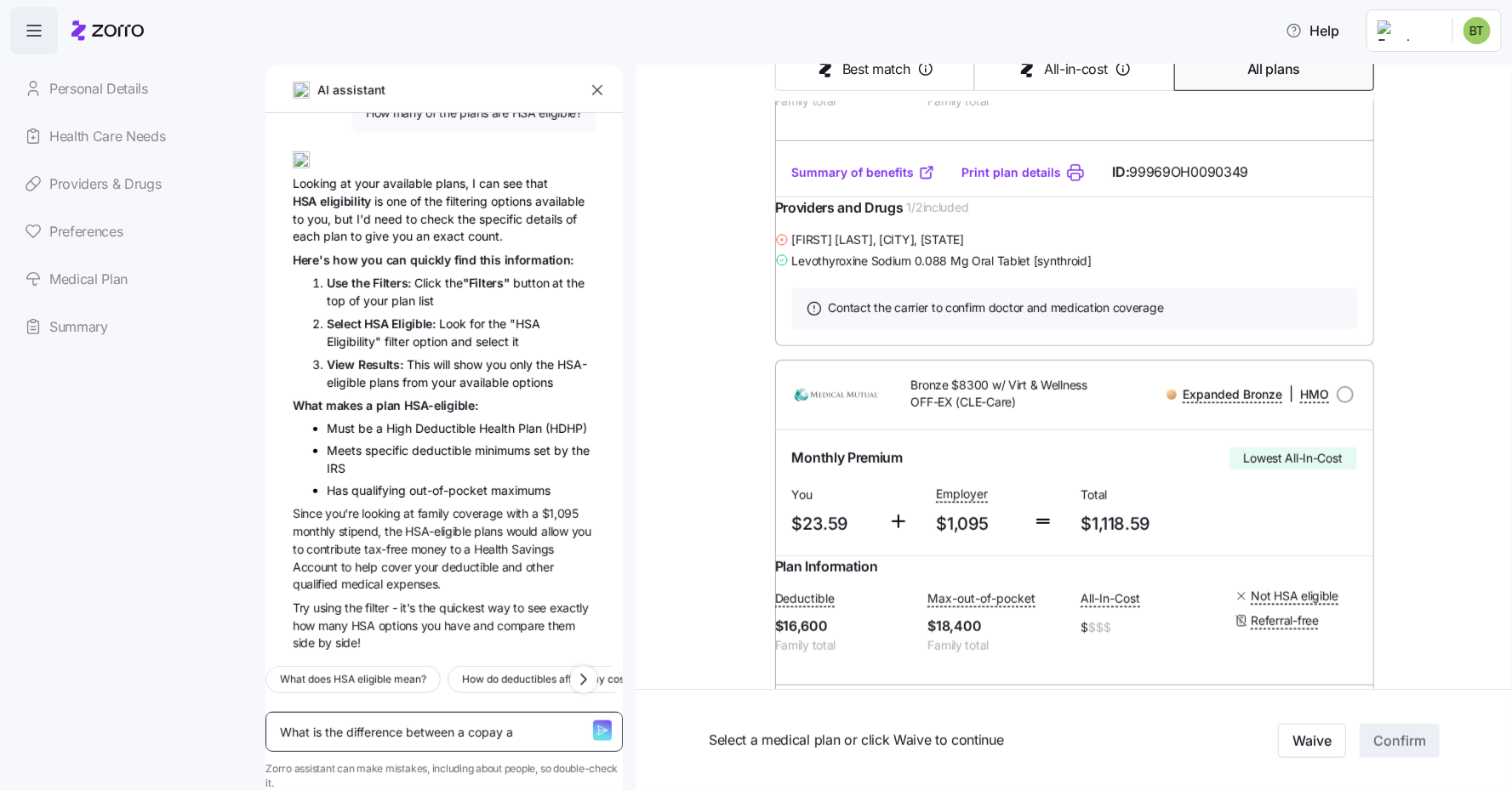 type on "x" 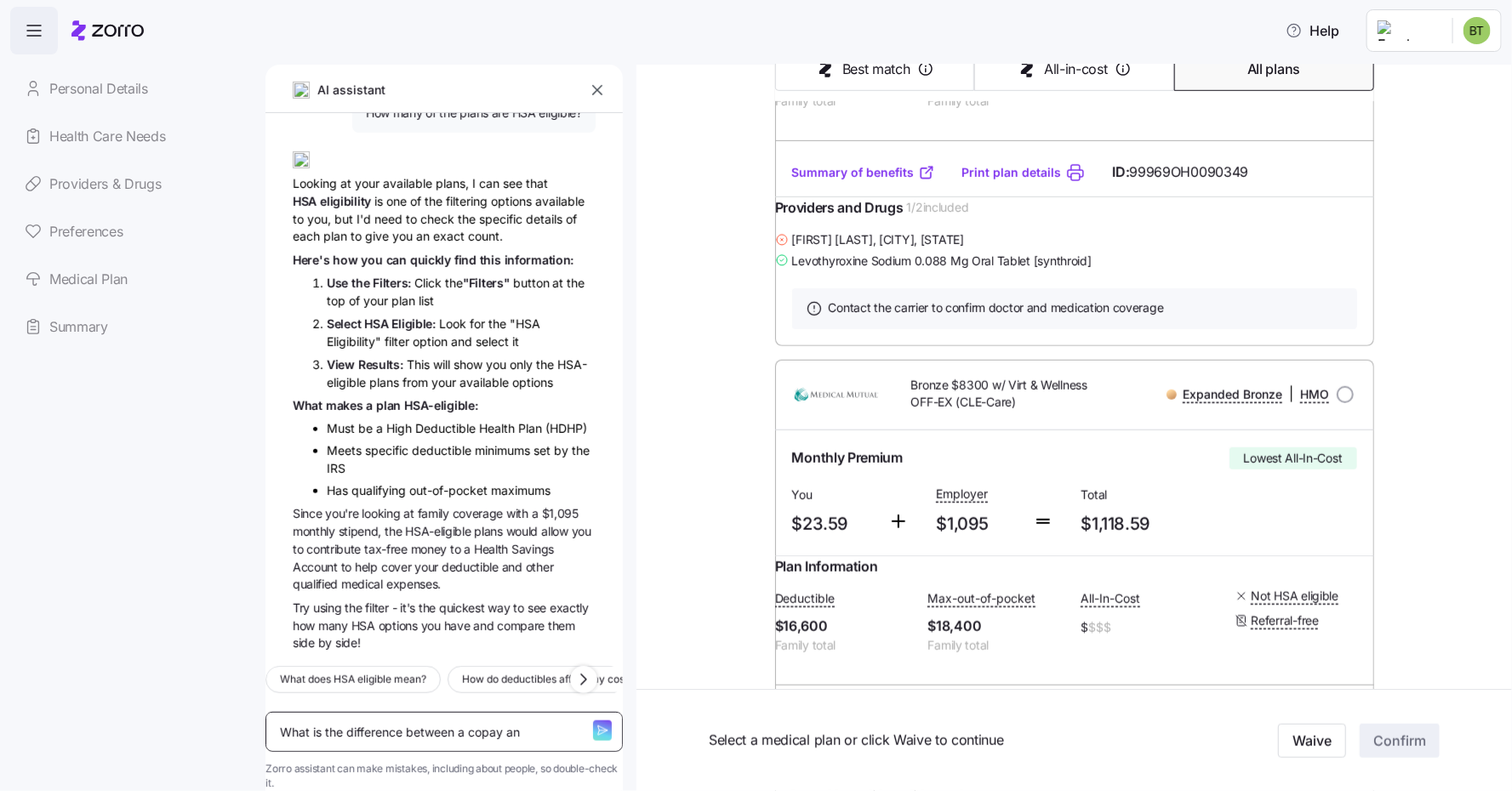 type on "What is the difference between a copay and" 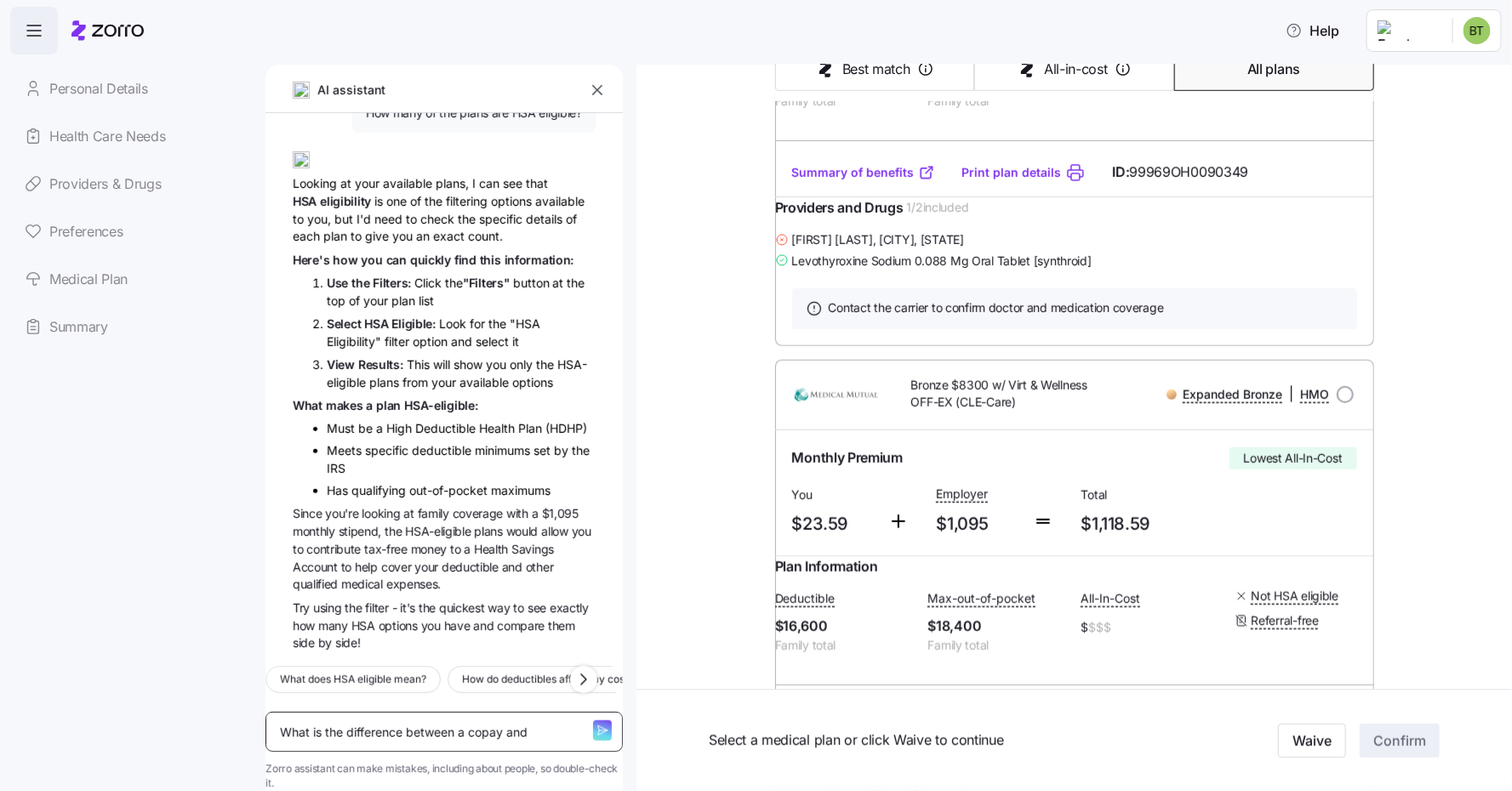type on "What is the difference between a copay and" 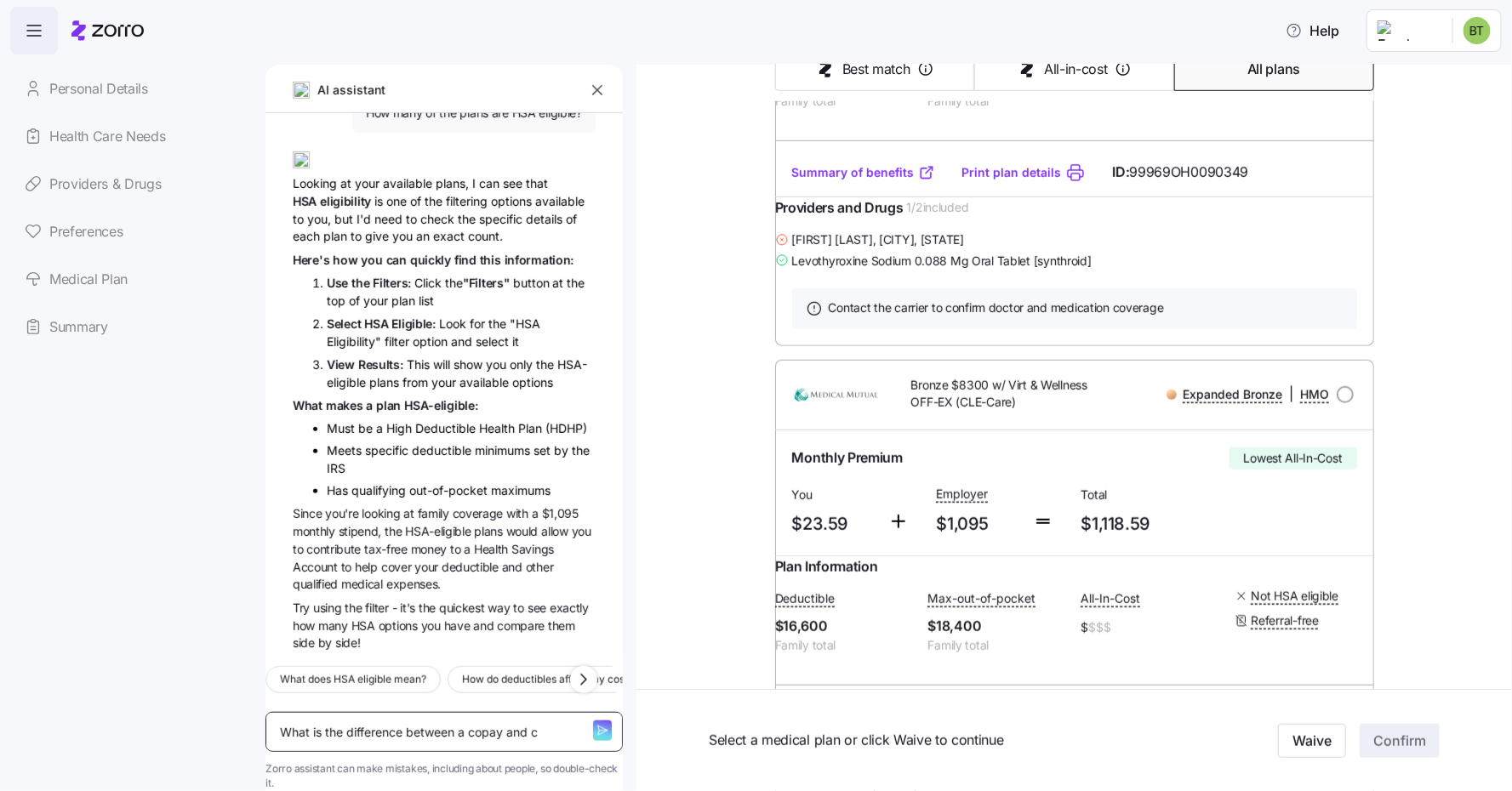 type on "What is the difference between a copay and co" 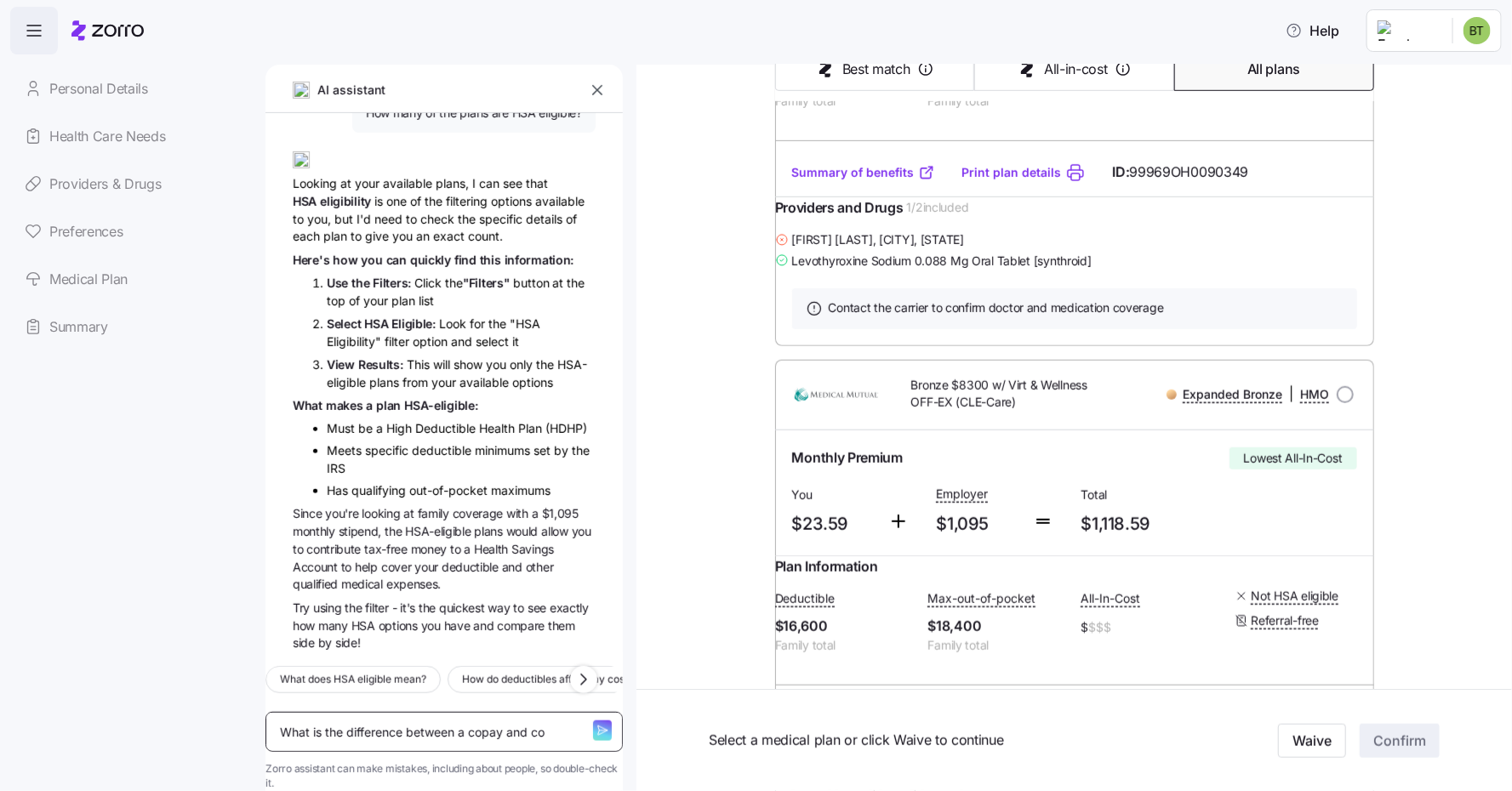 type on "What is the difference between a copay and con" 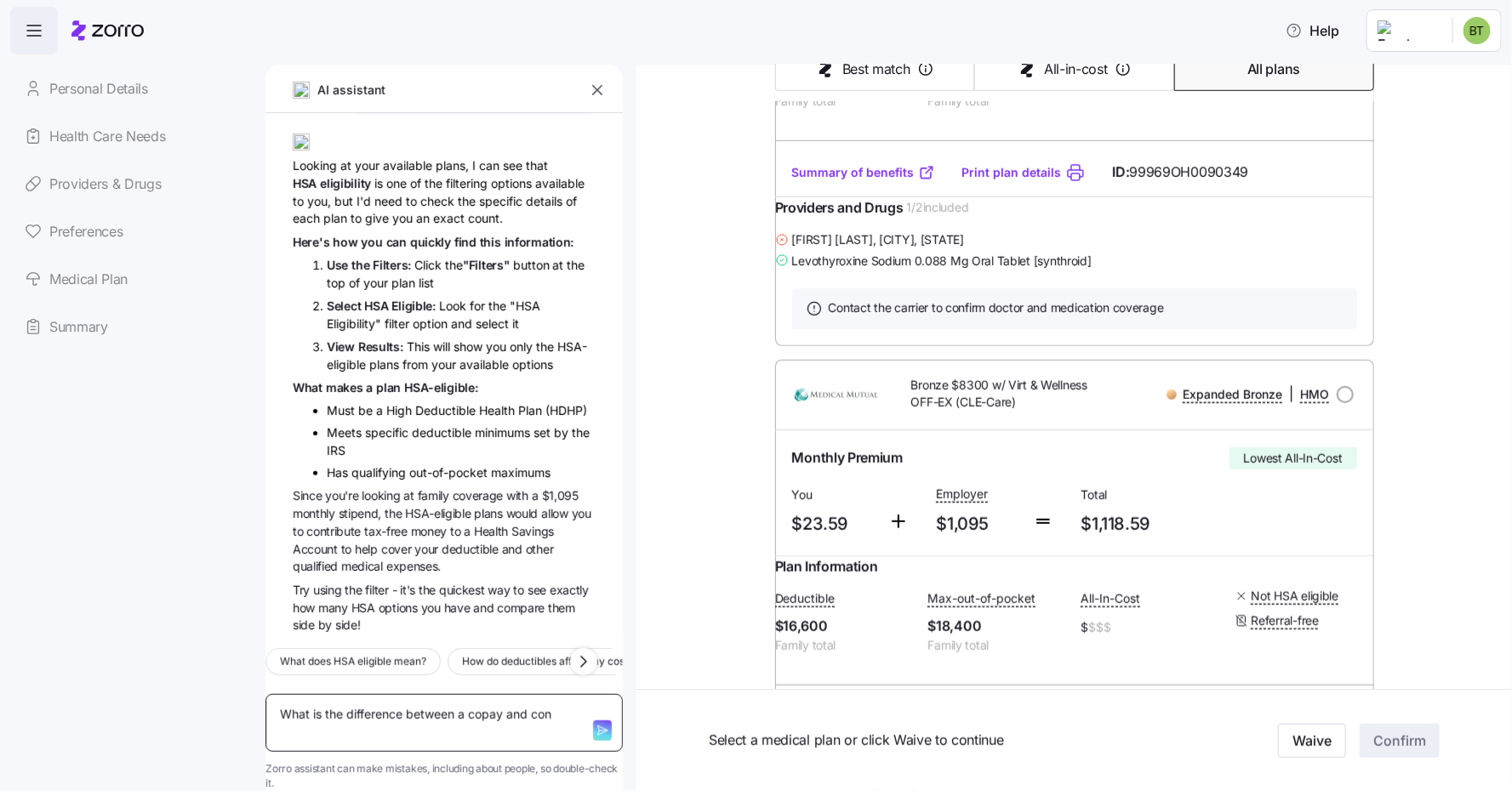 type on "What is the difference between a copay and coni" 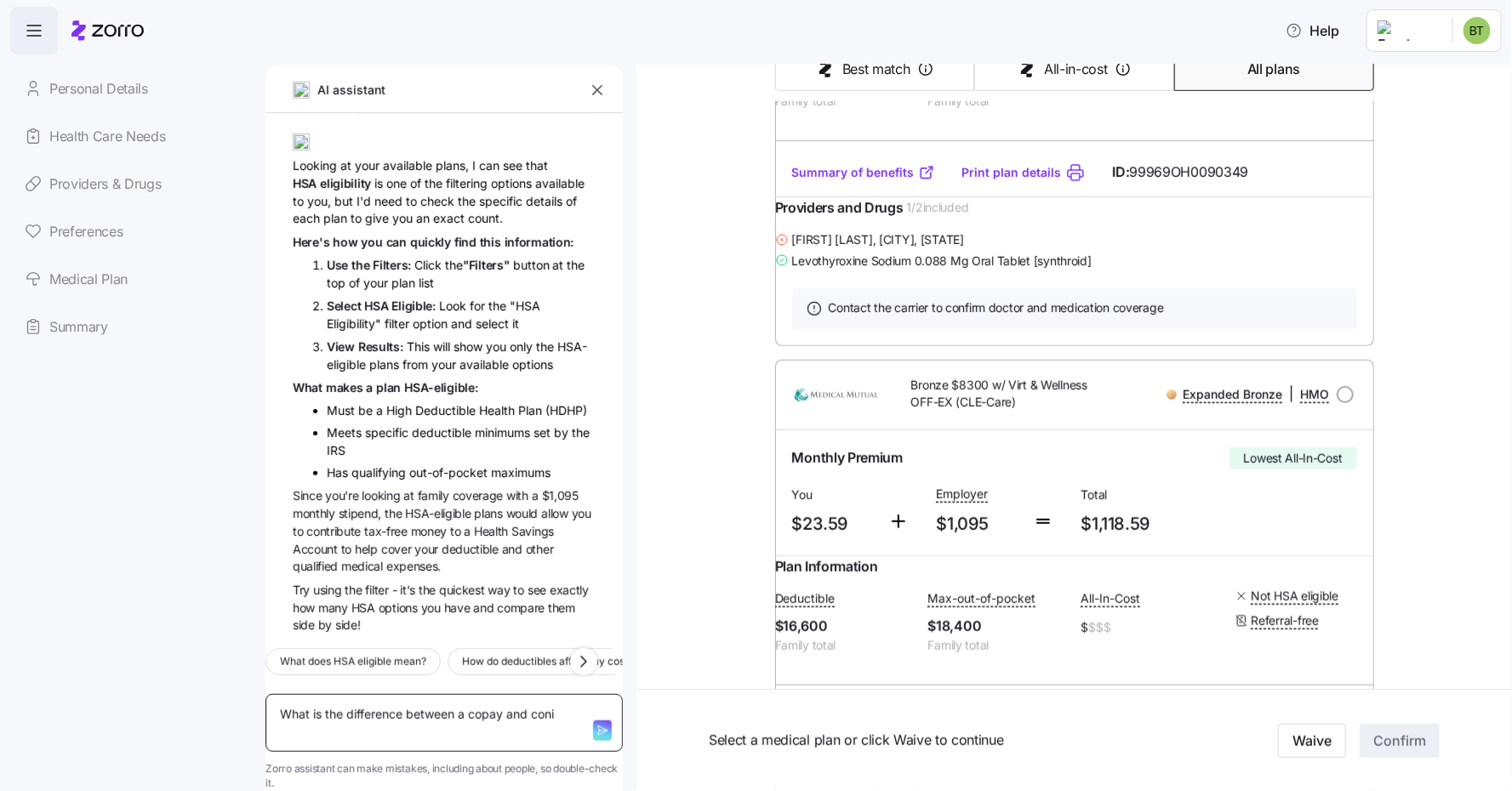type on "What is the difference between a copay and conin" 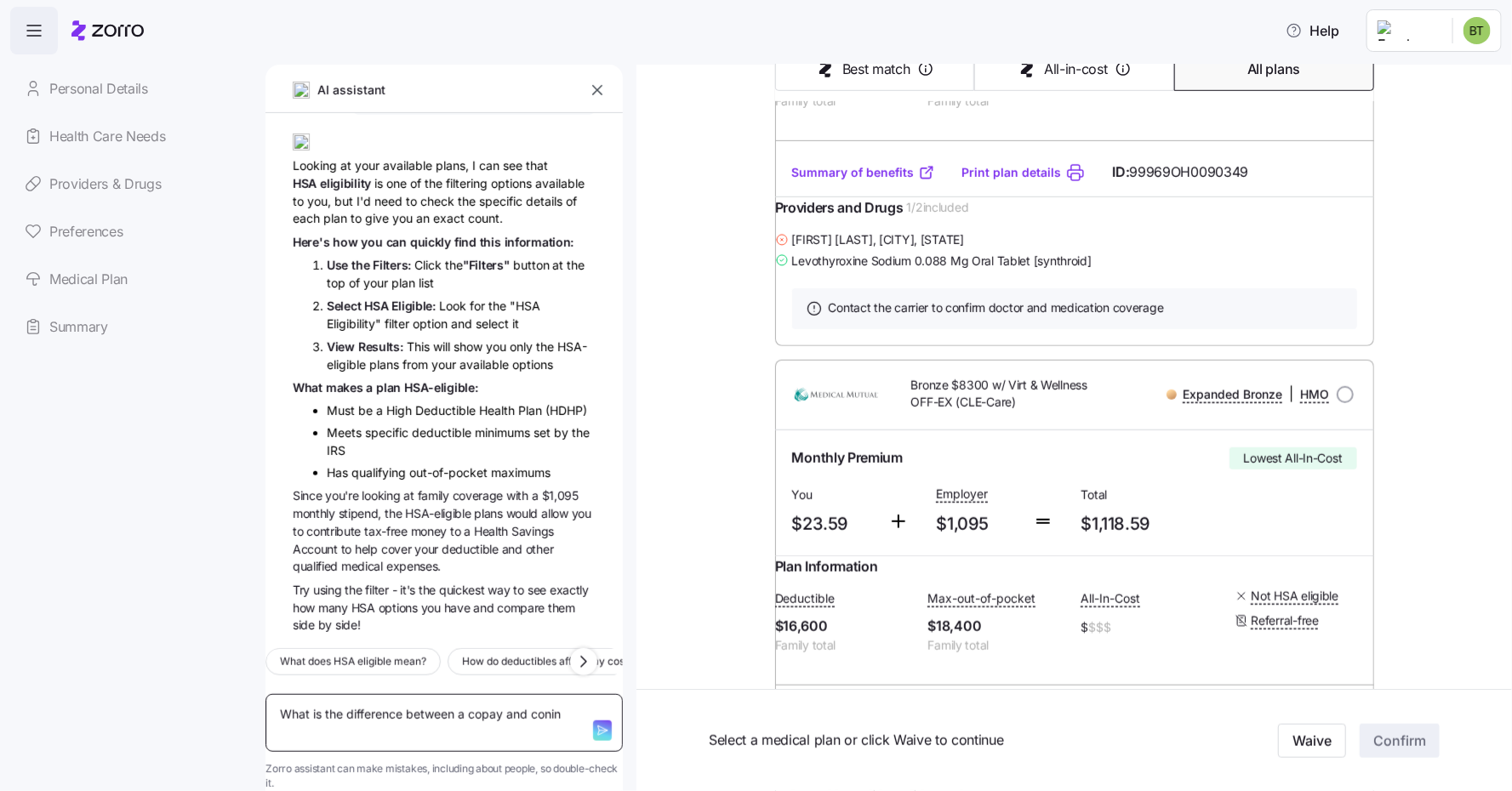 type on "What is the difference between a copay and coni" 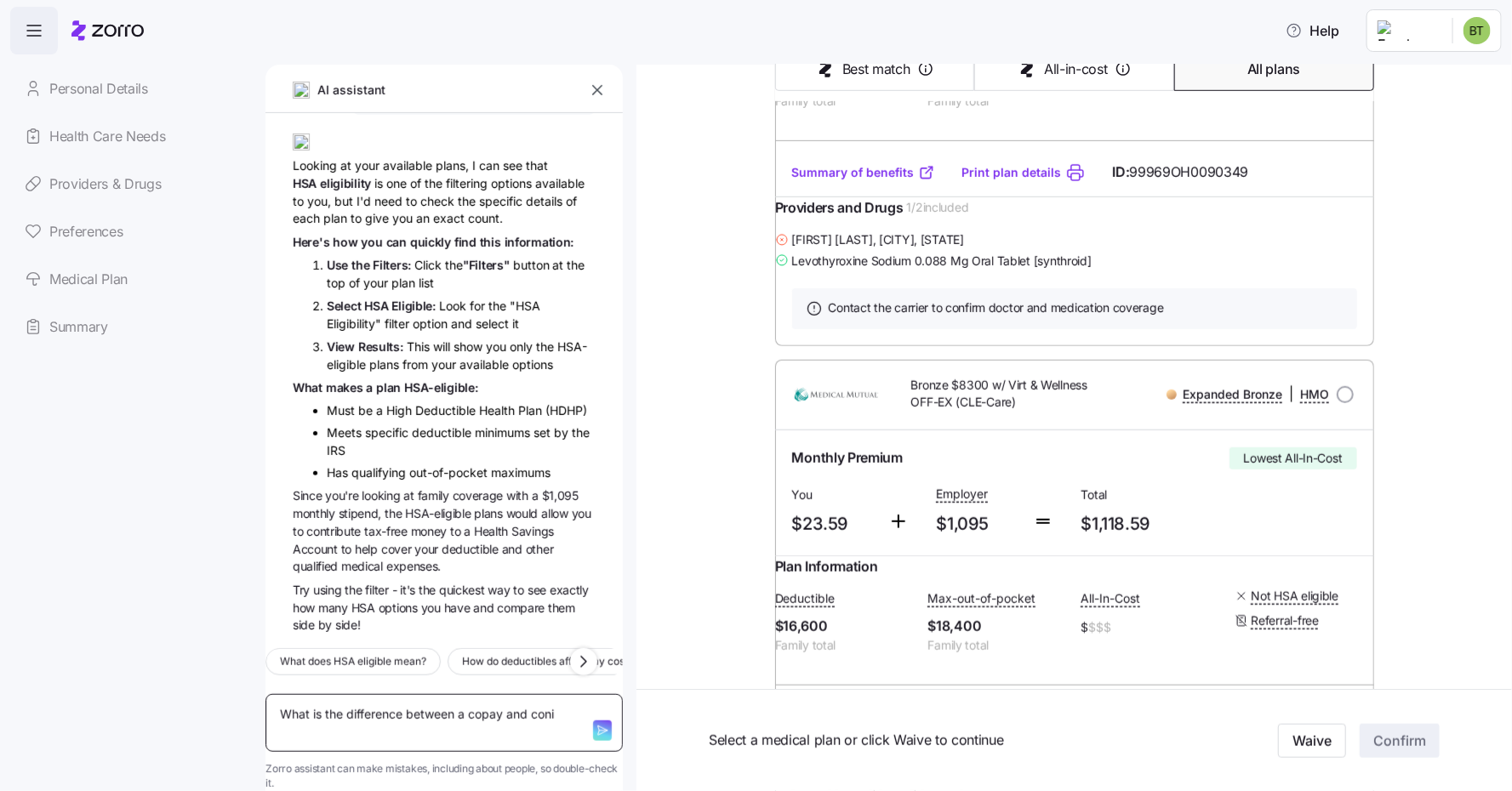 type on "What is the difference between a copay and con" 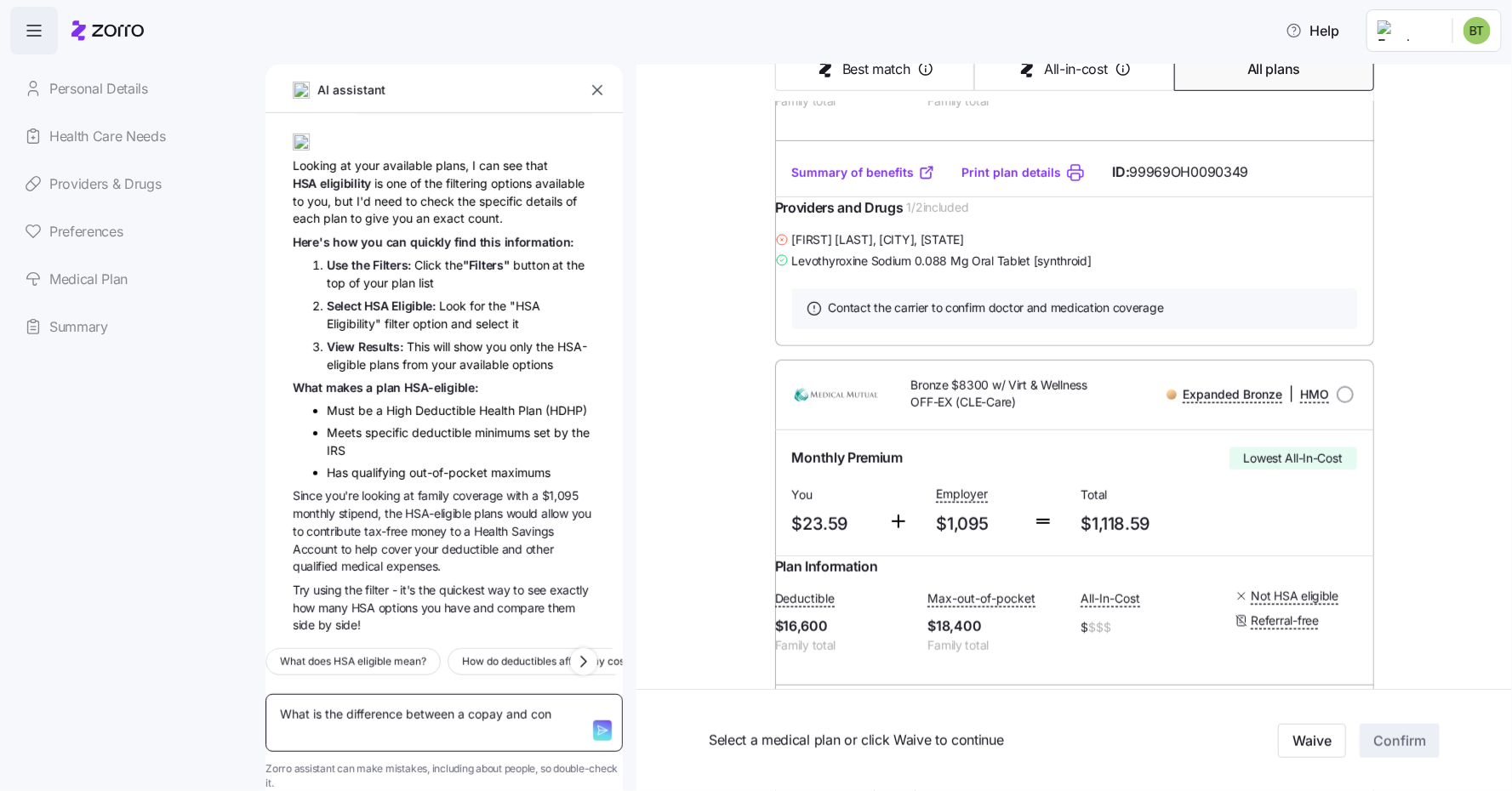 type on "What is the difference between a copay and co" 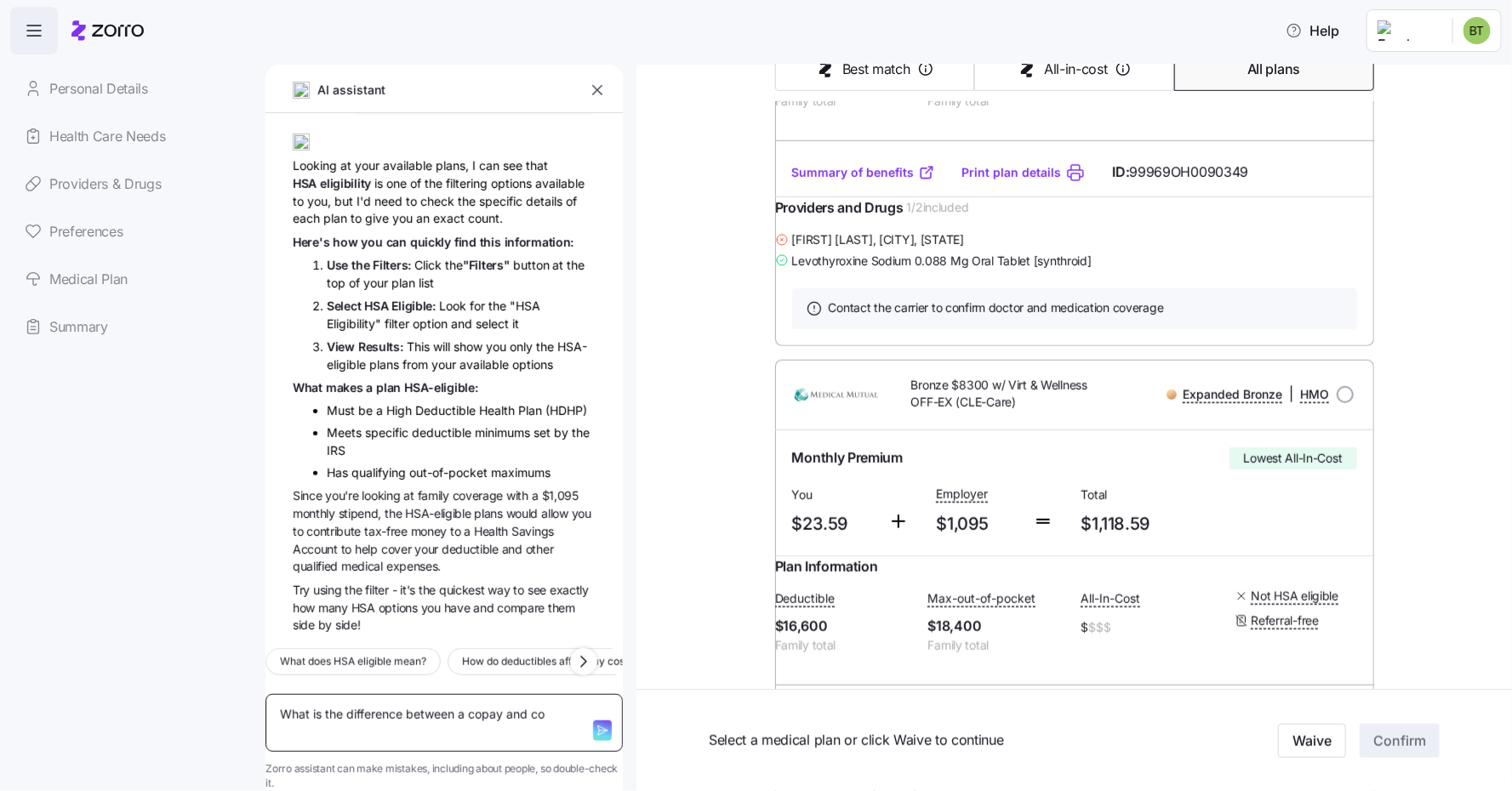 type on "What is the difference between a copay and coi" 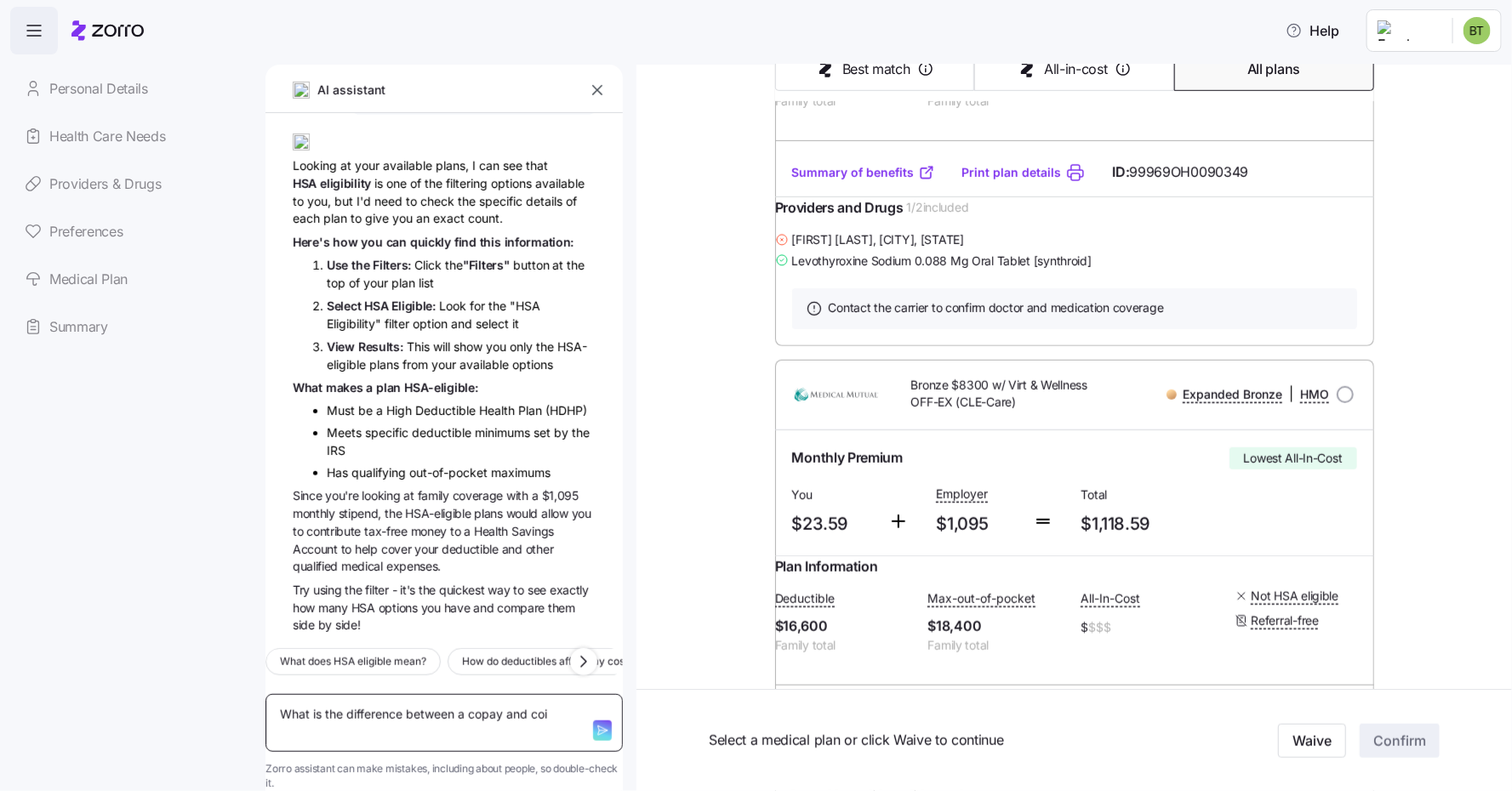 type on "What is the difference between a copay and coin" 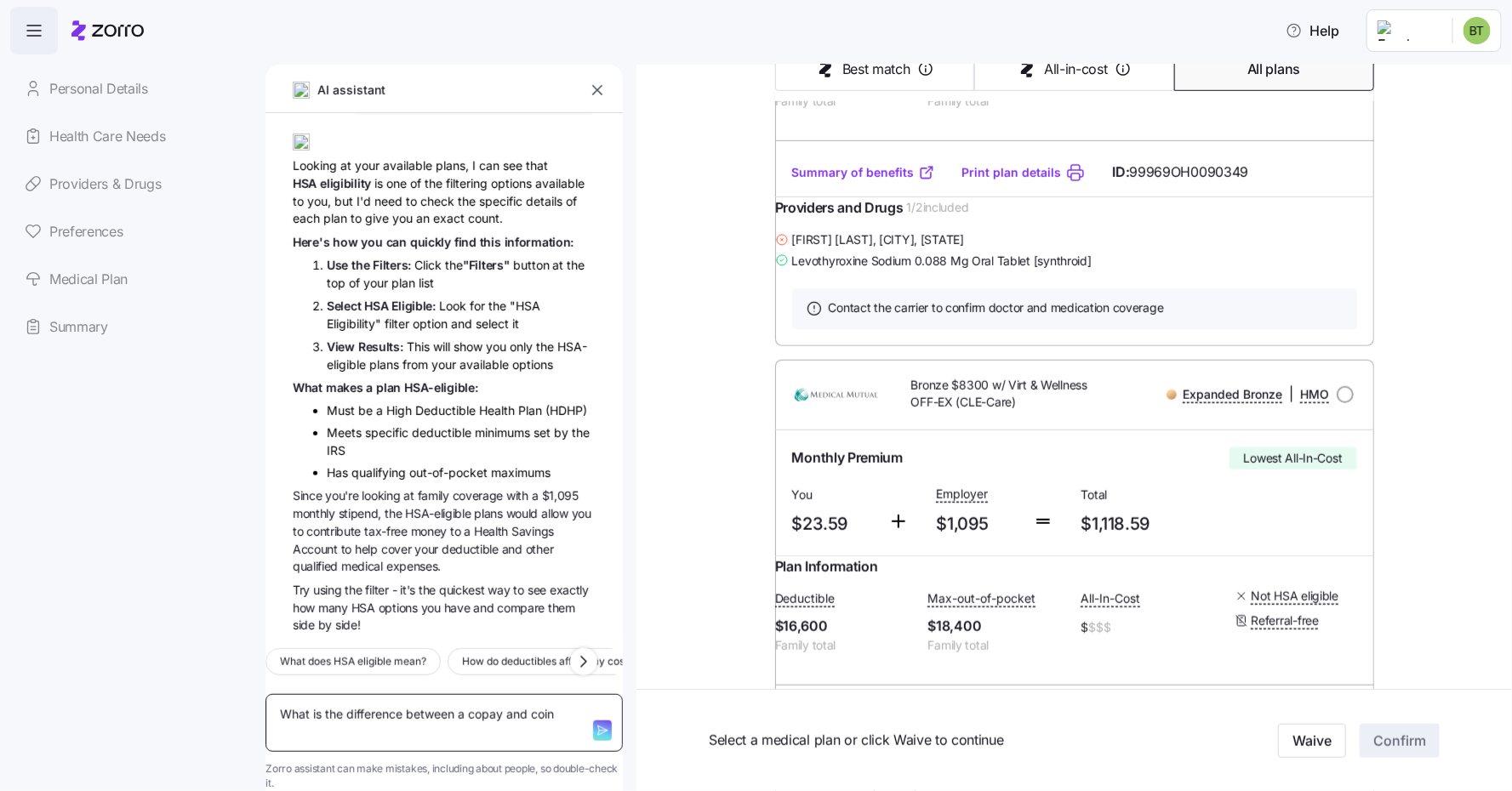 type on "What is the difference between a copay and coins" 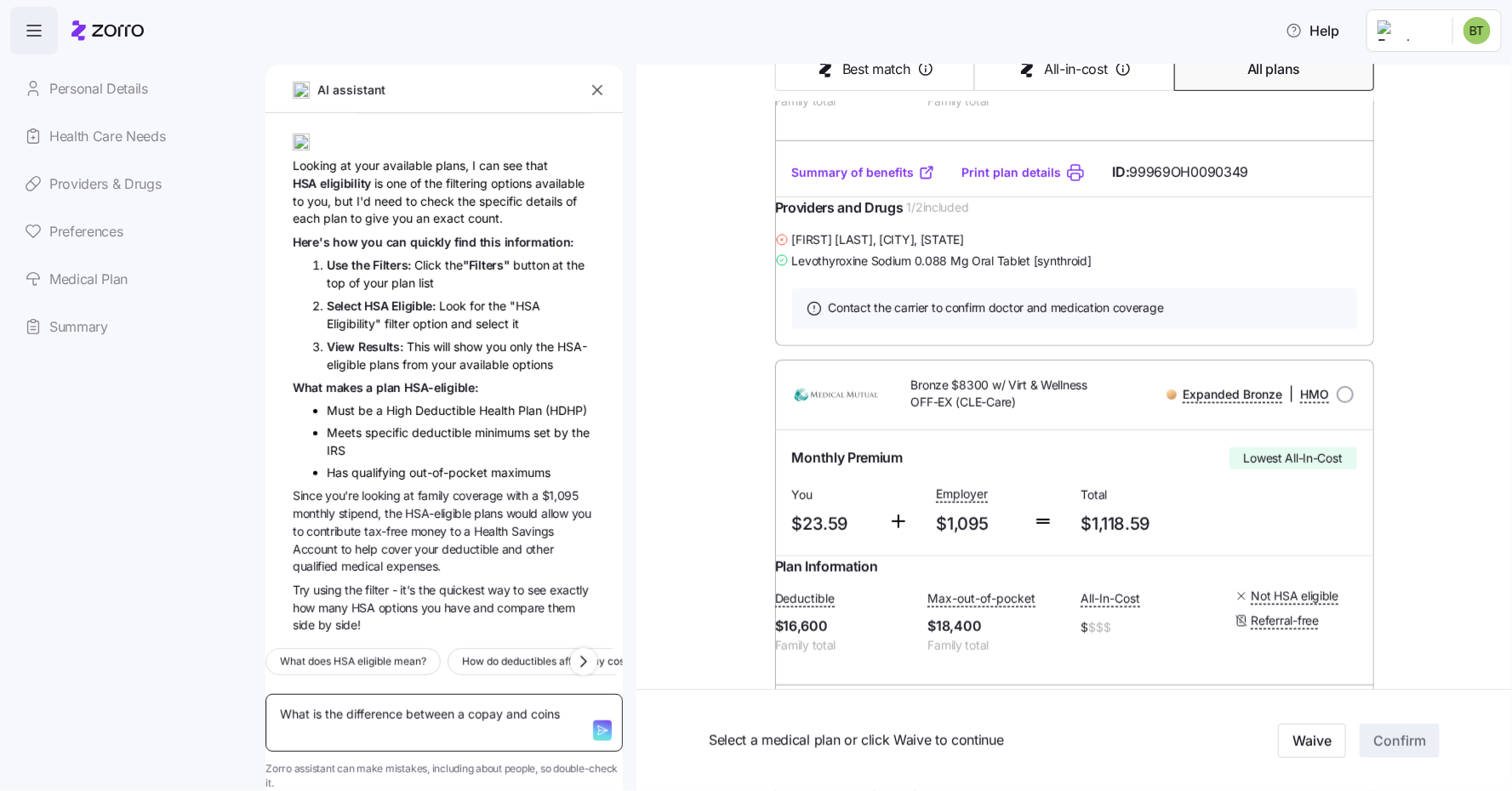 type on "x" 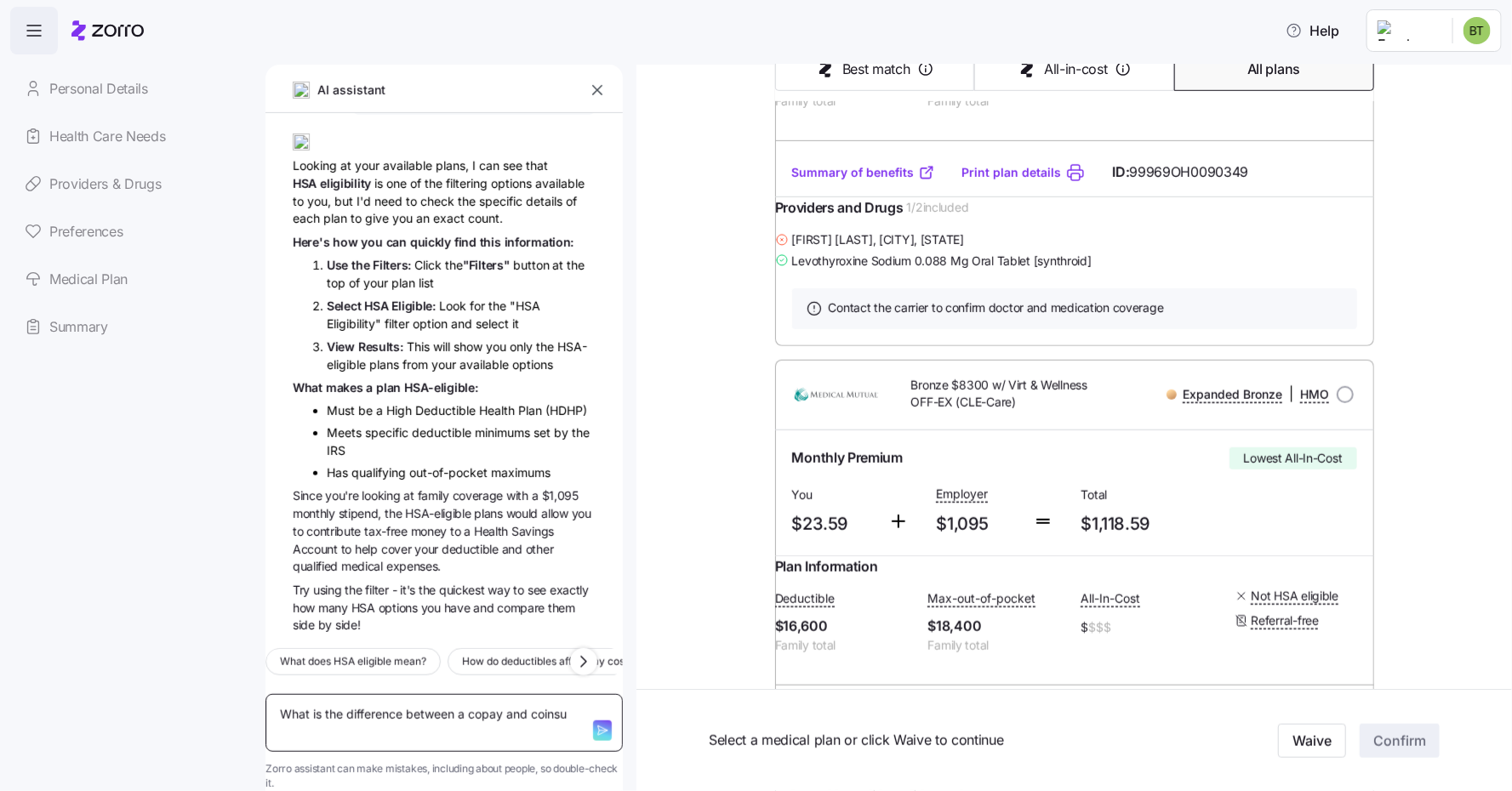 type on "What is the difference between a copay and coinsur" 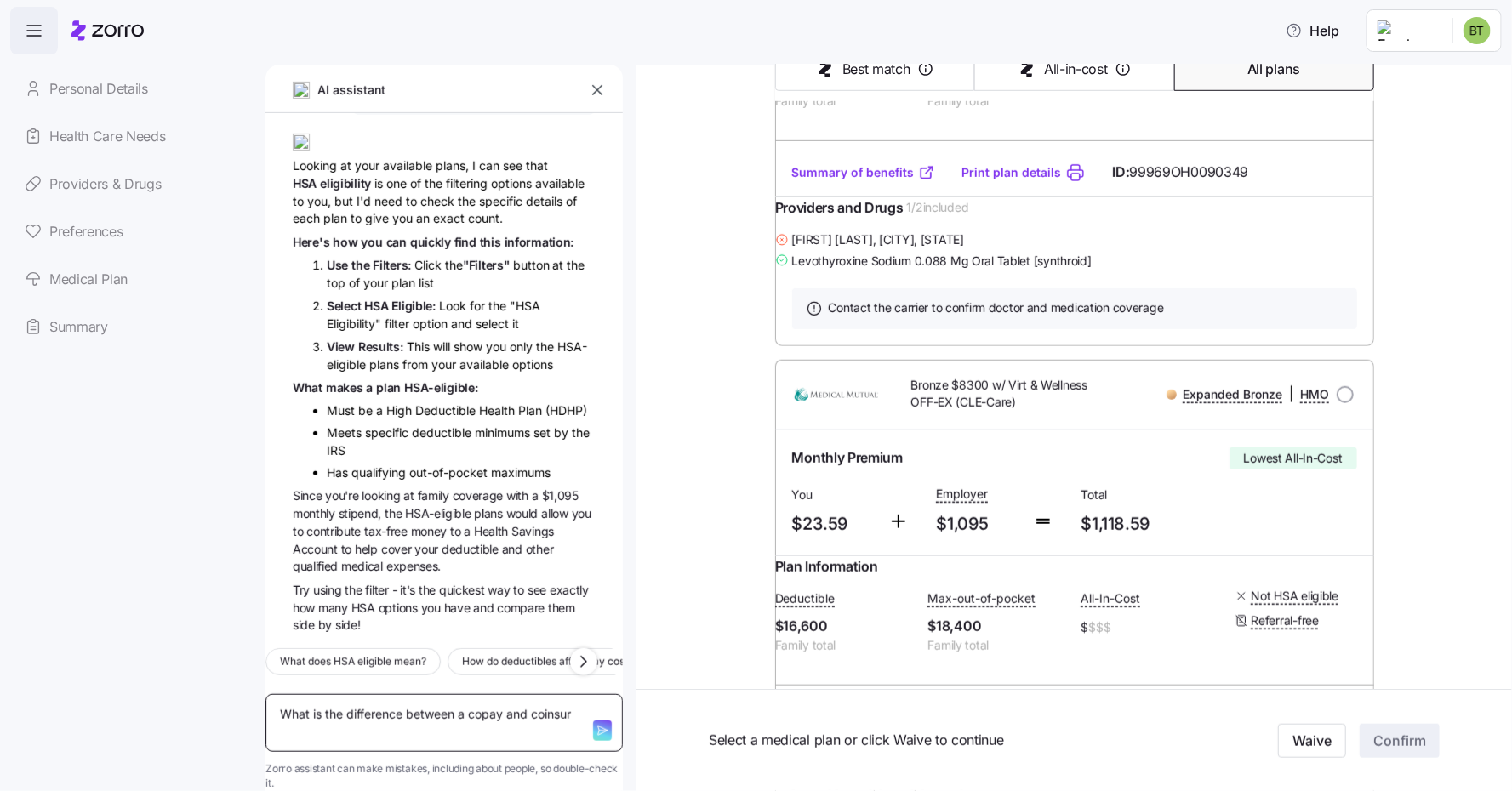 type on "x" 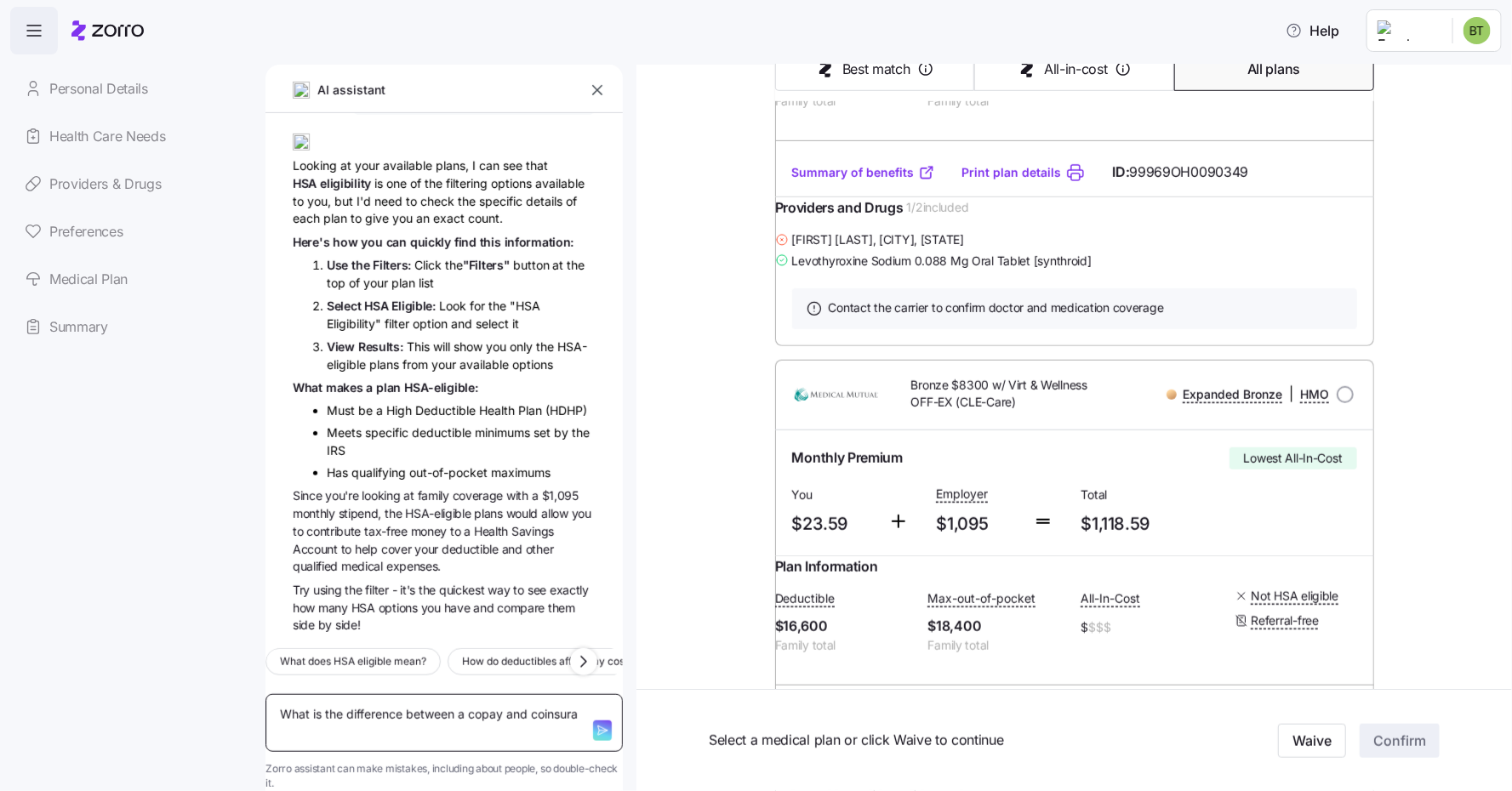 type on "What is the difference between a copay and coinsuran" 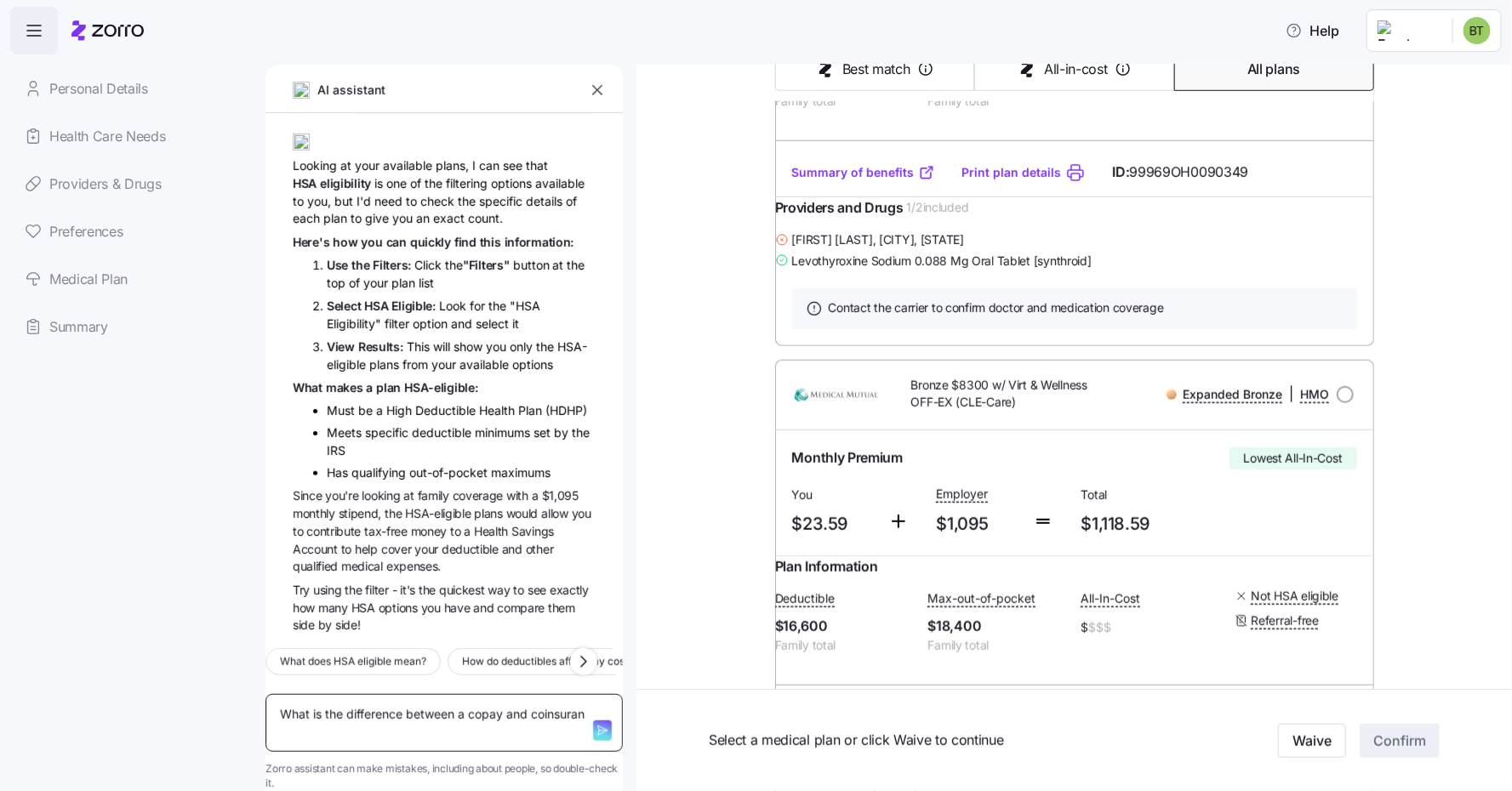 type on "What is the difference between a copay and coinsuranc" 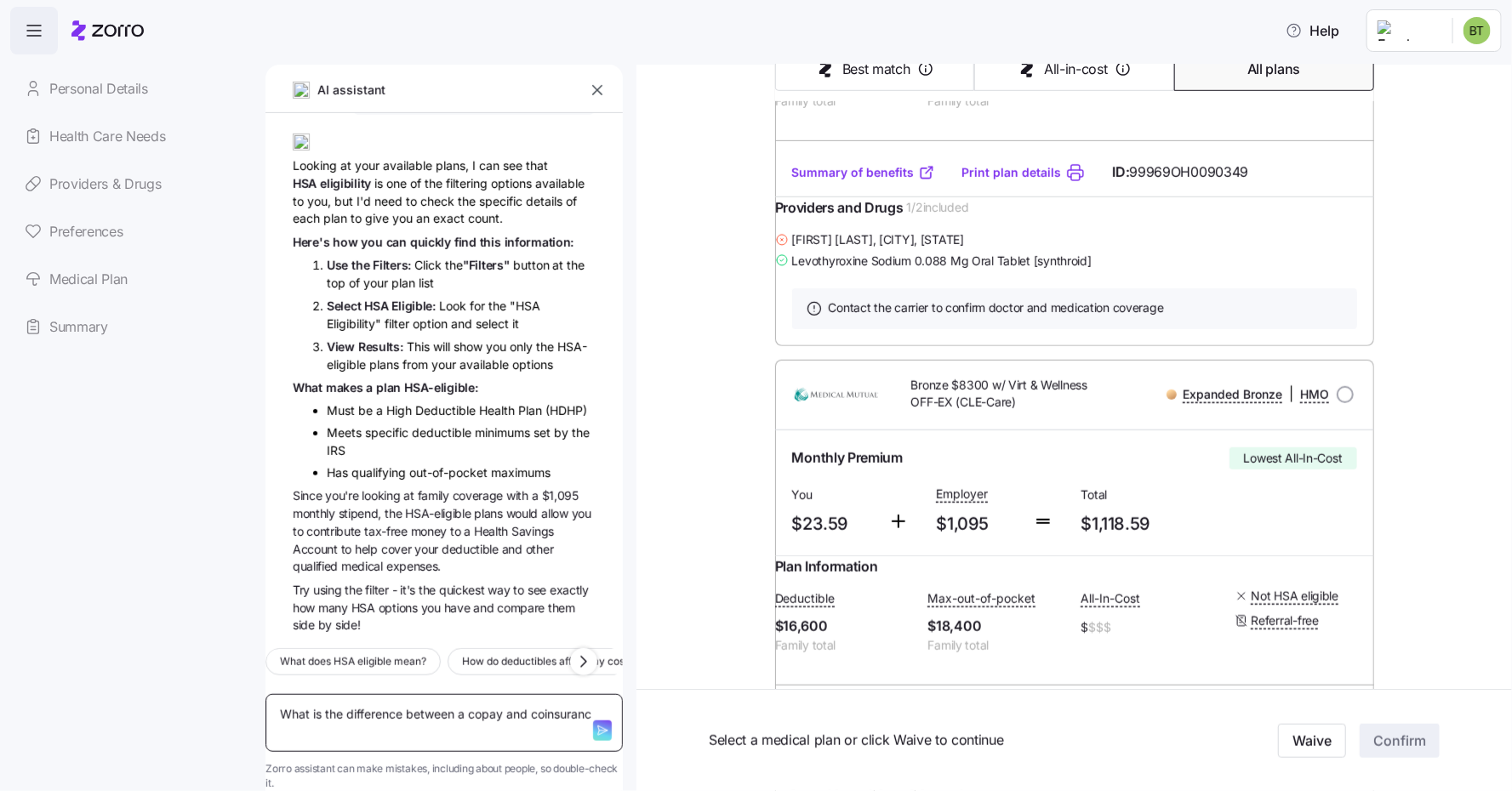 type on "What is the difference between a copay and coinsurance" 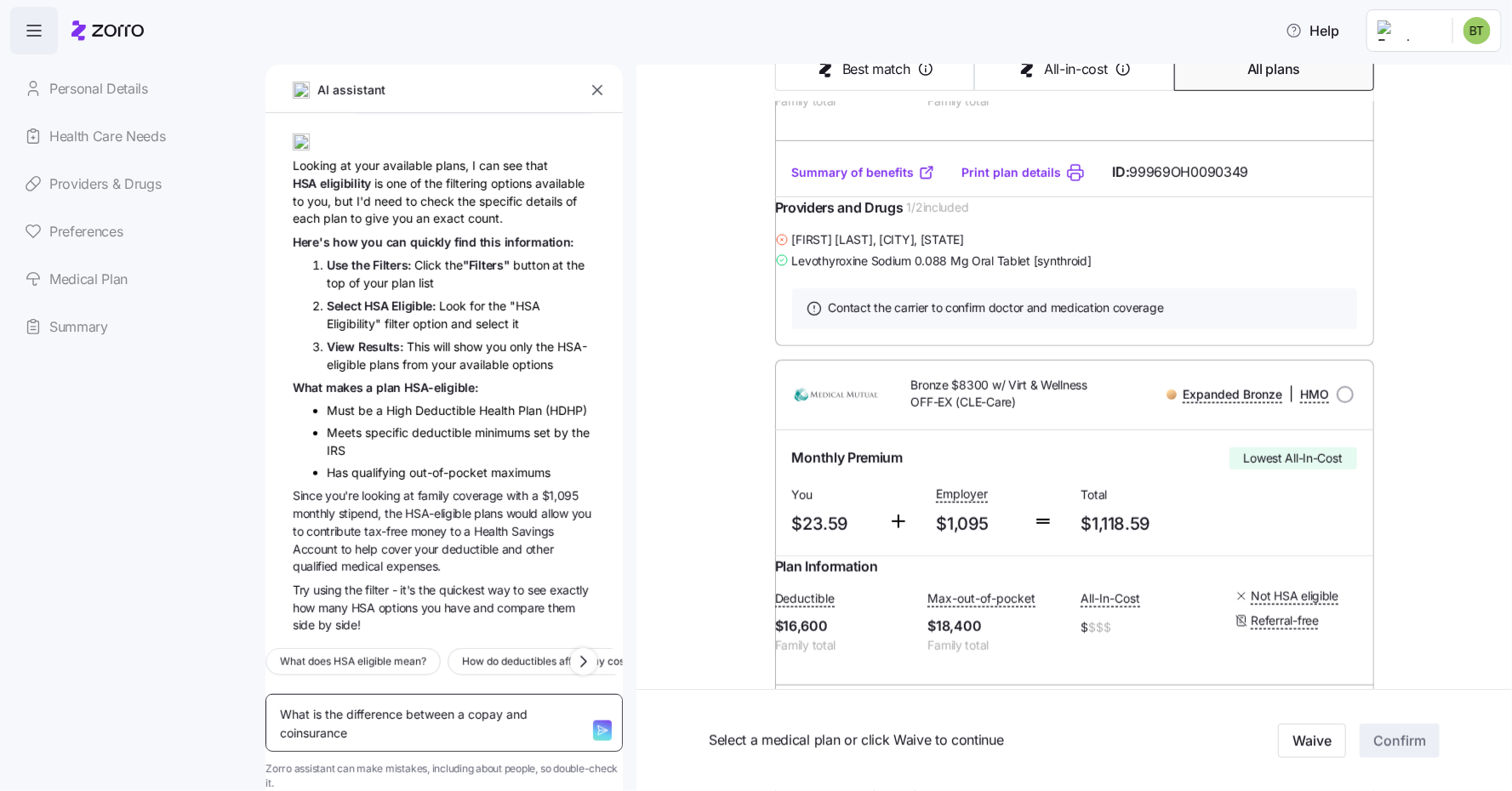 type on "What is the difference between a copay and coinsurance?" 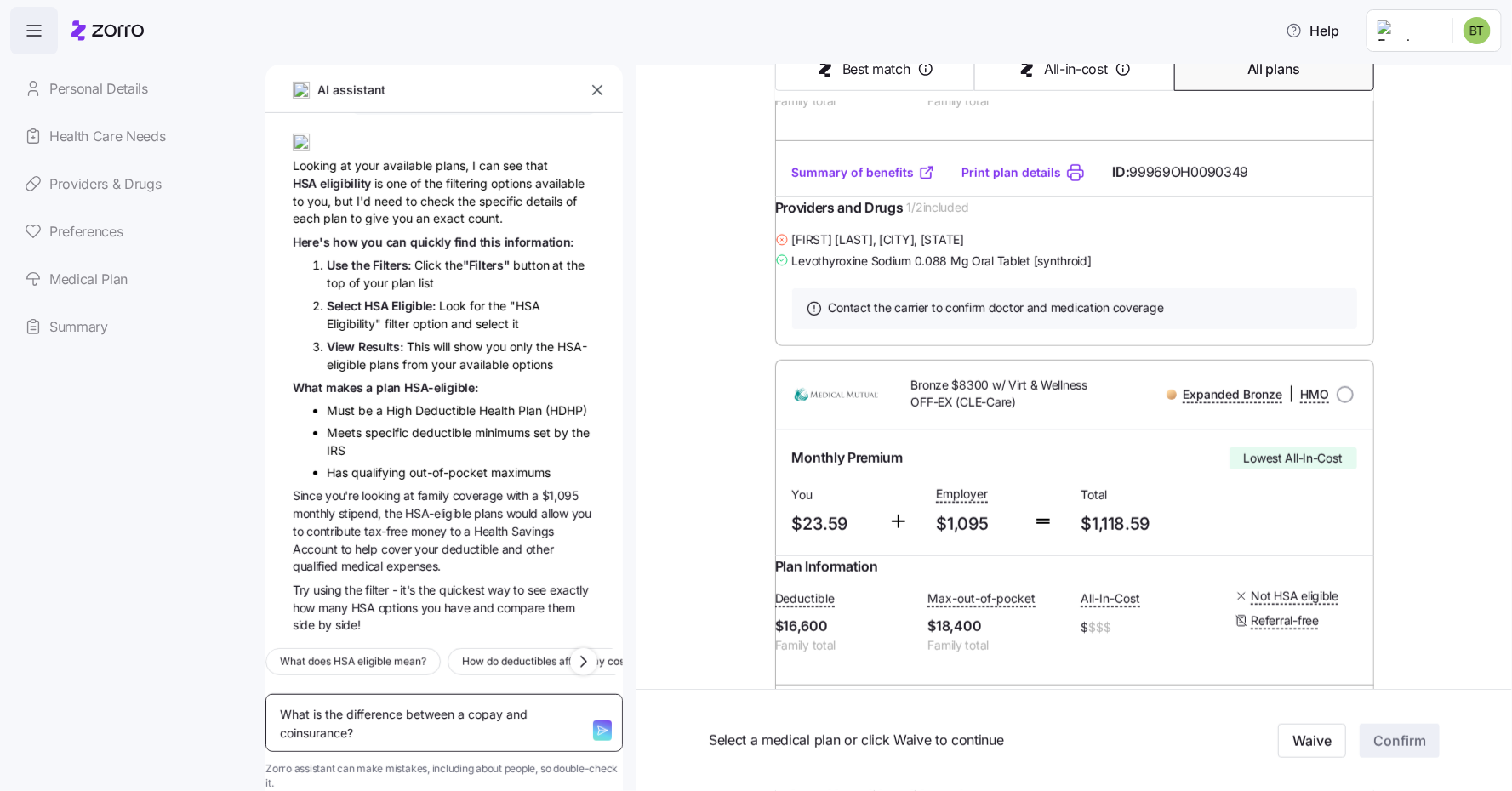 type on "What is the difference between a copay and coinsurance?" 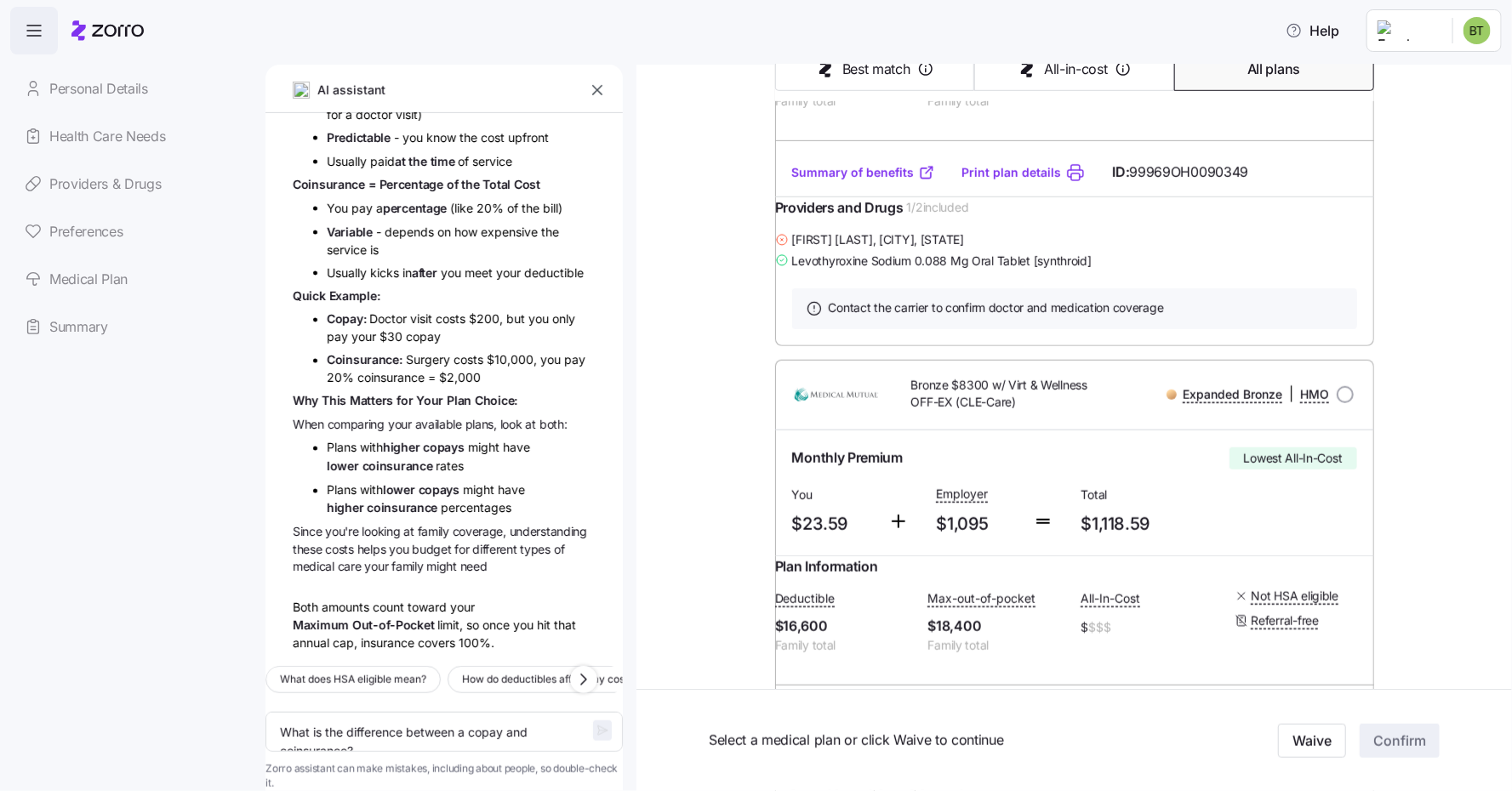 scroll, scrollTop: 1511, scrollLeft: 0, axis: vertical 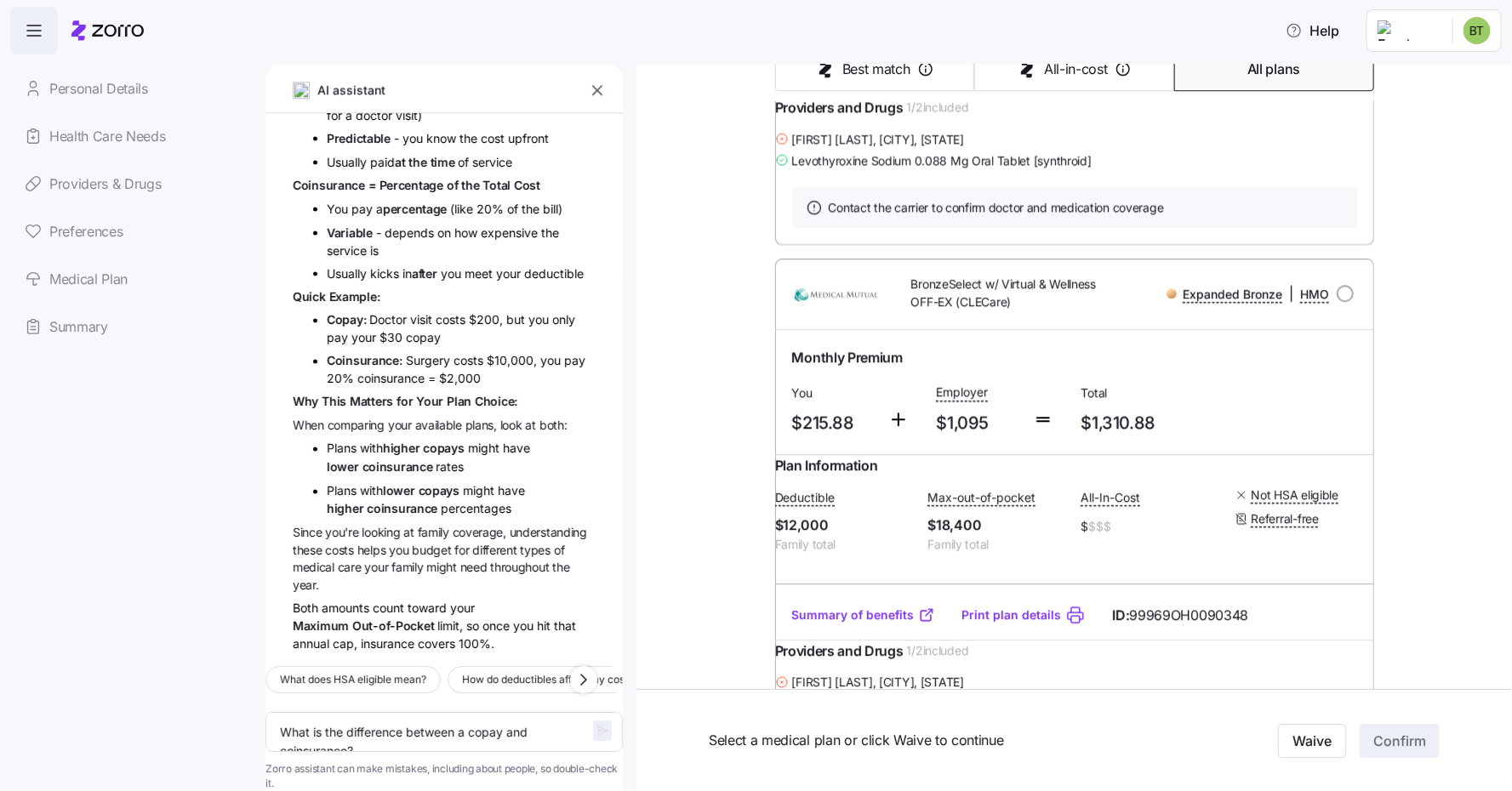 type on "x" 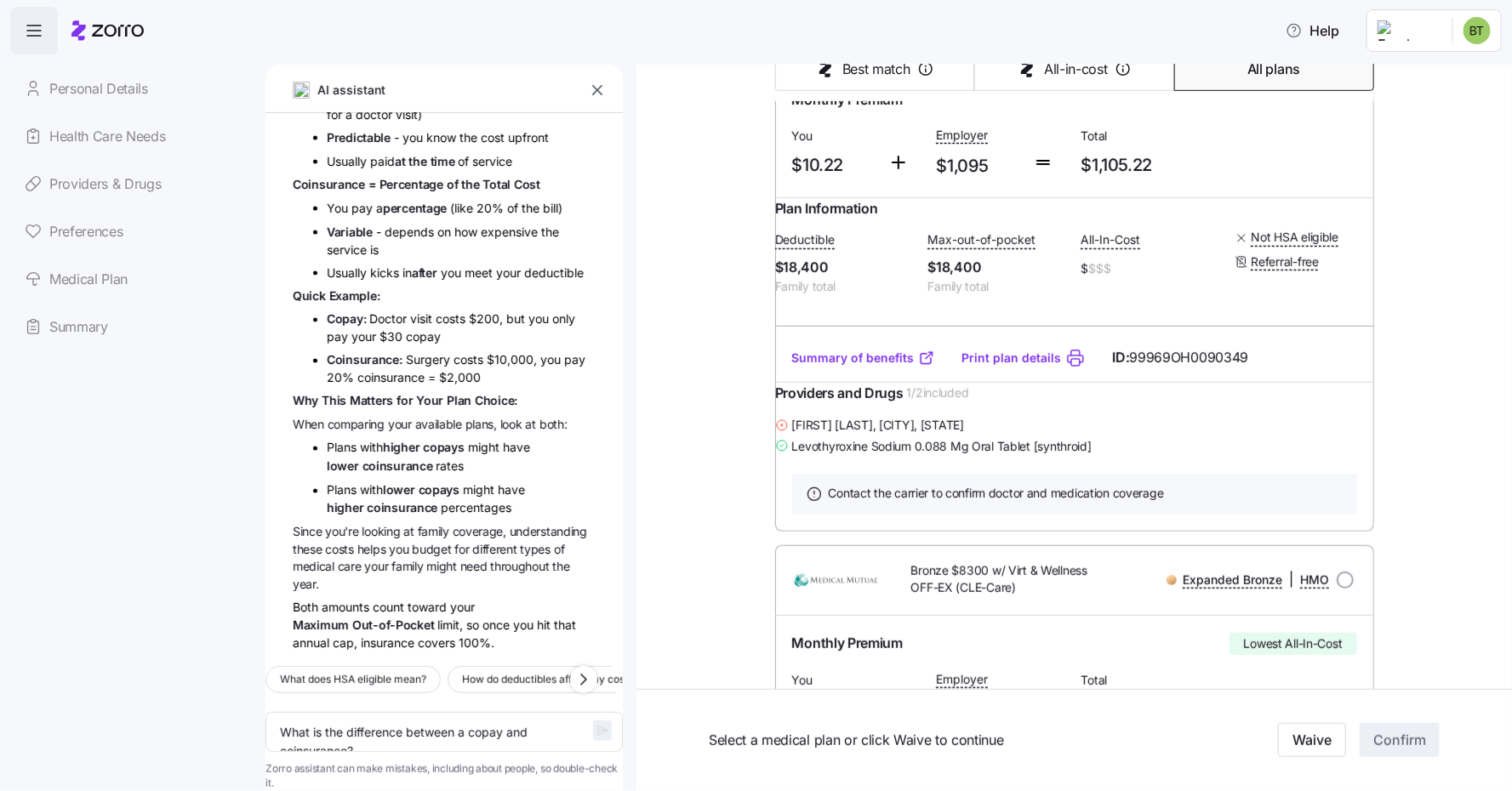 scroll, scrollTop: 0, scrollLeft: 0, axis: both 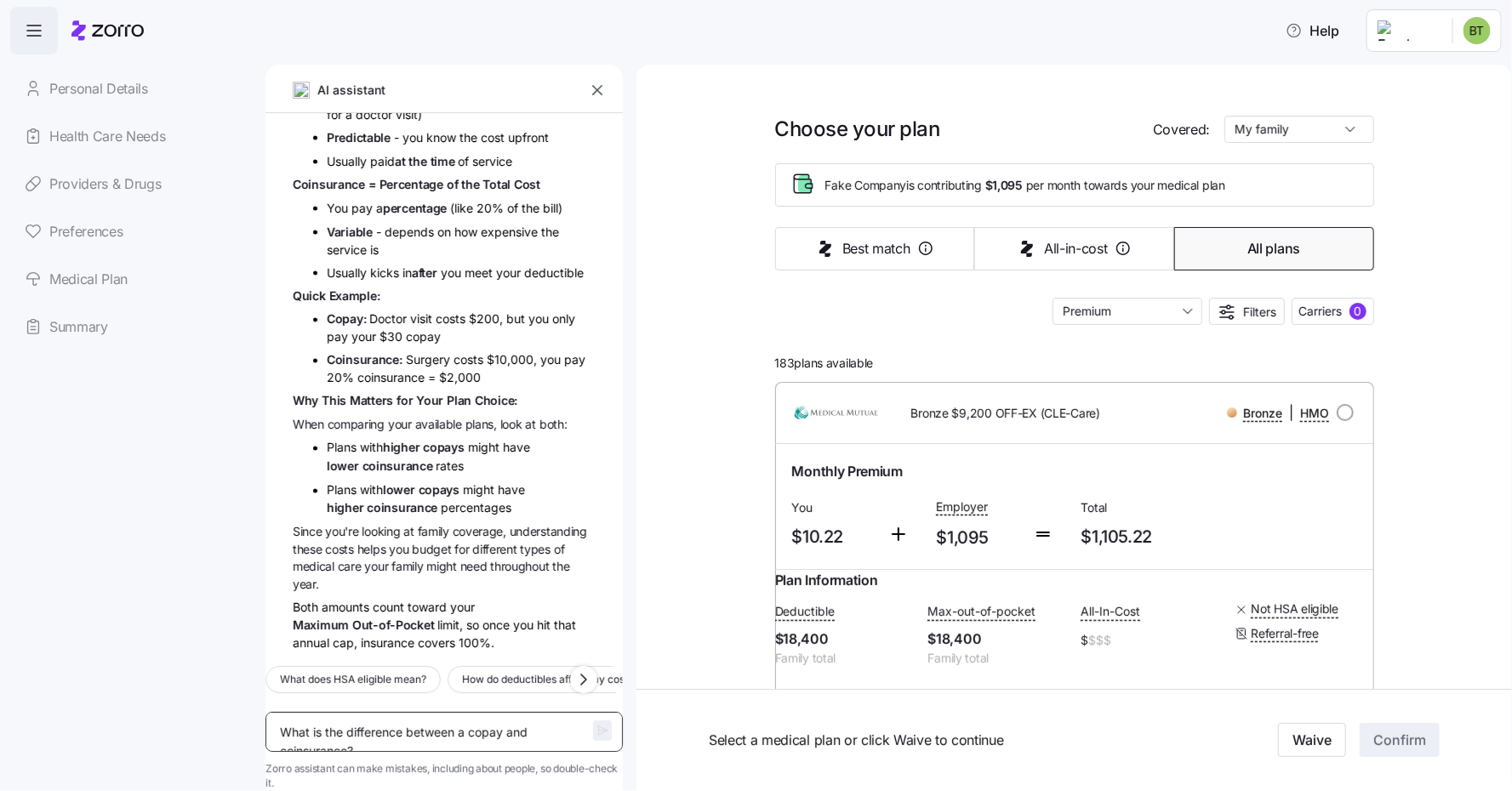 click on "What is the difference between a copay and coinsurance?" at bounding box center (444, 731) 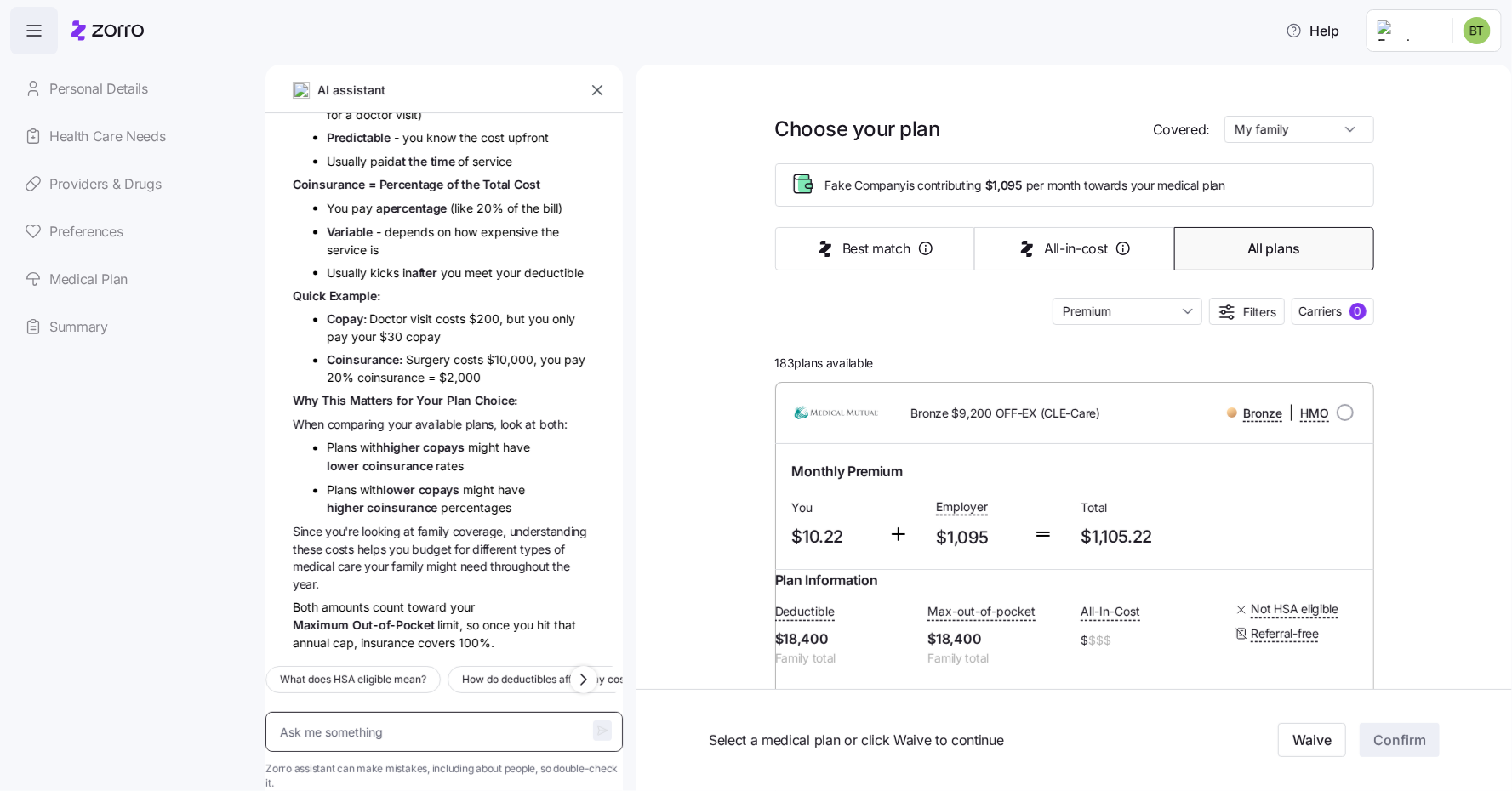 type on "C" 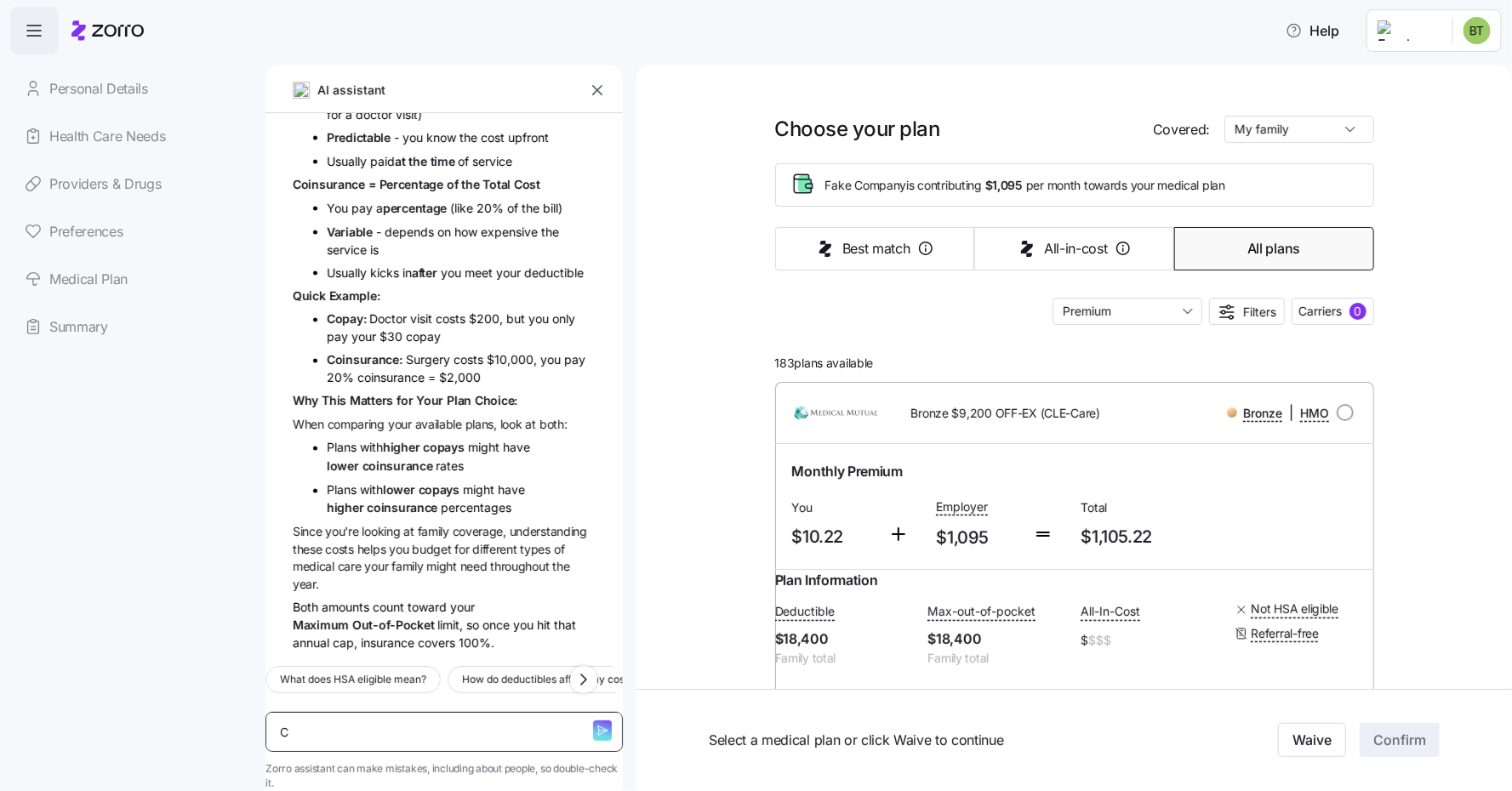 type on "Ca" 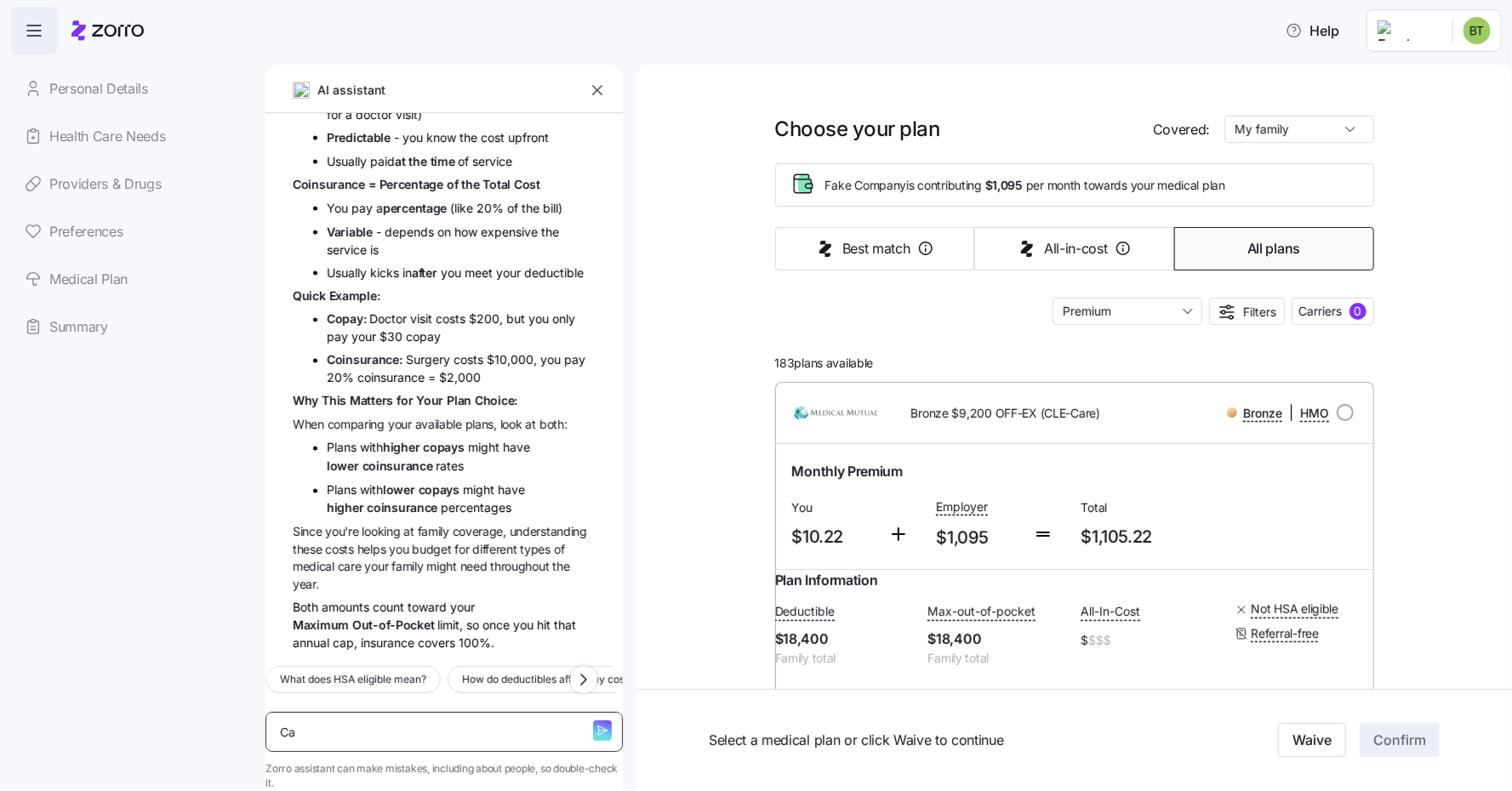 type on "Can" 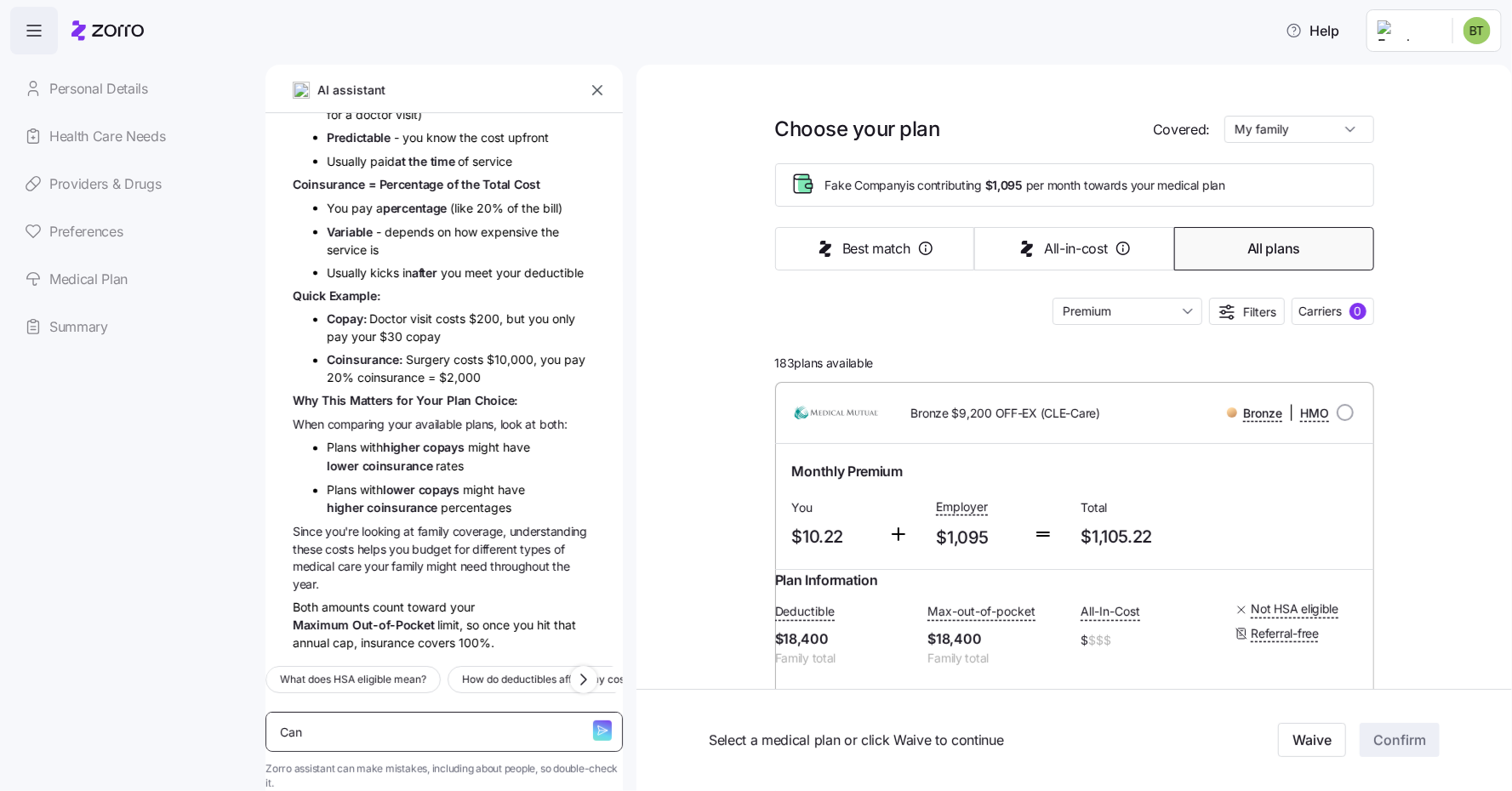type on "x" 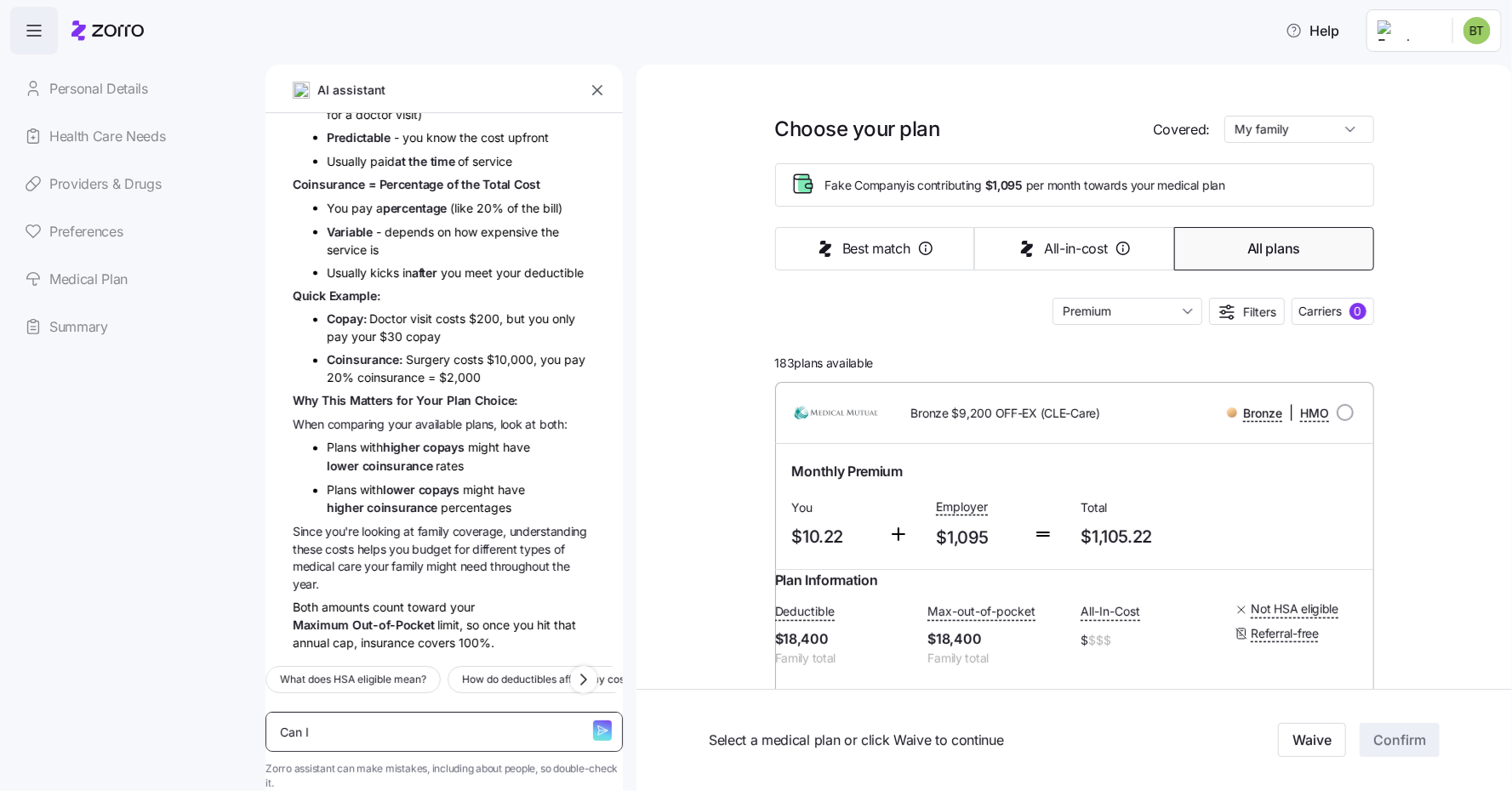 type on "x" 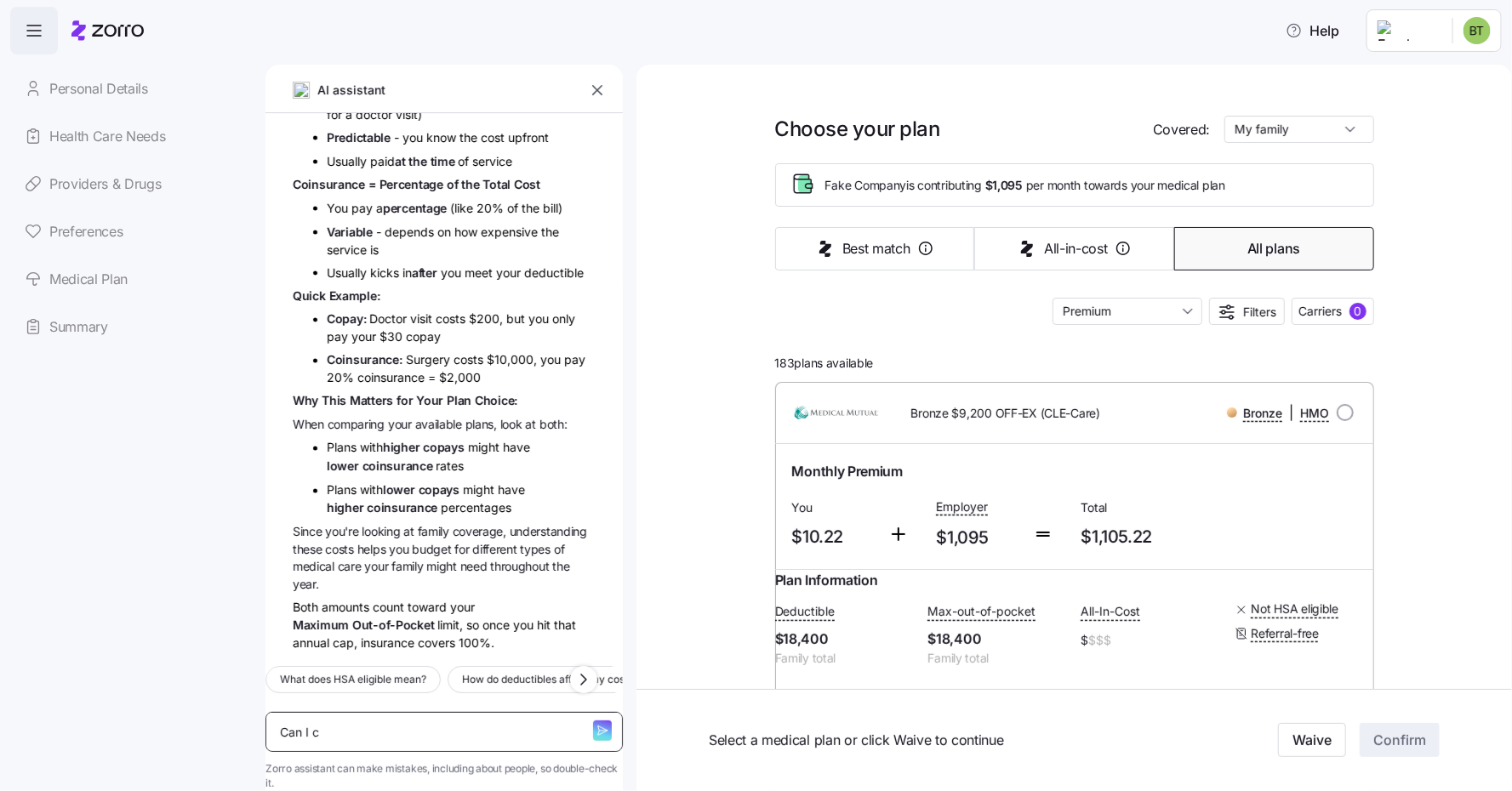type on "x" 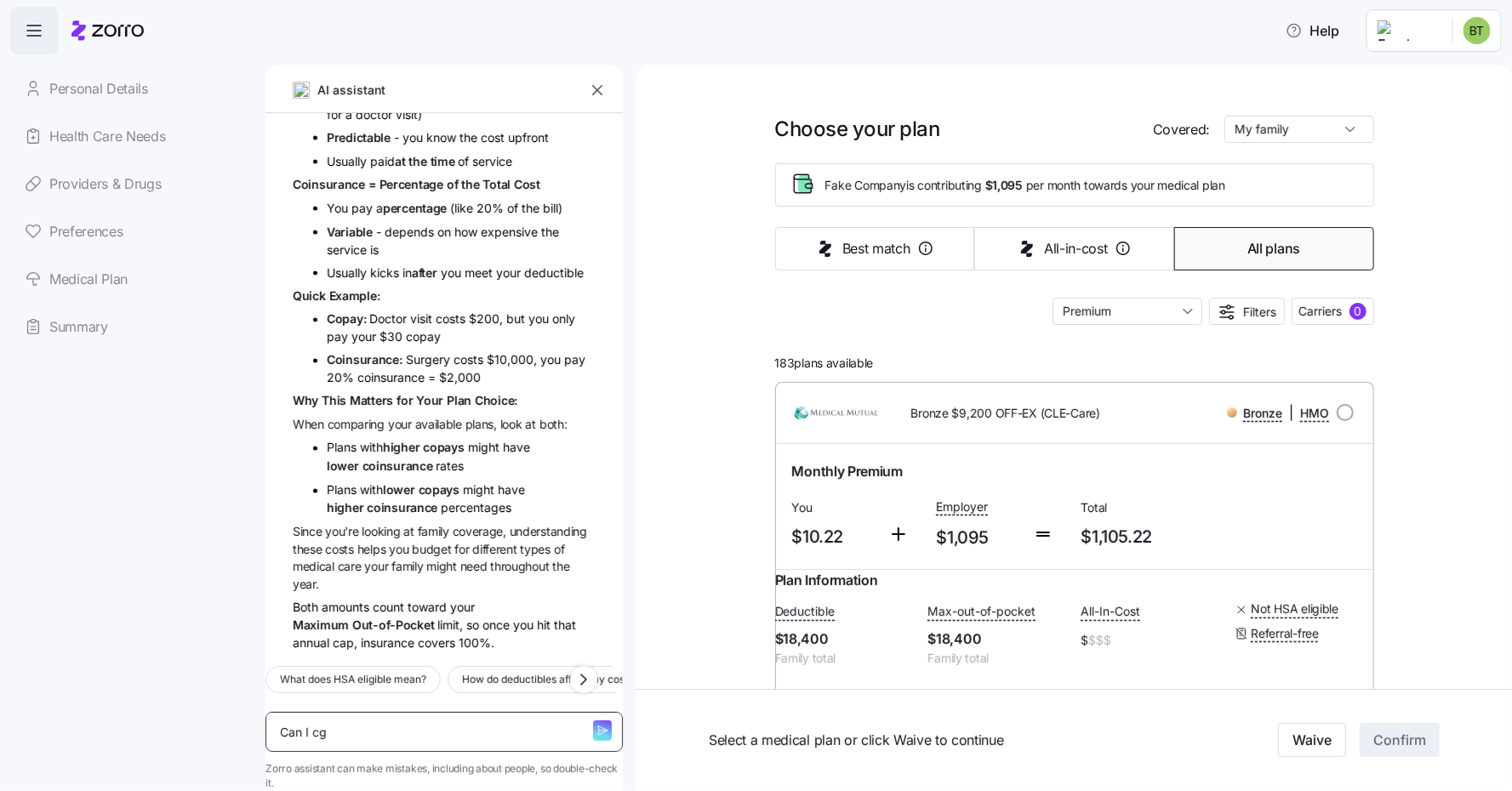 type on "Can I cga" 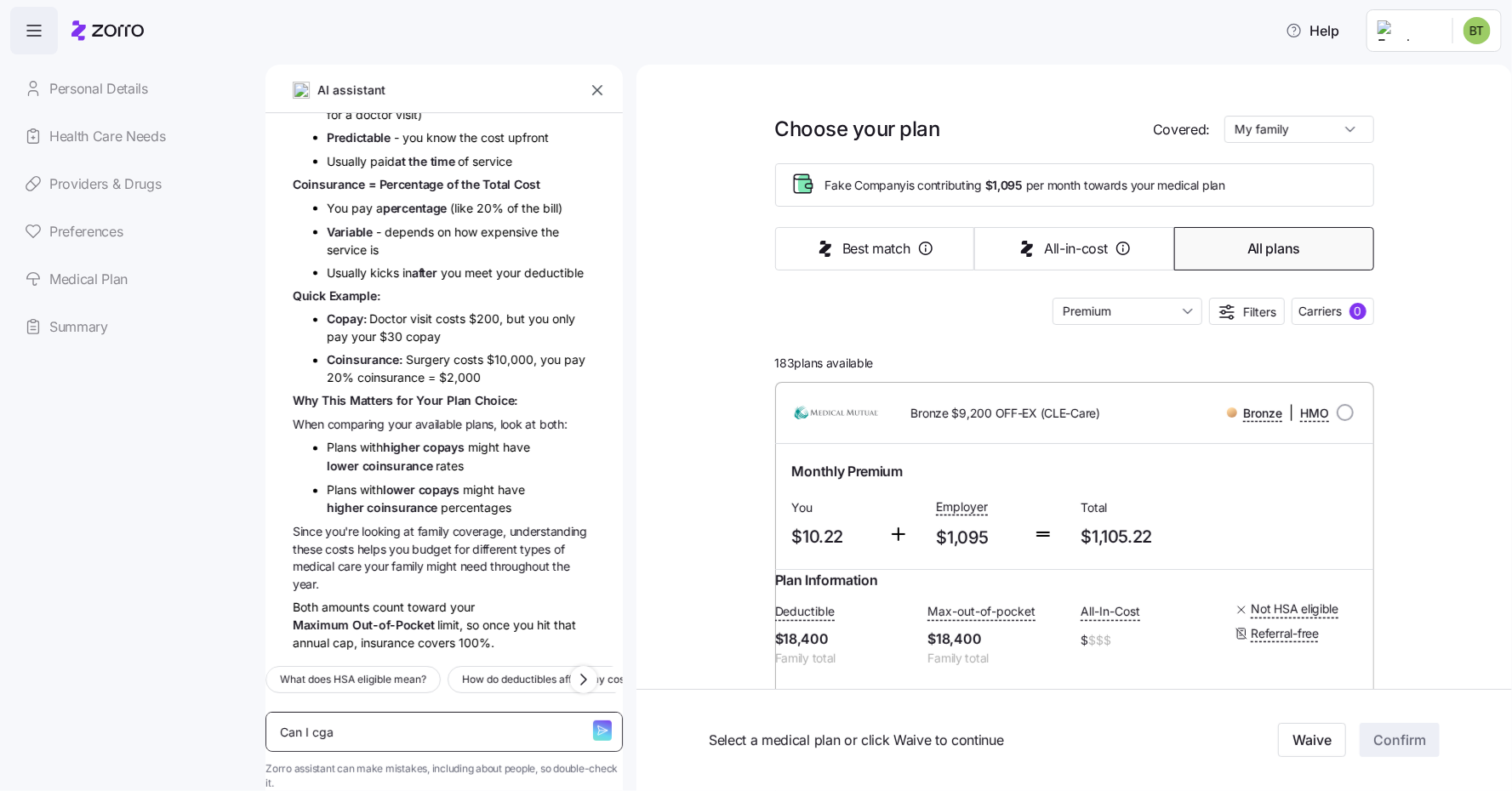 type on "Can I cgan" 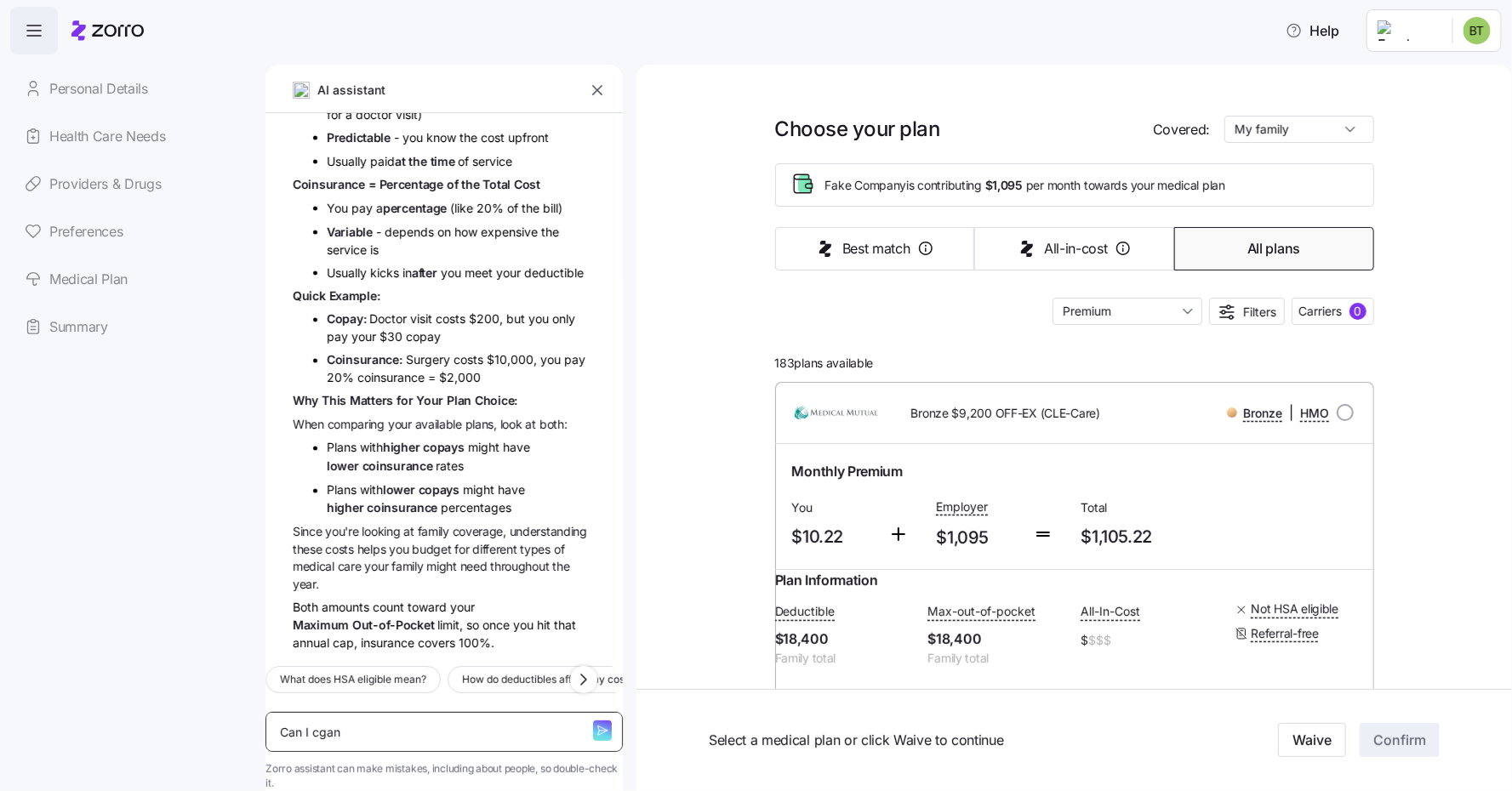 type on "Can I cgang" 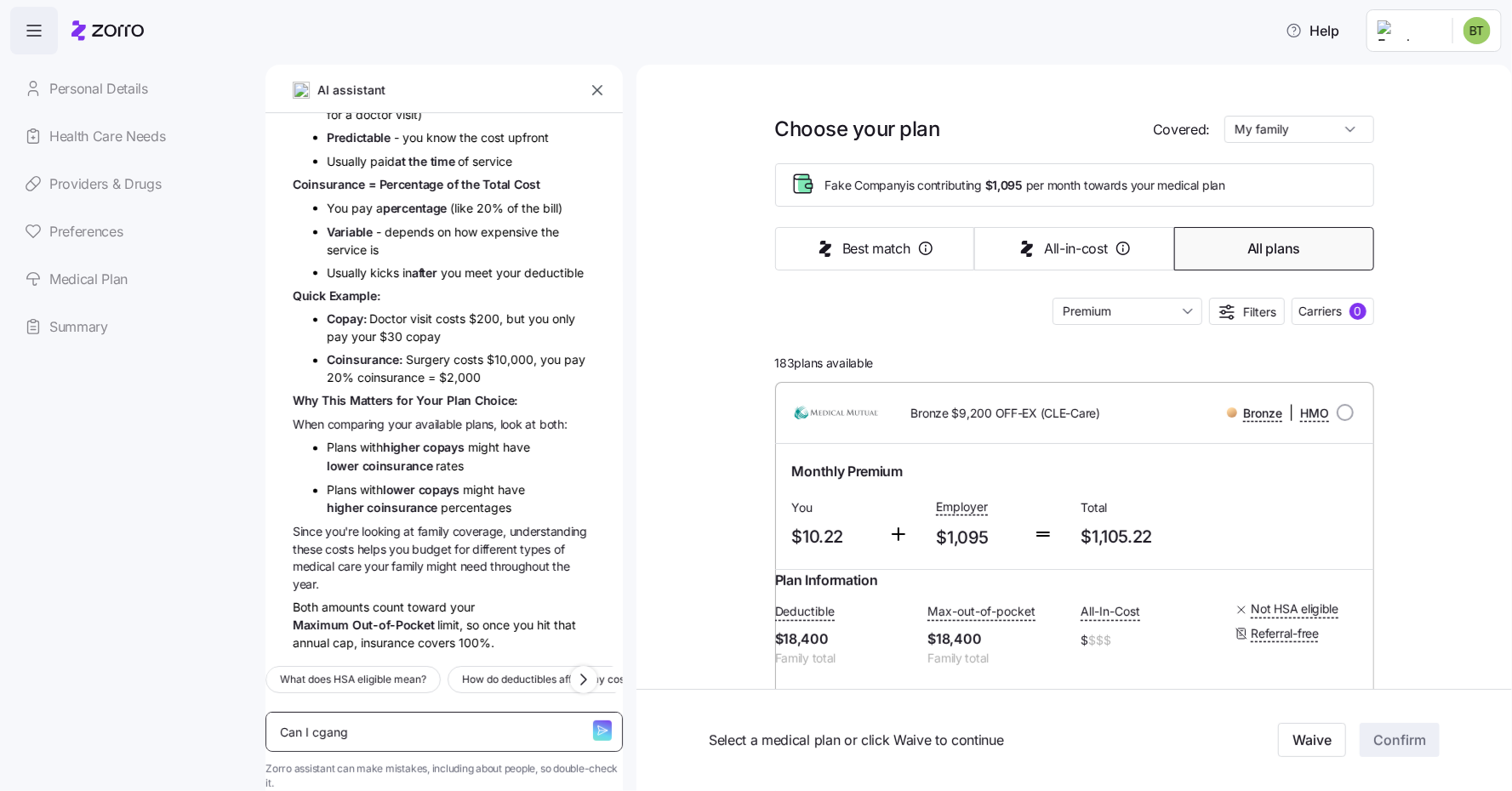 type on "Can I cgan" 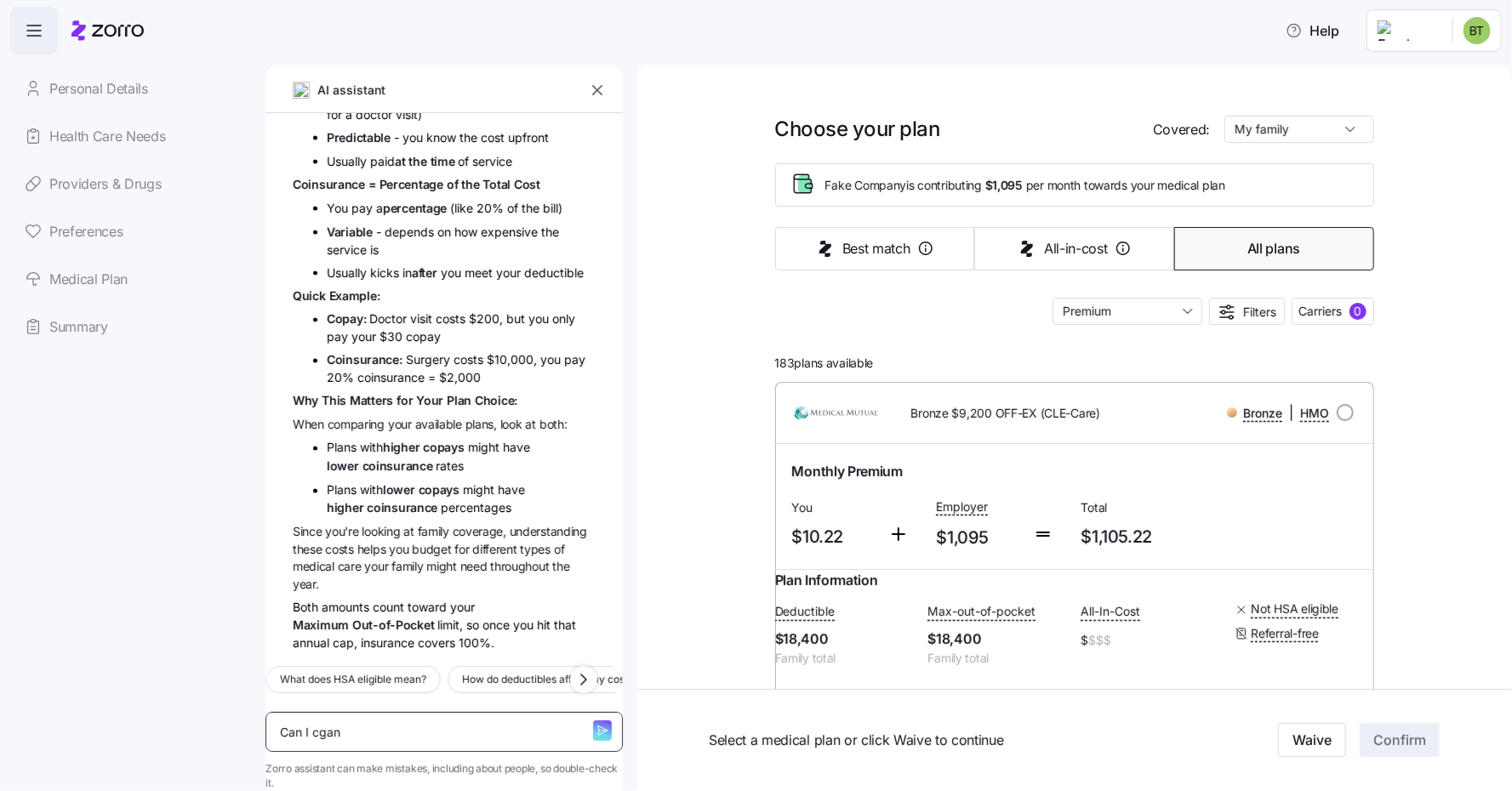 type on "Can I cga" 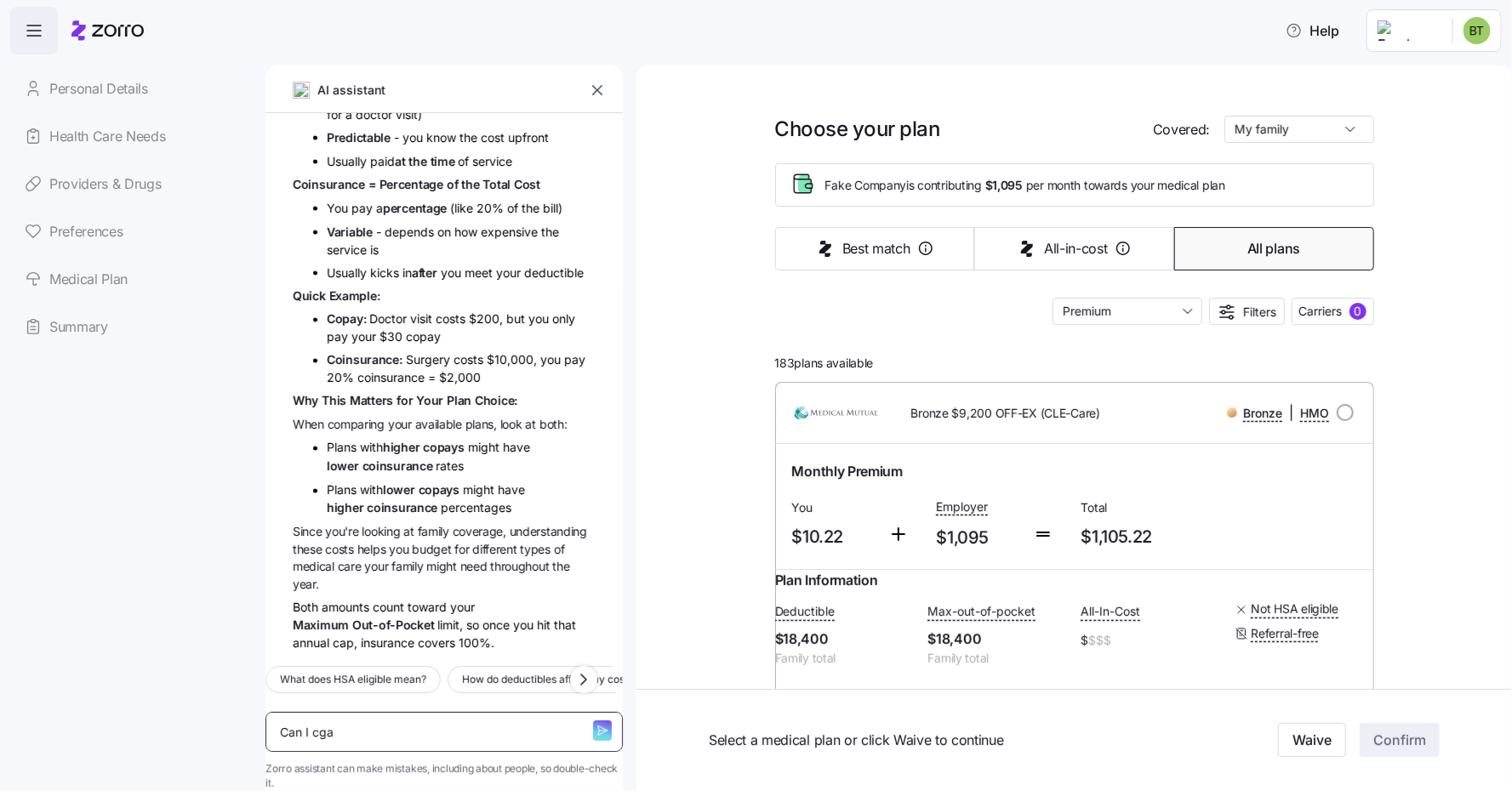 type on "Can I cg" 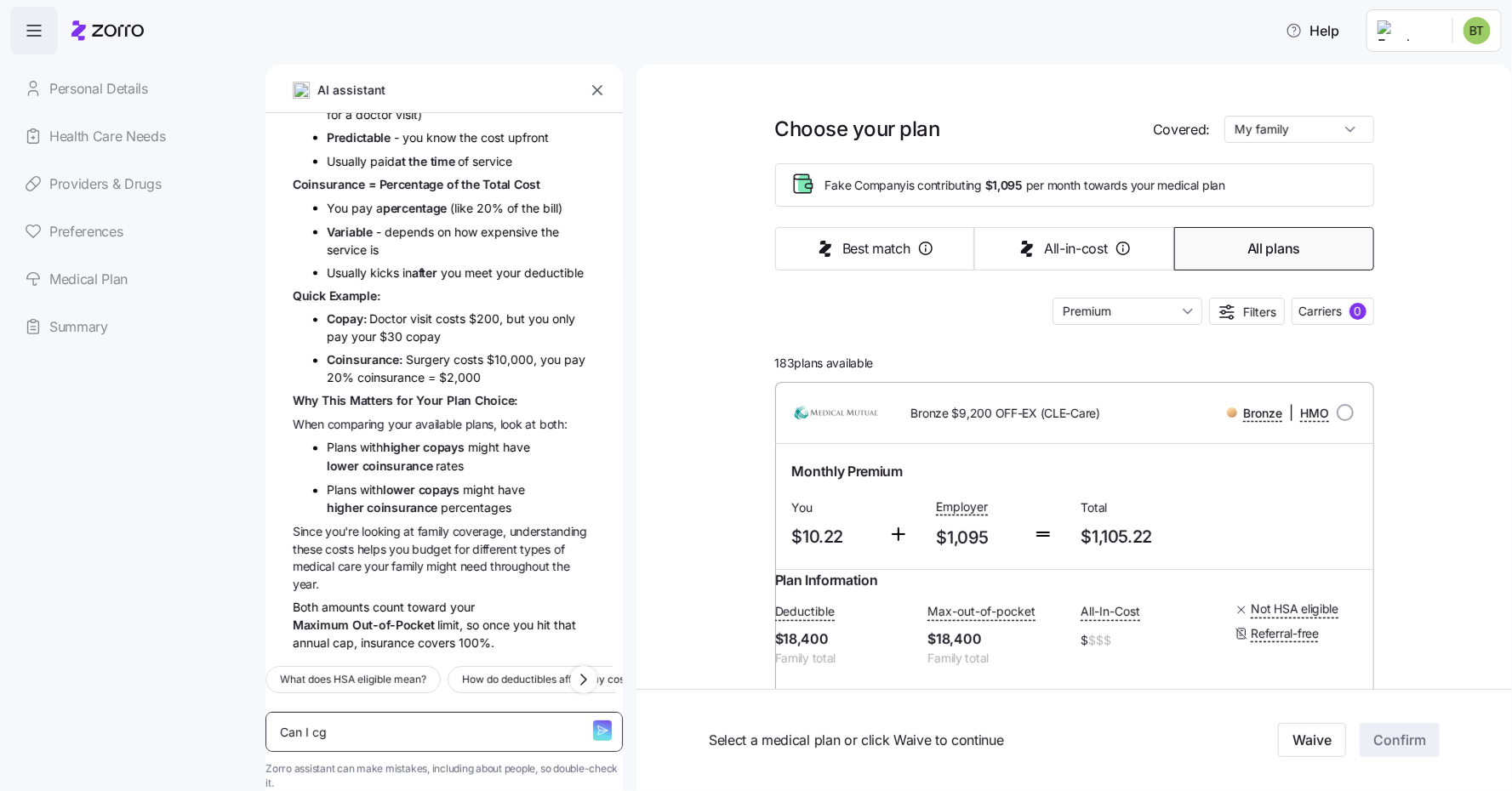 type on "Can I c" 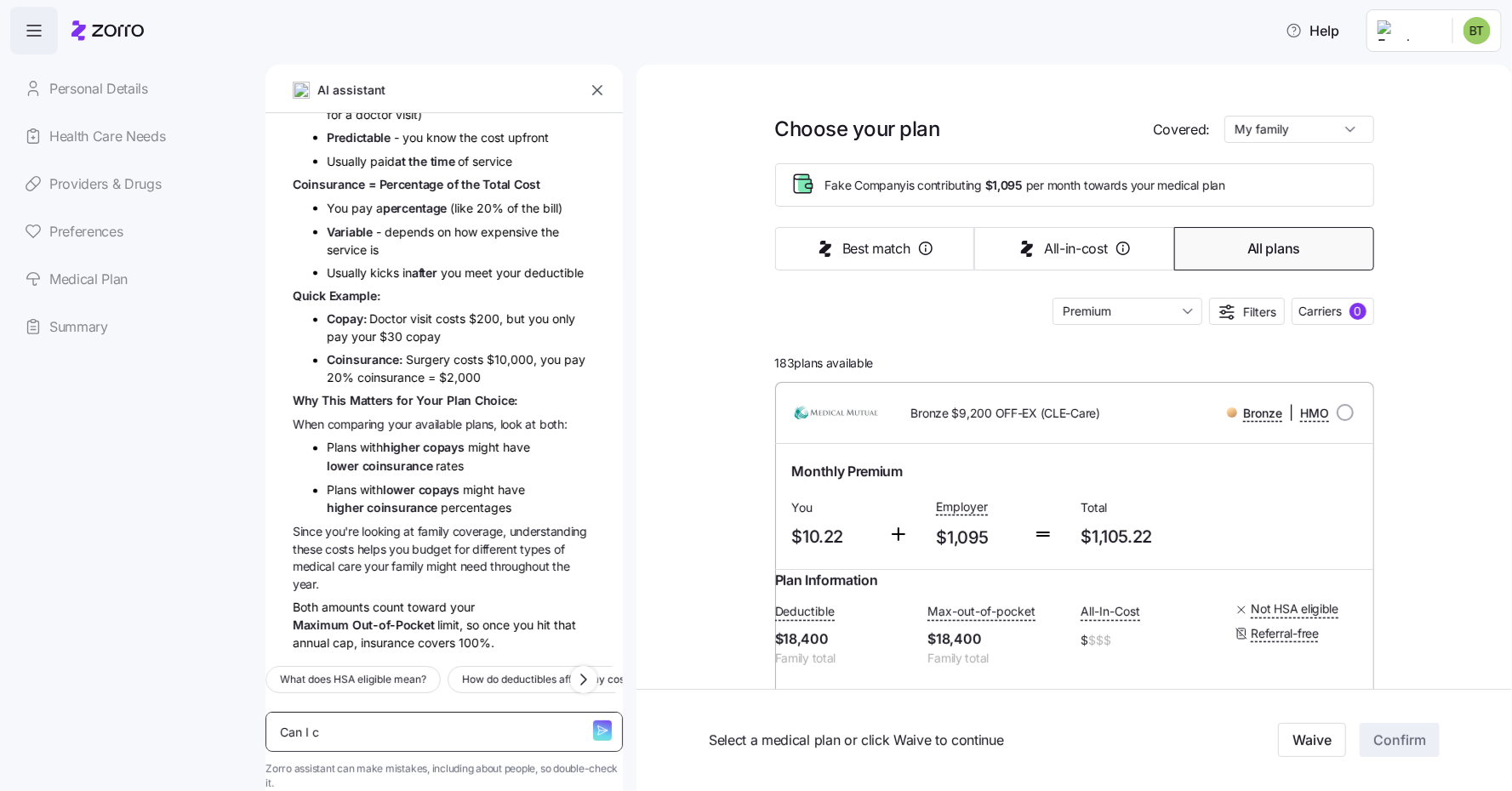 type on "Can I ch" 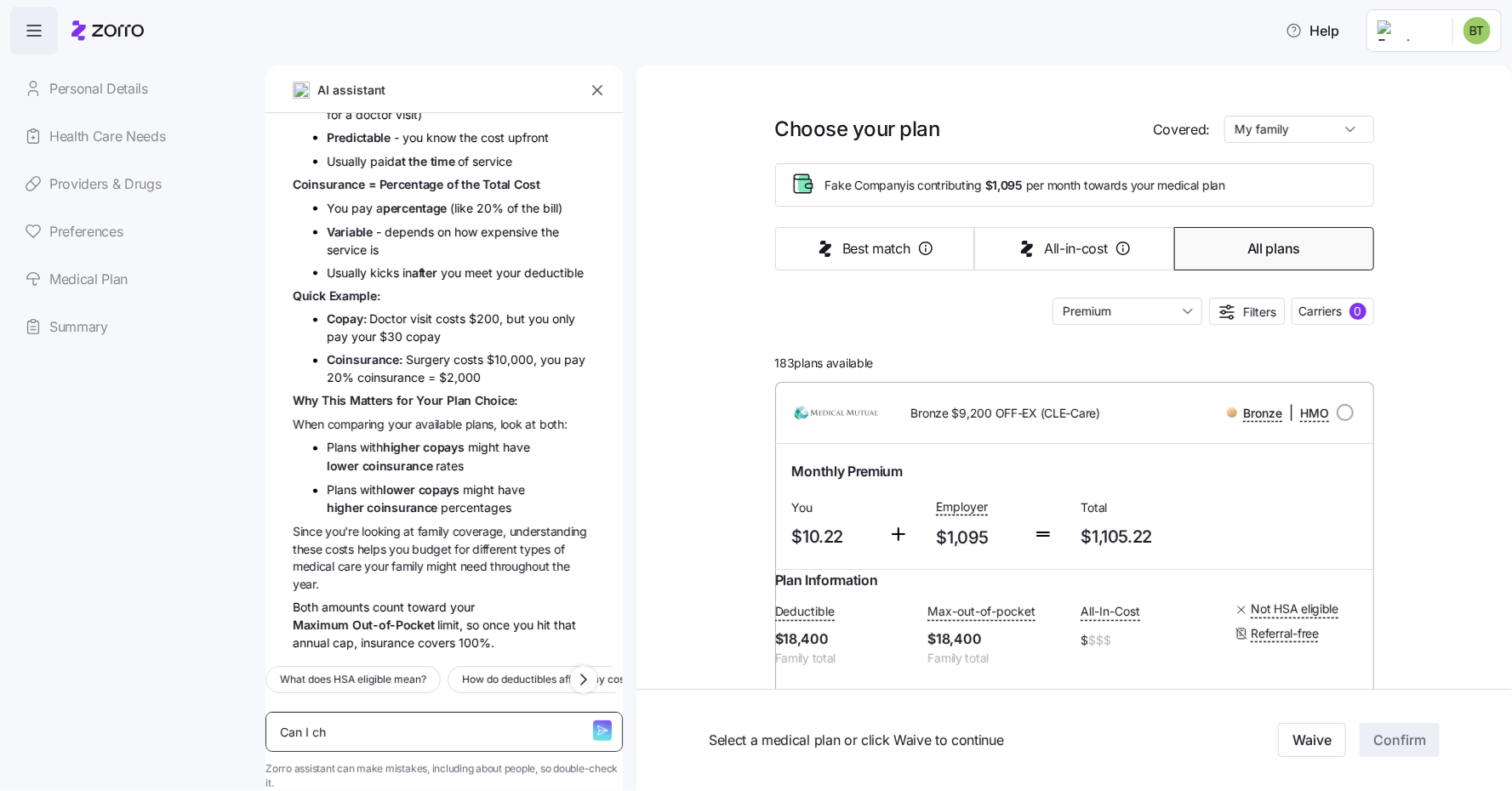 type on "Can I cha" 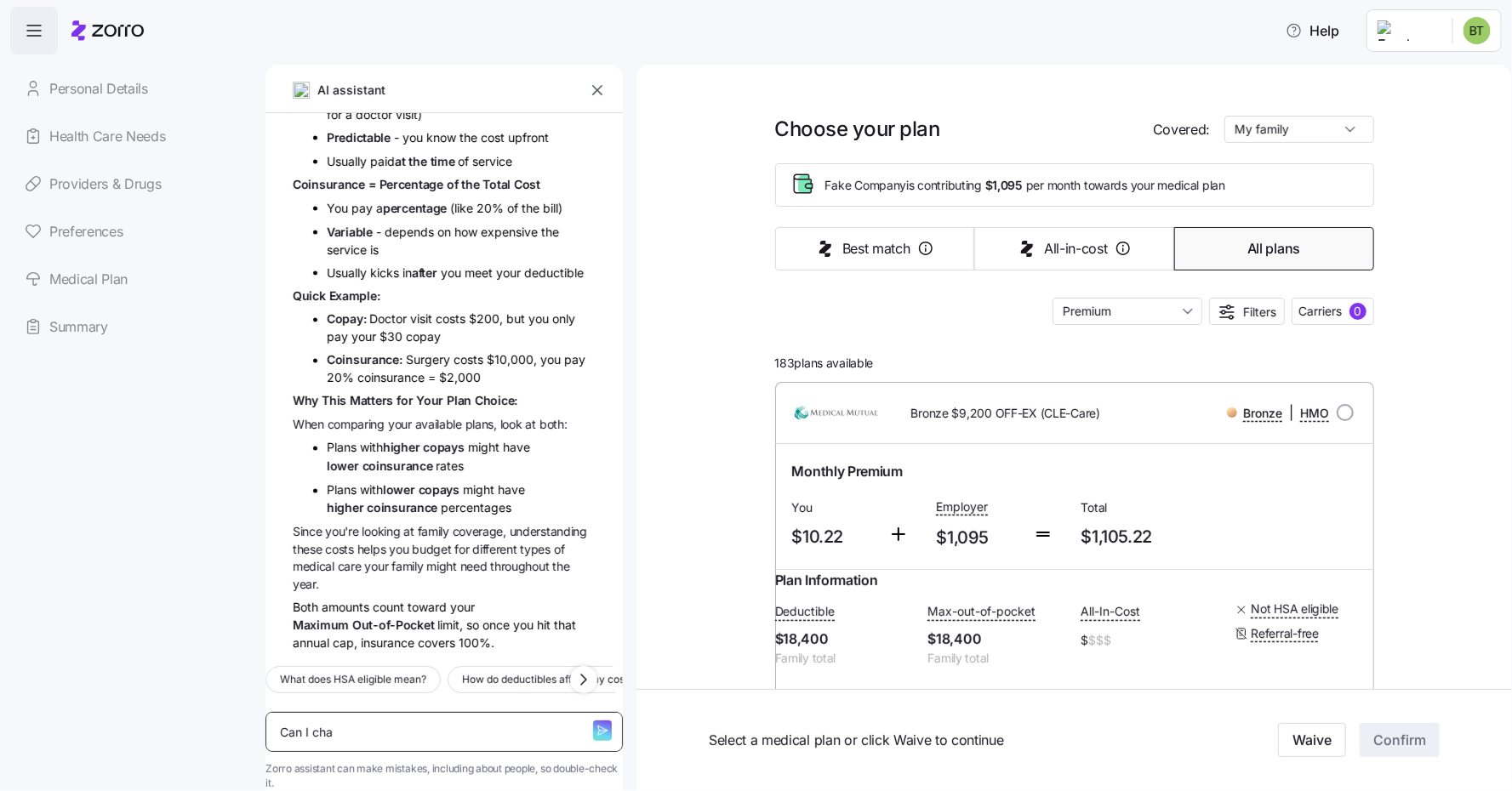 type on "Can I chan" 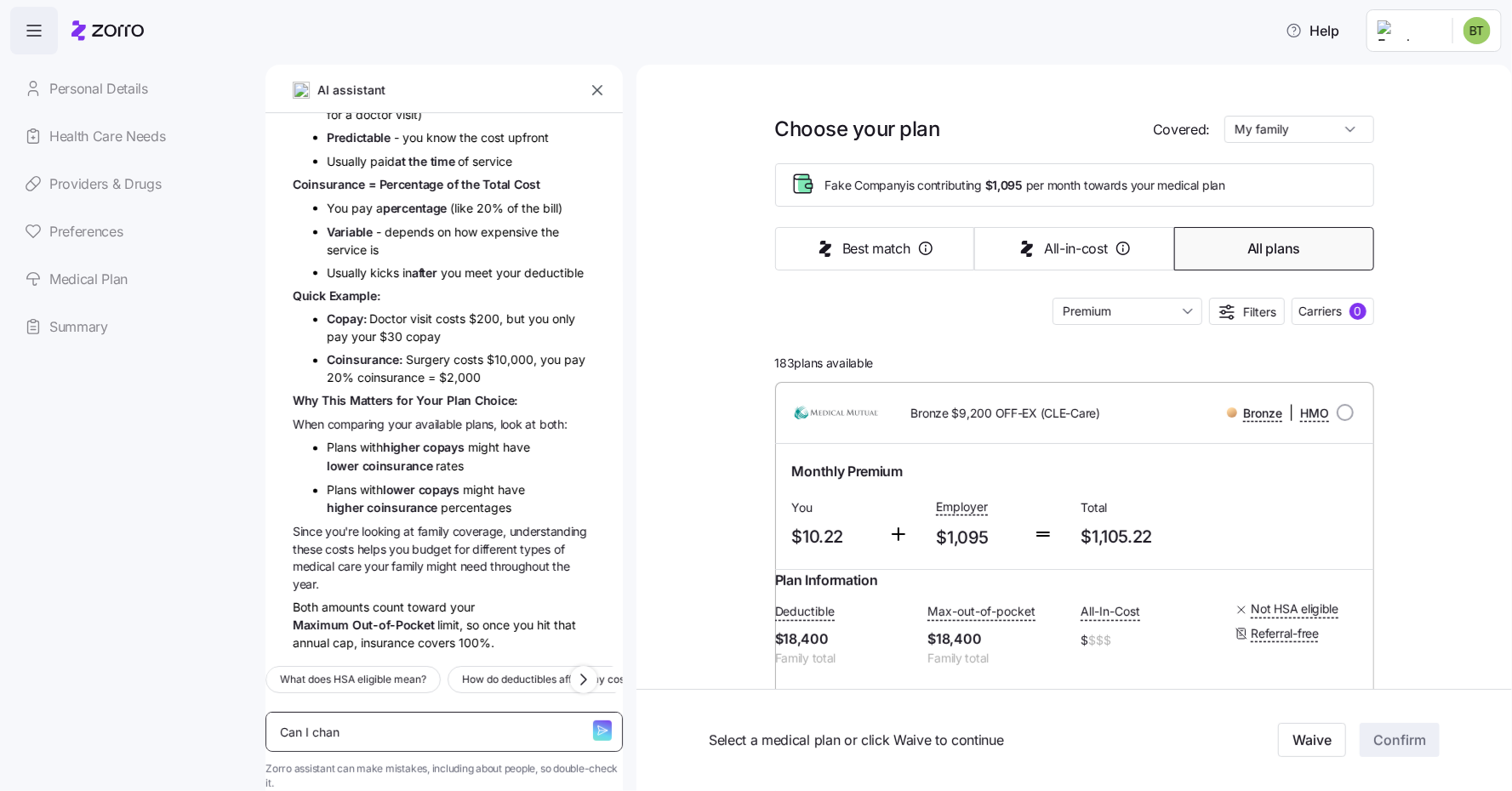 type on "Can I chang" 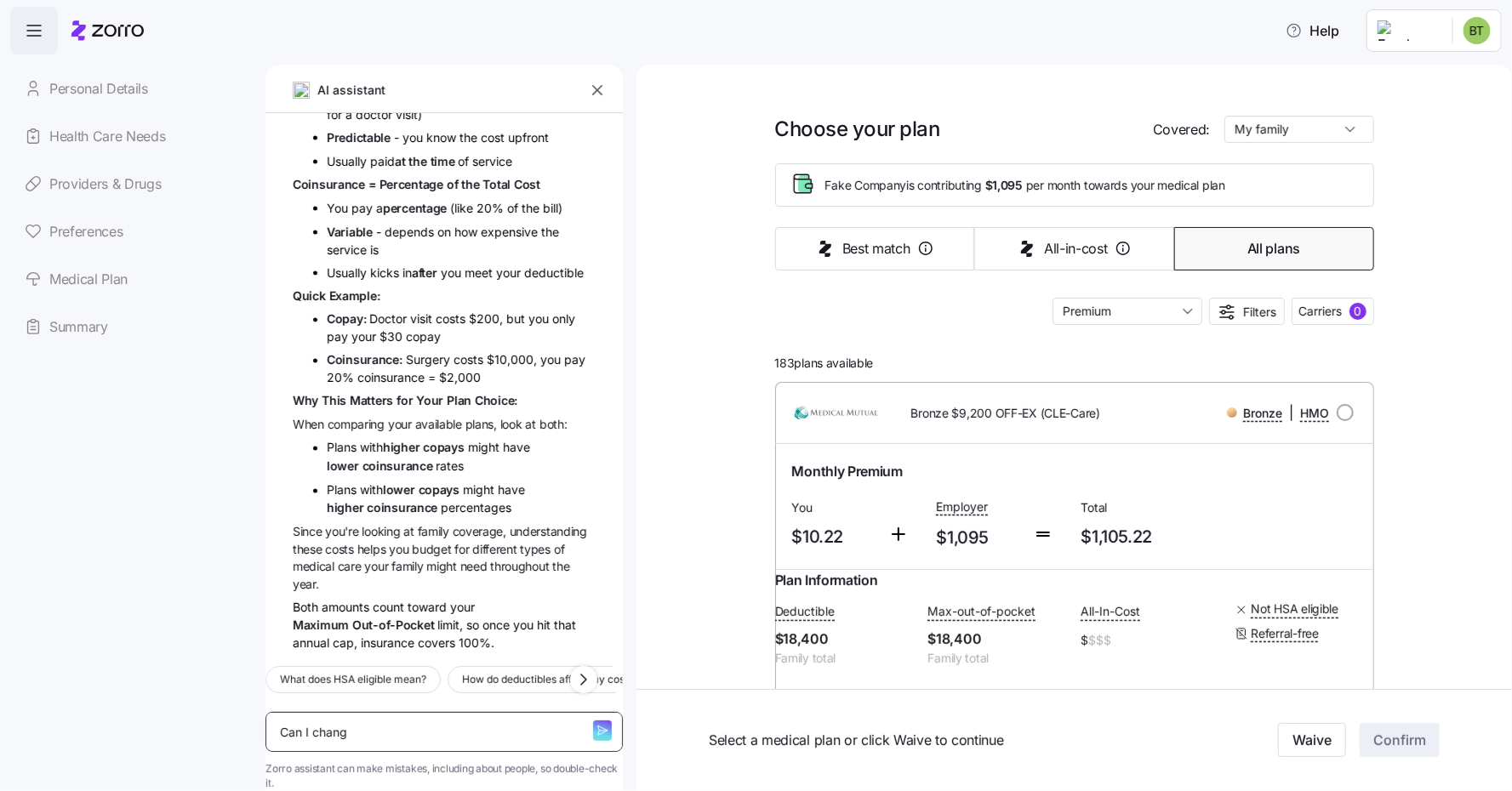 type on "Can I change" 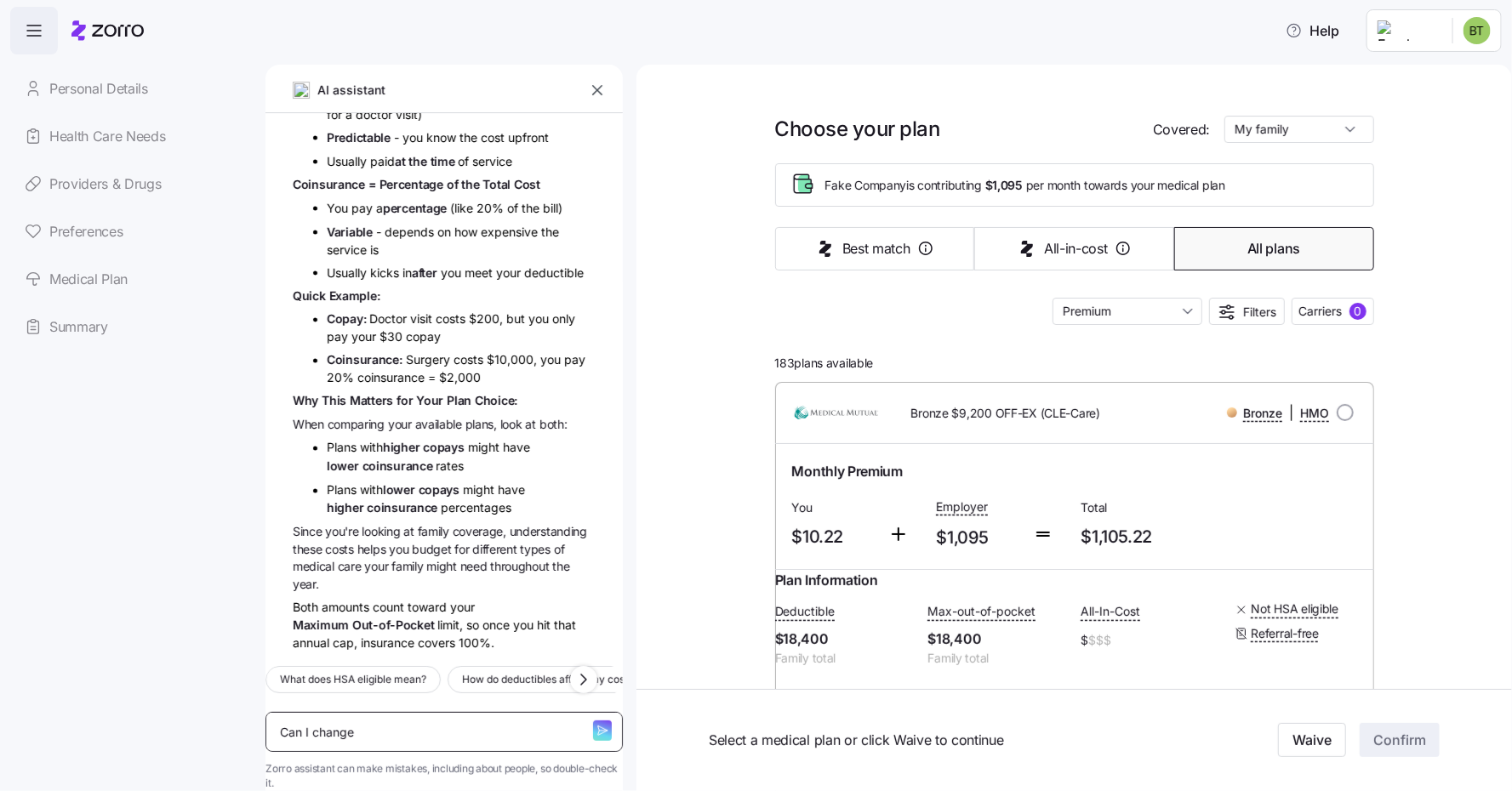type on "Can I change" 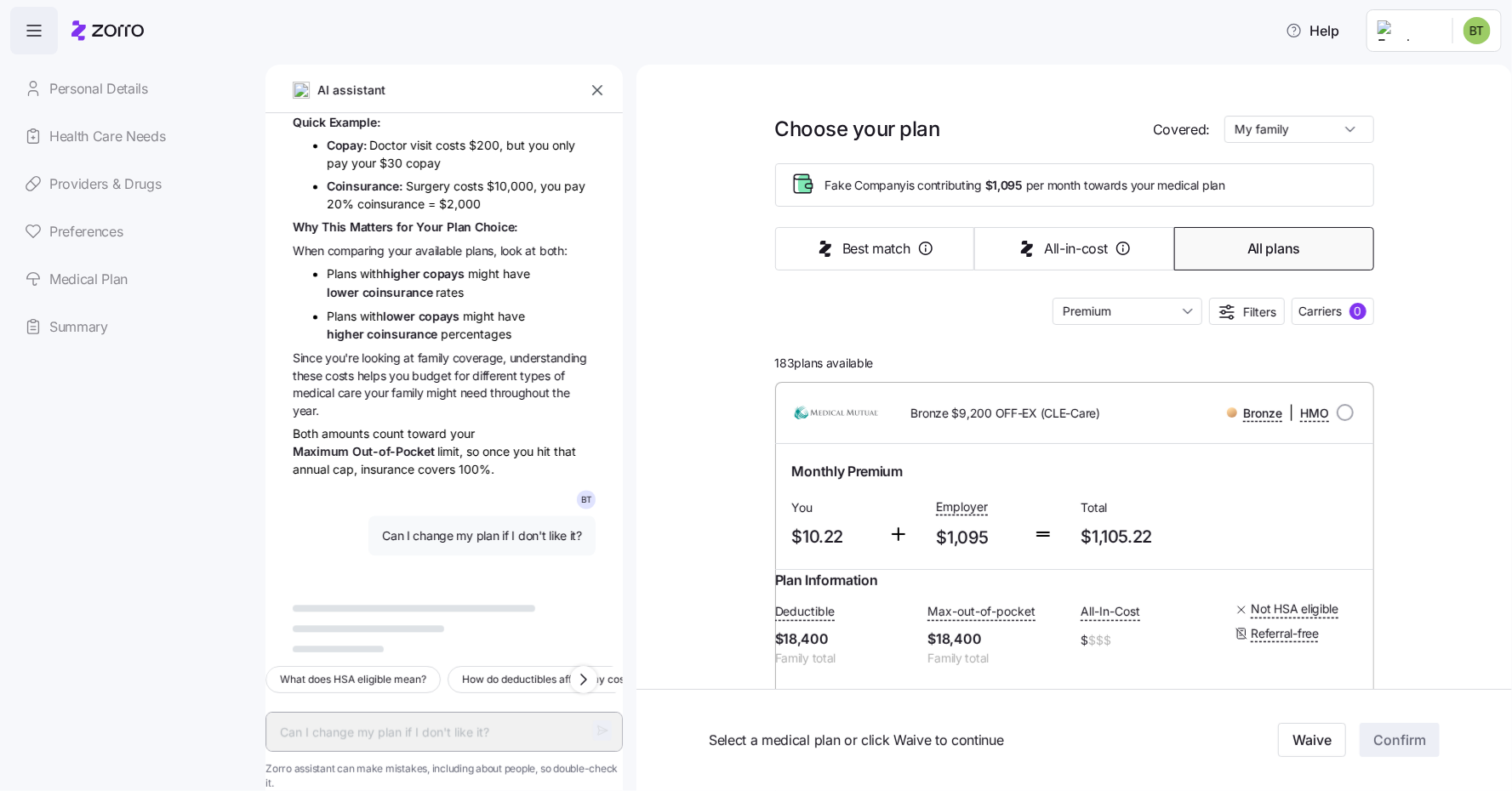 scroll, scrollTop: 1685, scrollLeft: 0, axis: vertical 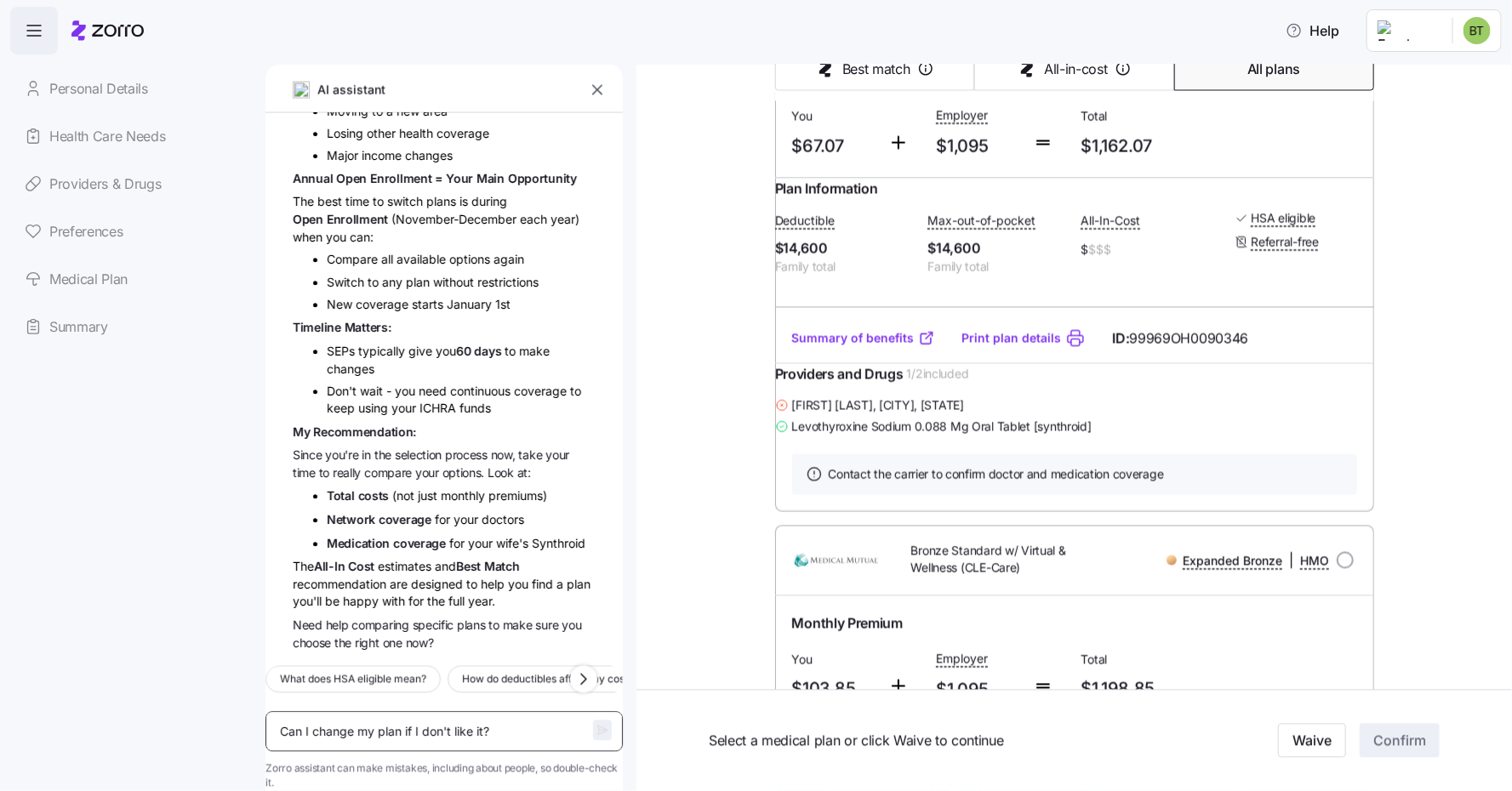 click on "Can I change my plan if I don't like it?" at bounding box center [444, 731] 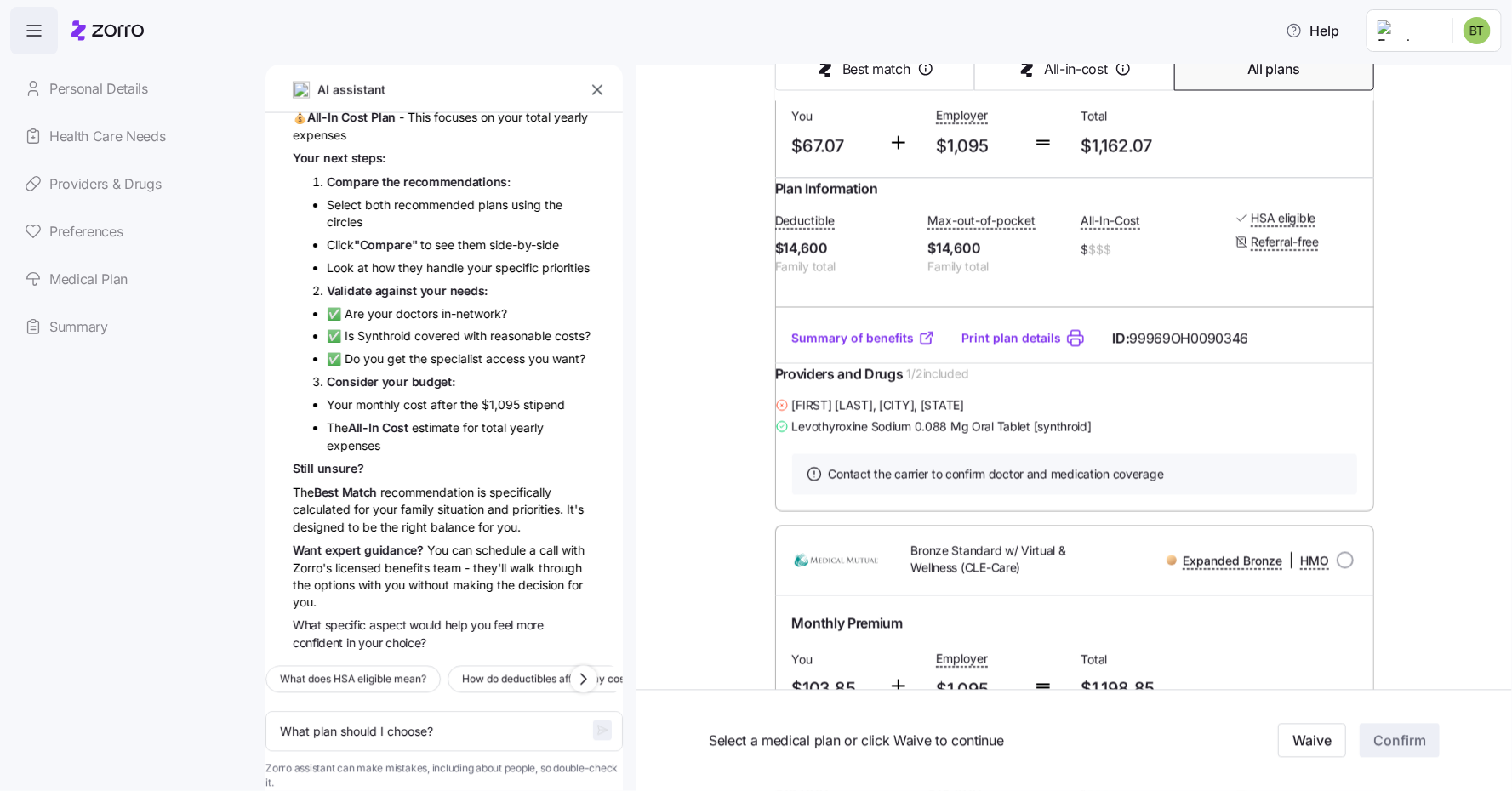 scroll, scrollTop: 3201, scrollLeft: 0, axis: vertical 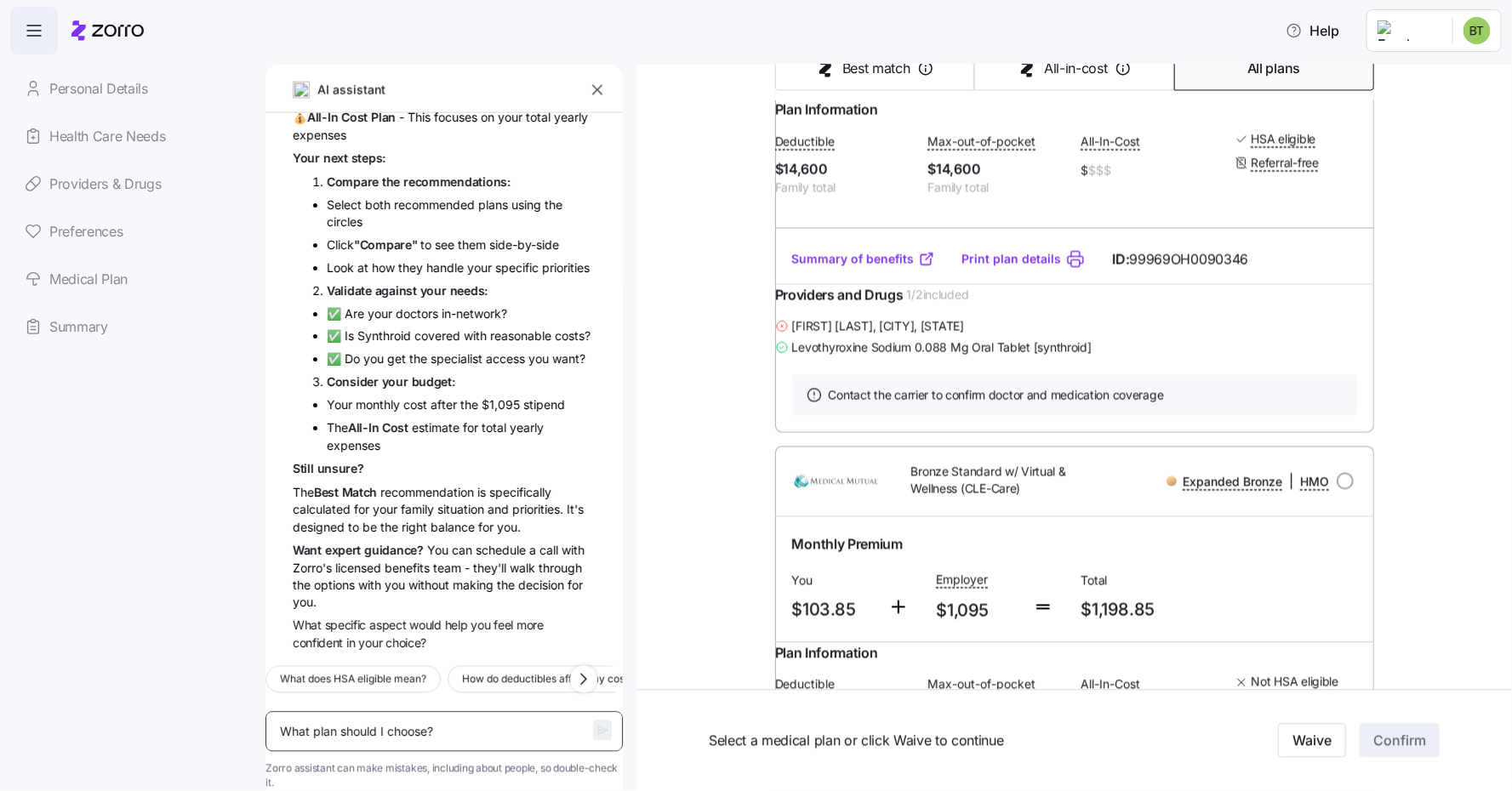 click on "What plan should I choose?" at bounding box center [444, 731] 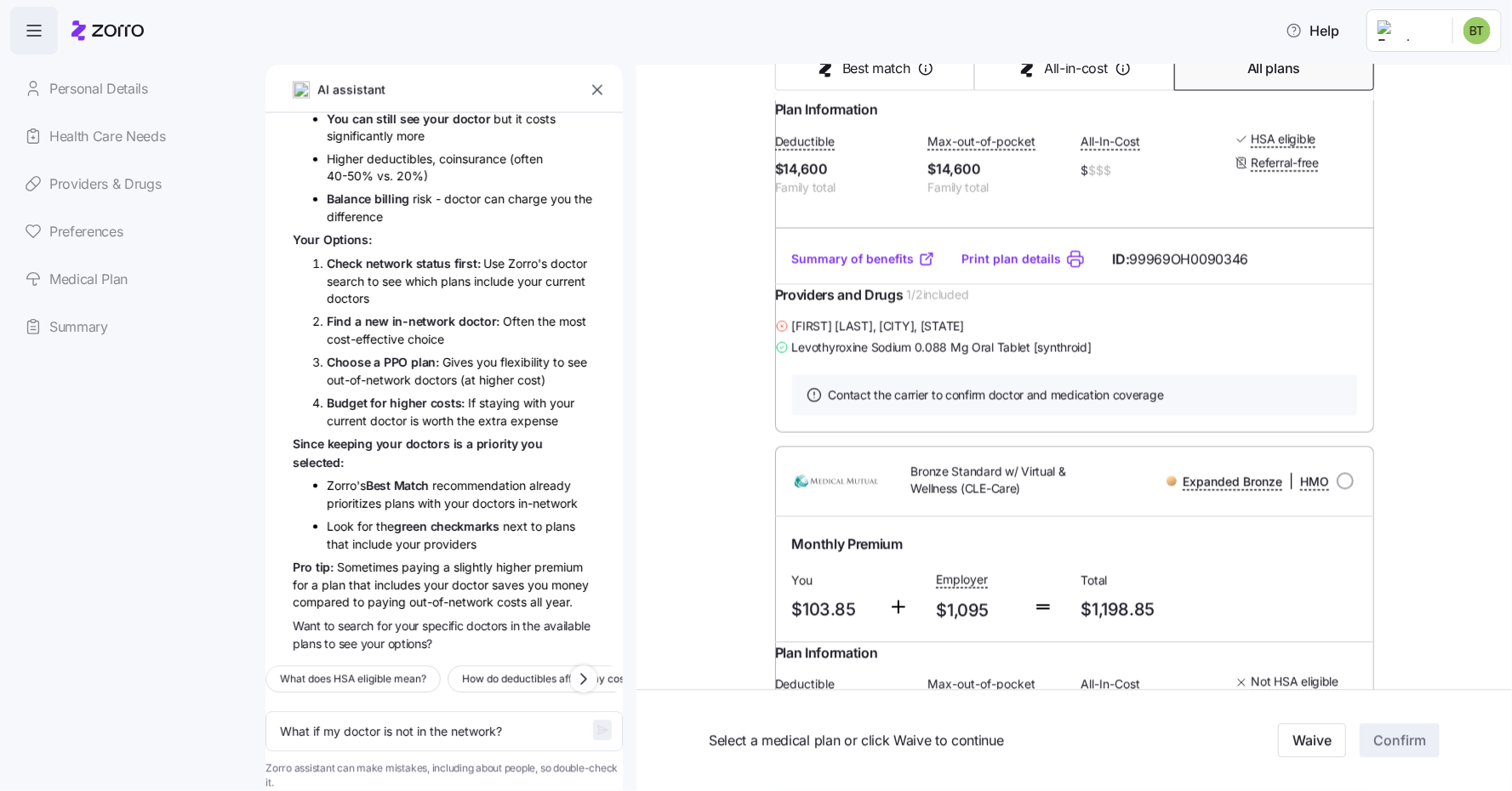 scroll, scrollTop: 4023, scrollLeft: 0, axis: vertical 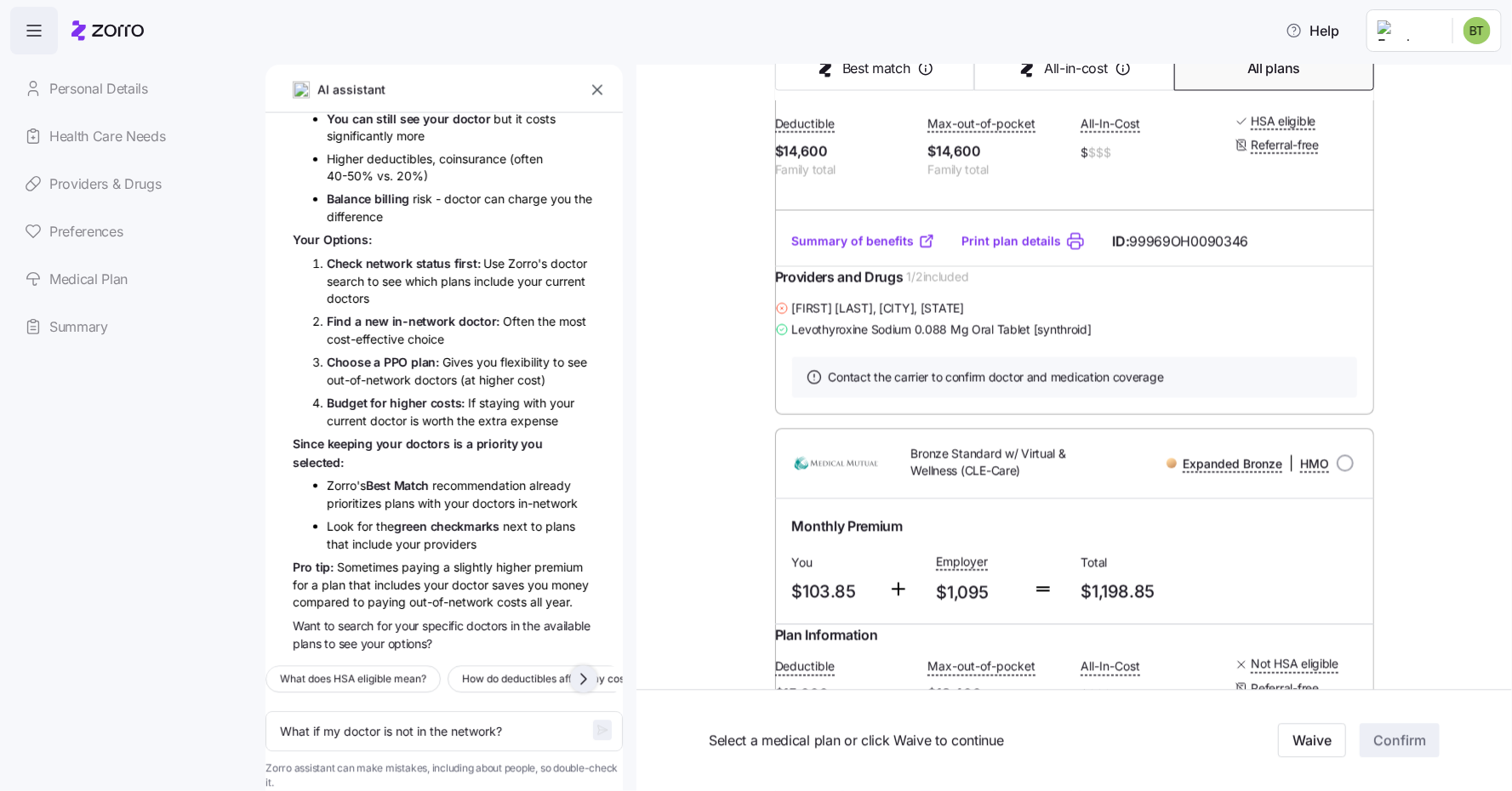click 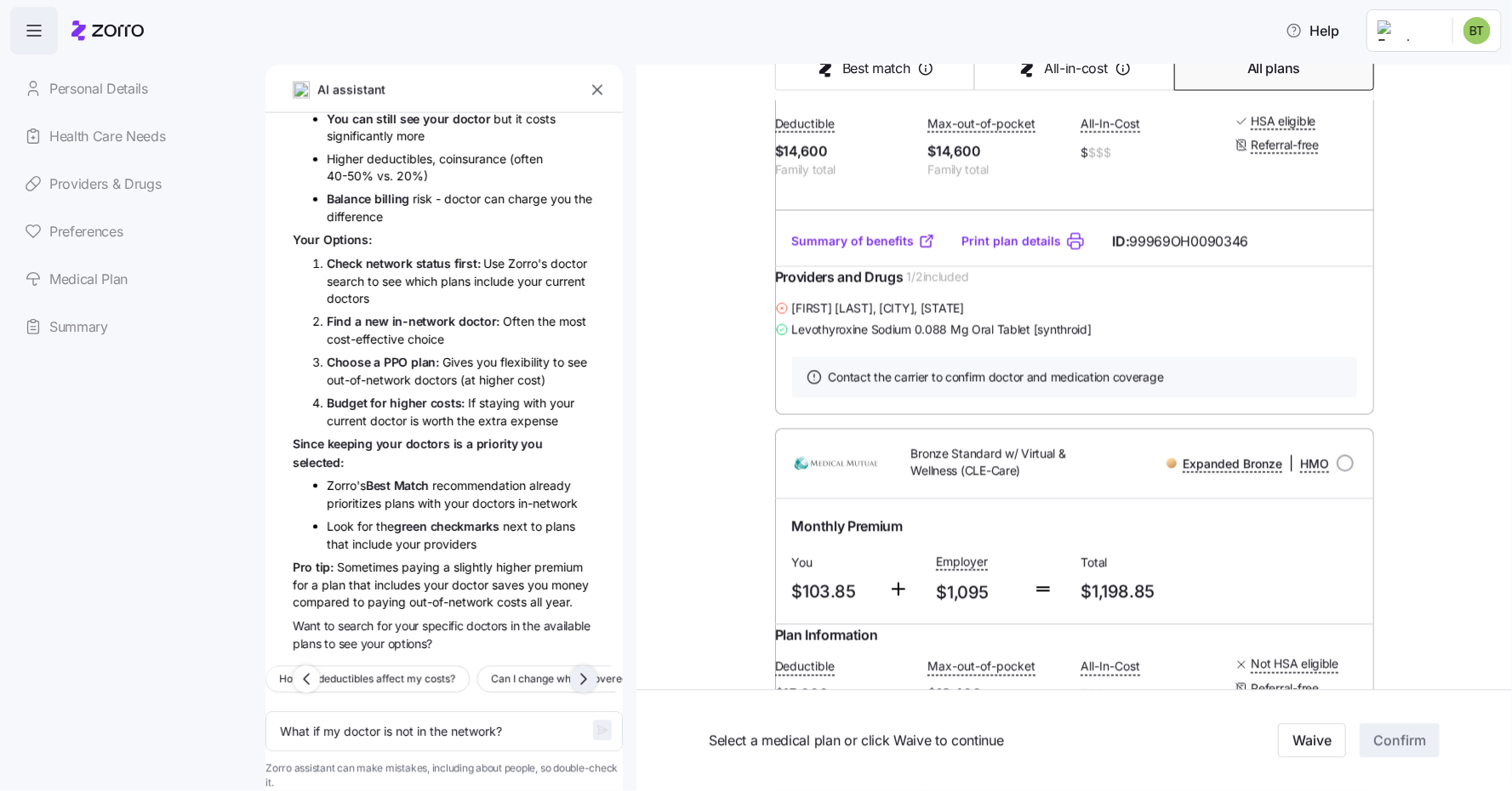 click 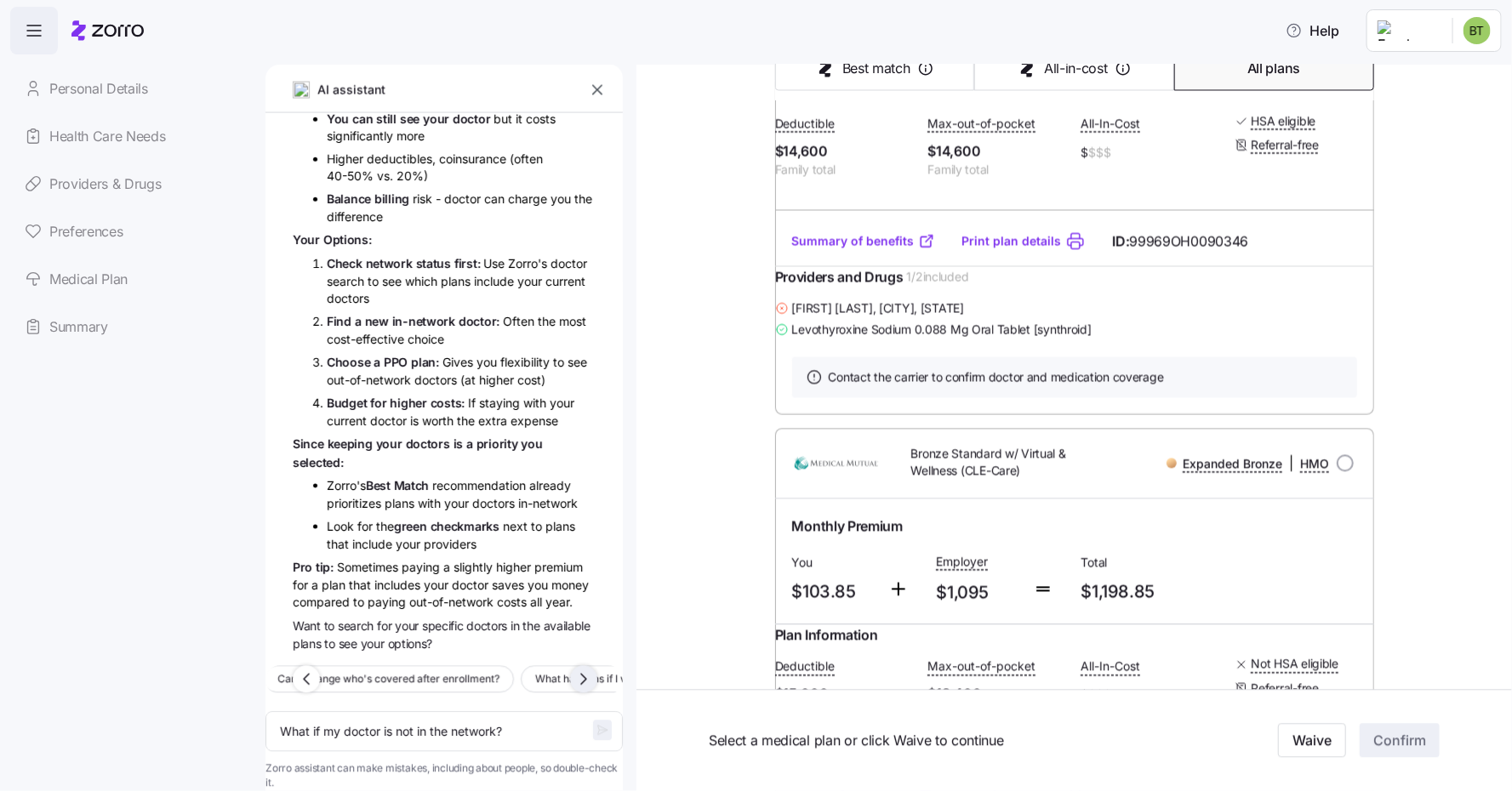 click 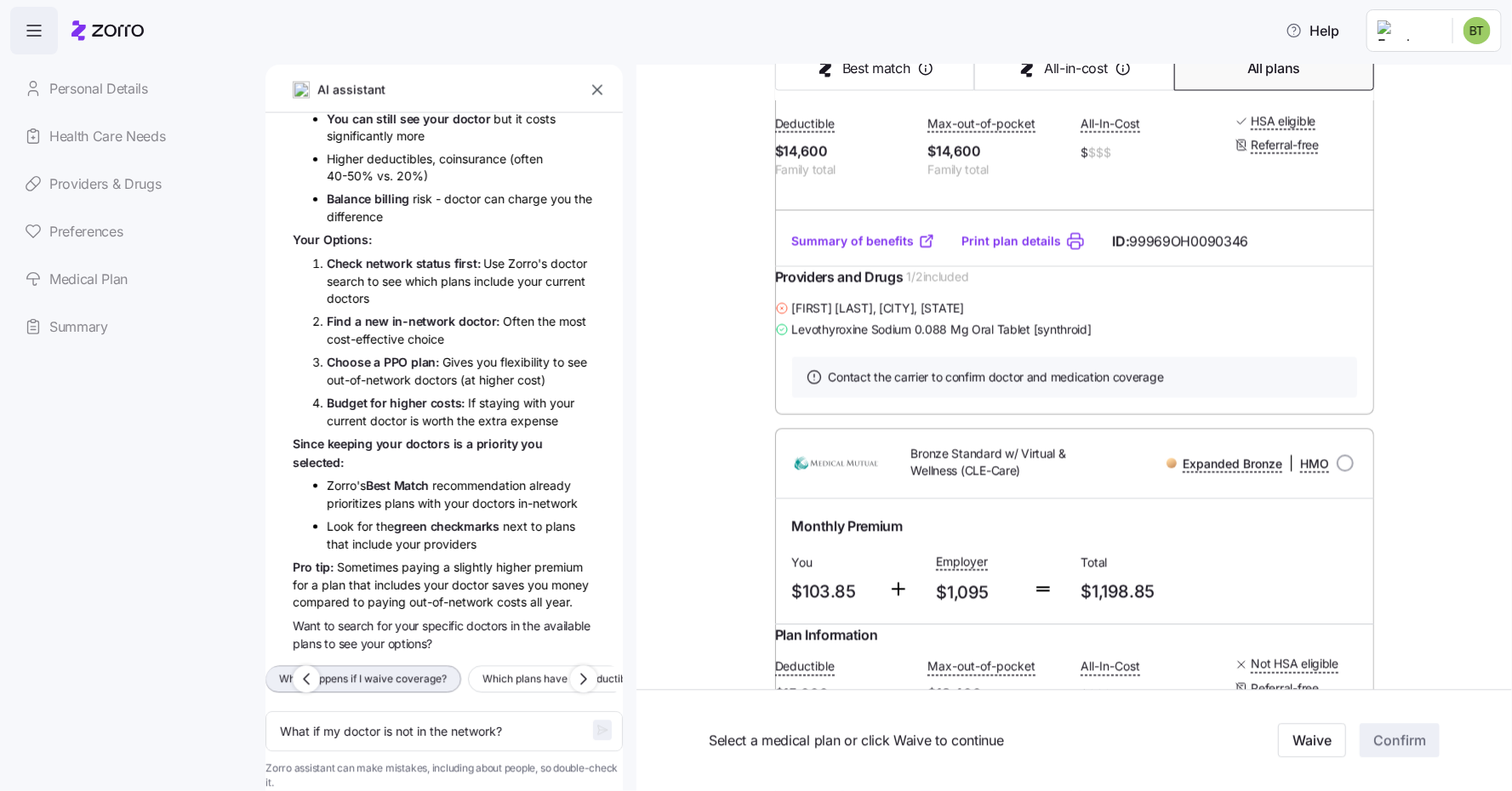 click on "What happens if I waive coverage?" at bounding box center [362, 680] 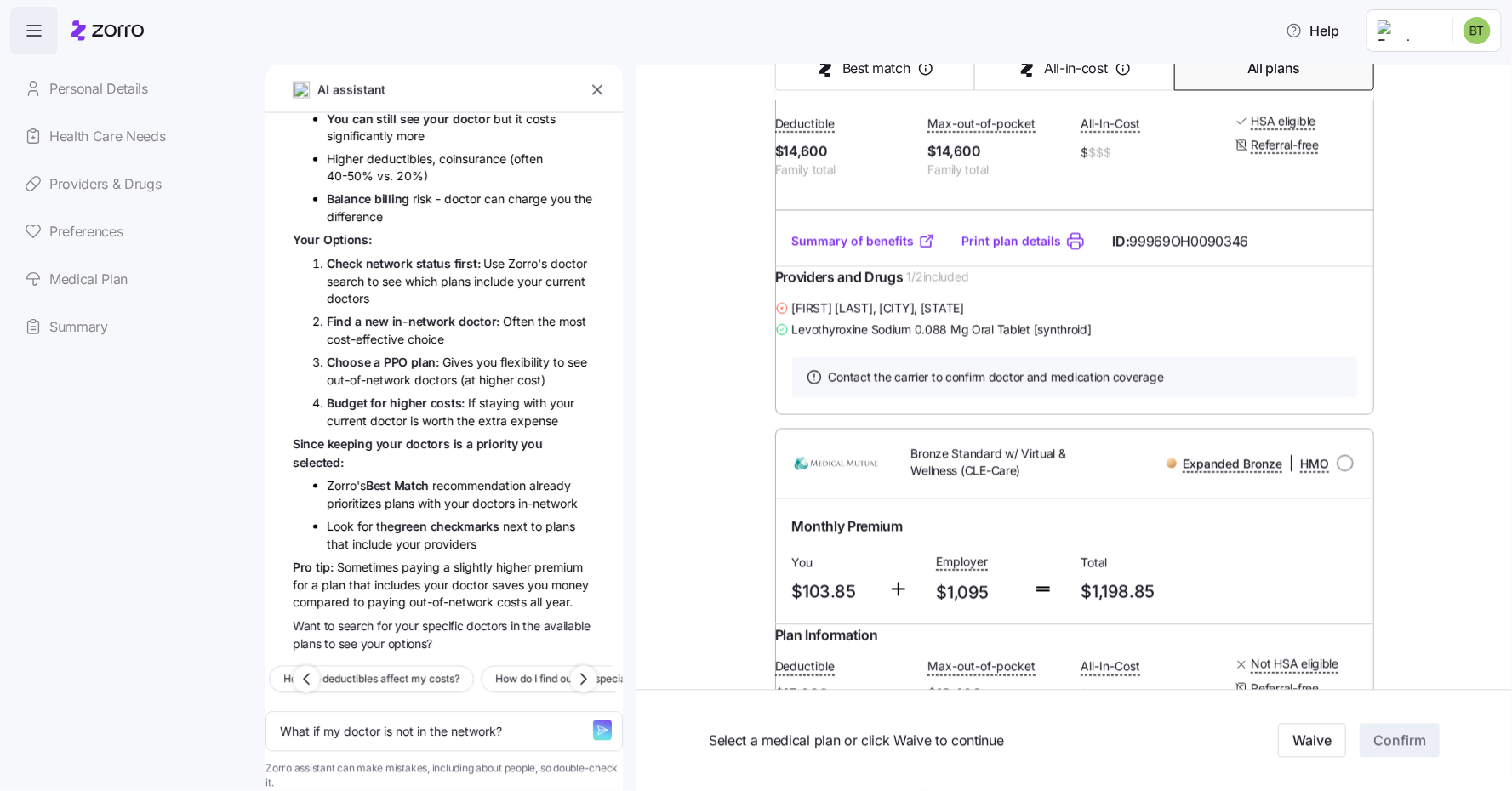 click 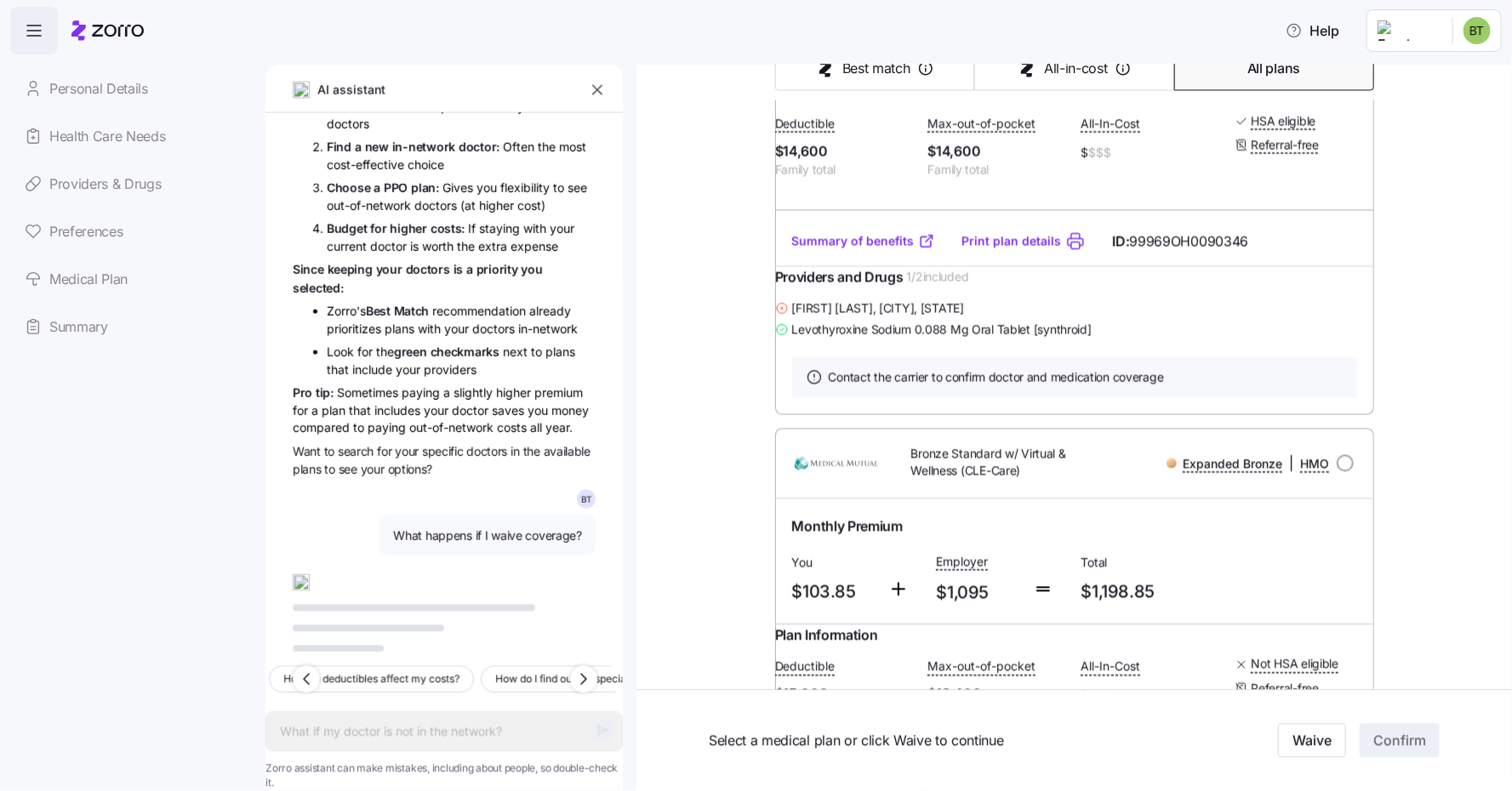 scroll, scrollTop: 4197, scrollLeft: 0, axis: vertical 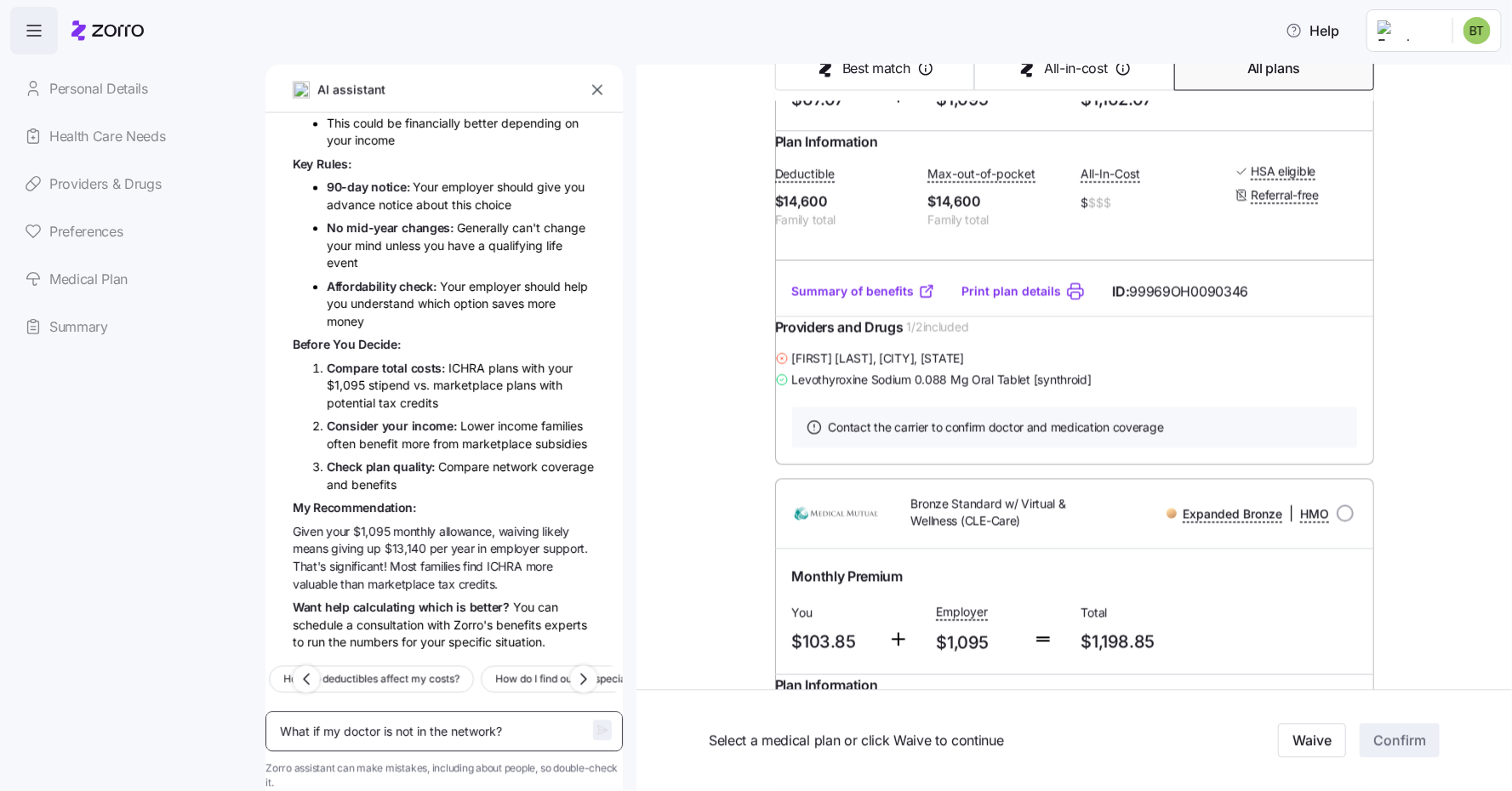 click on "What if my doctor is not in the network?" at bounding box center (444, 731) 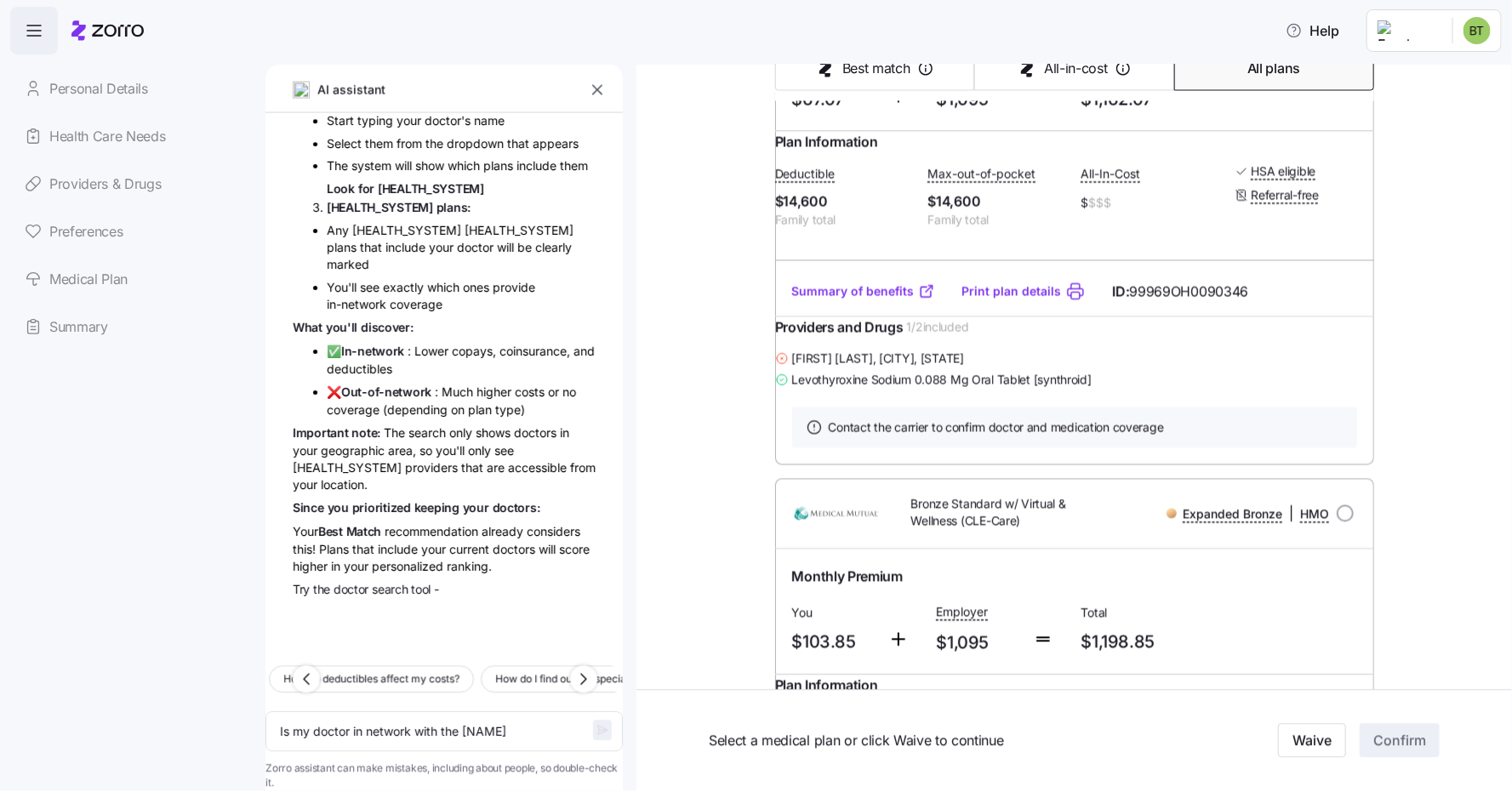 scroll, scrollTop: 5683, scrollLeft: 0, axis: vertical 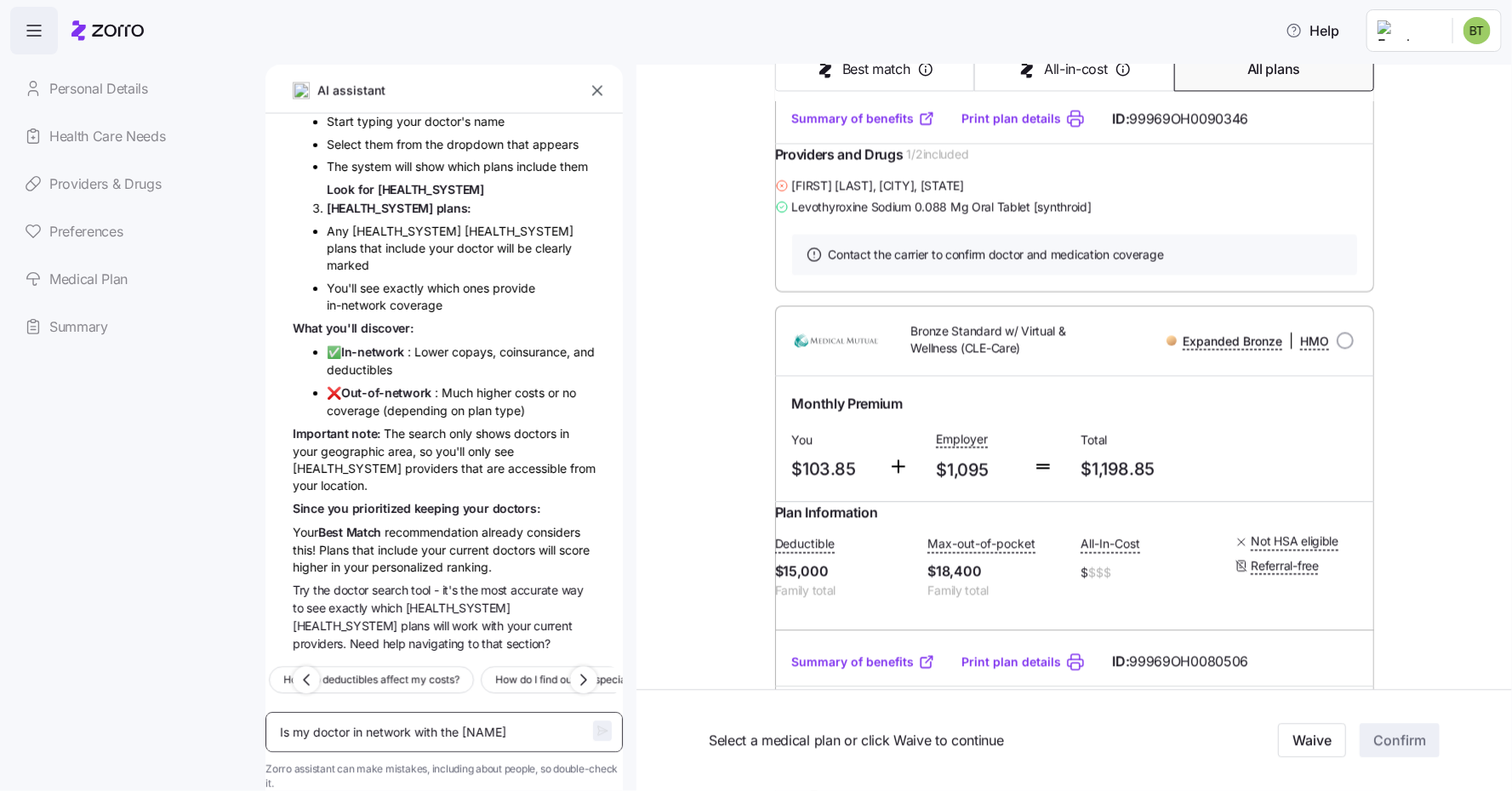 click on "Is my doctor in network with the [NAME]" at bounding box center [444, 731] 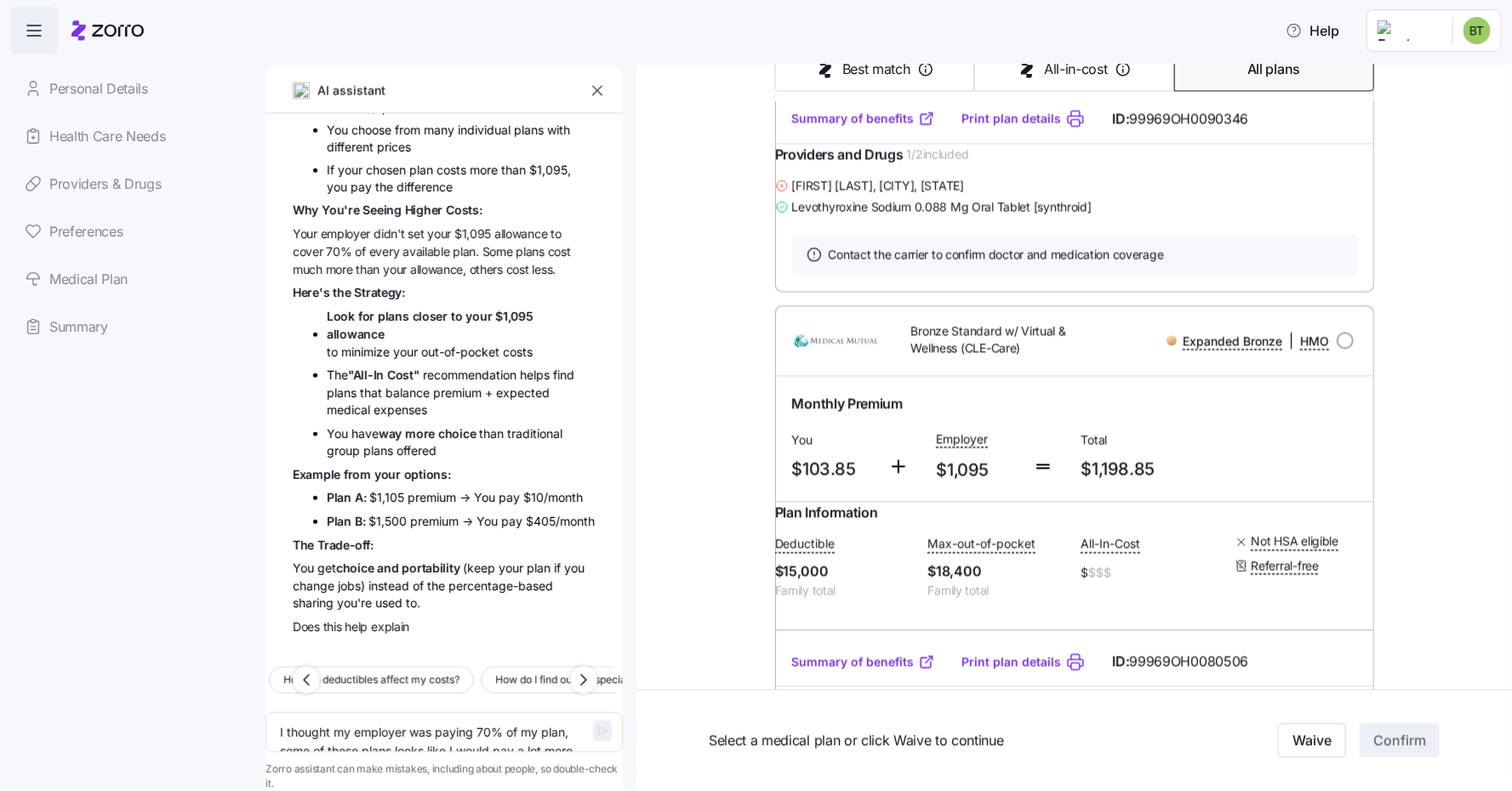 scroll, scrollTop: 6598, scrollLeft: 0, axis: vertical 